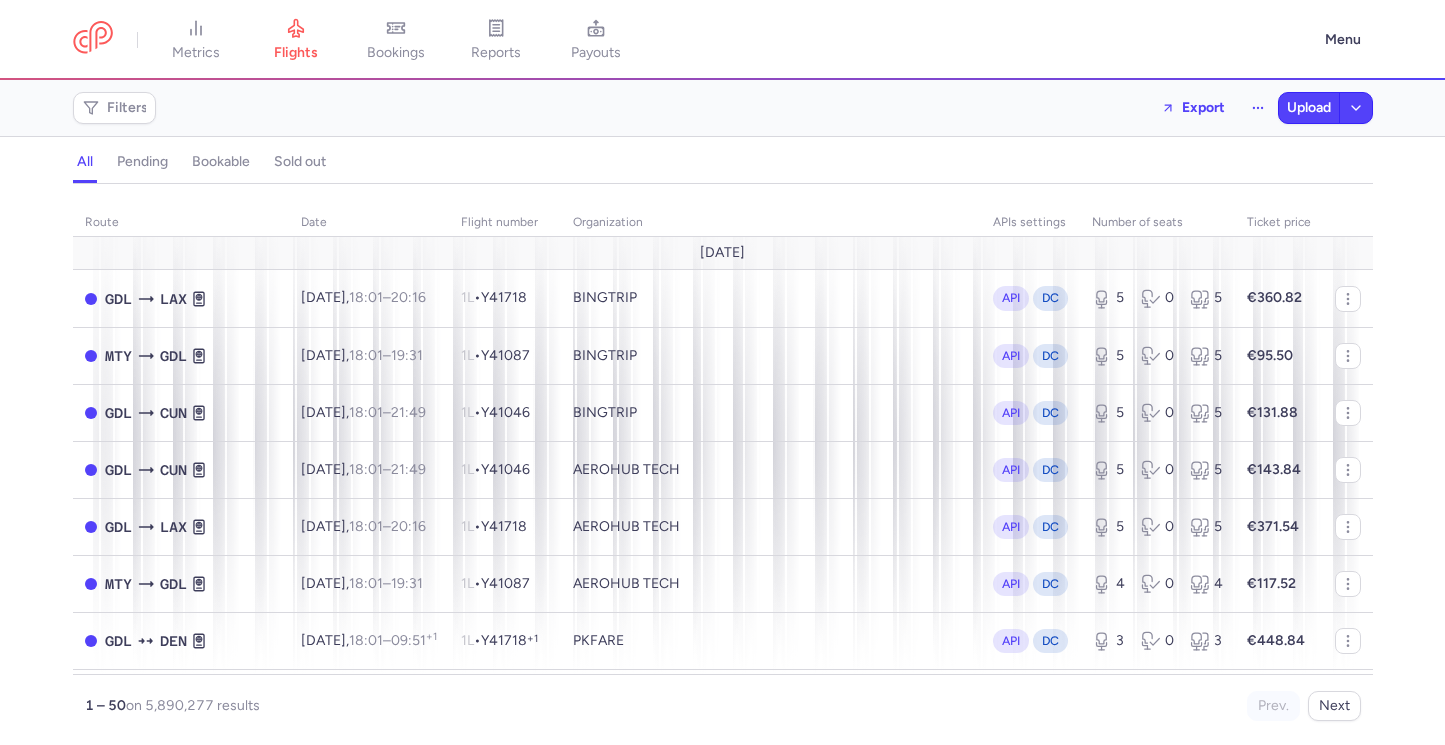scroll, scrollTop: 0, scrollLeft: 0, axis: both 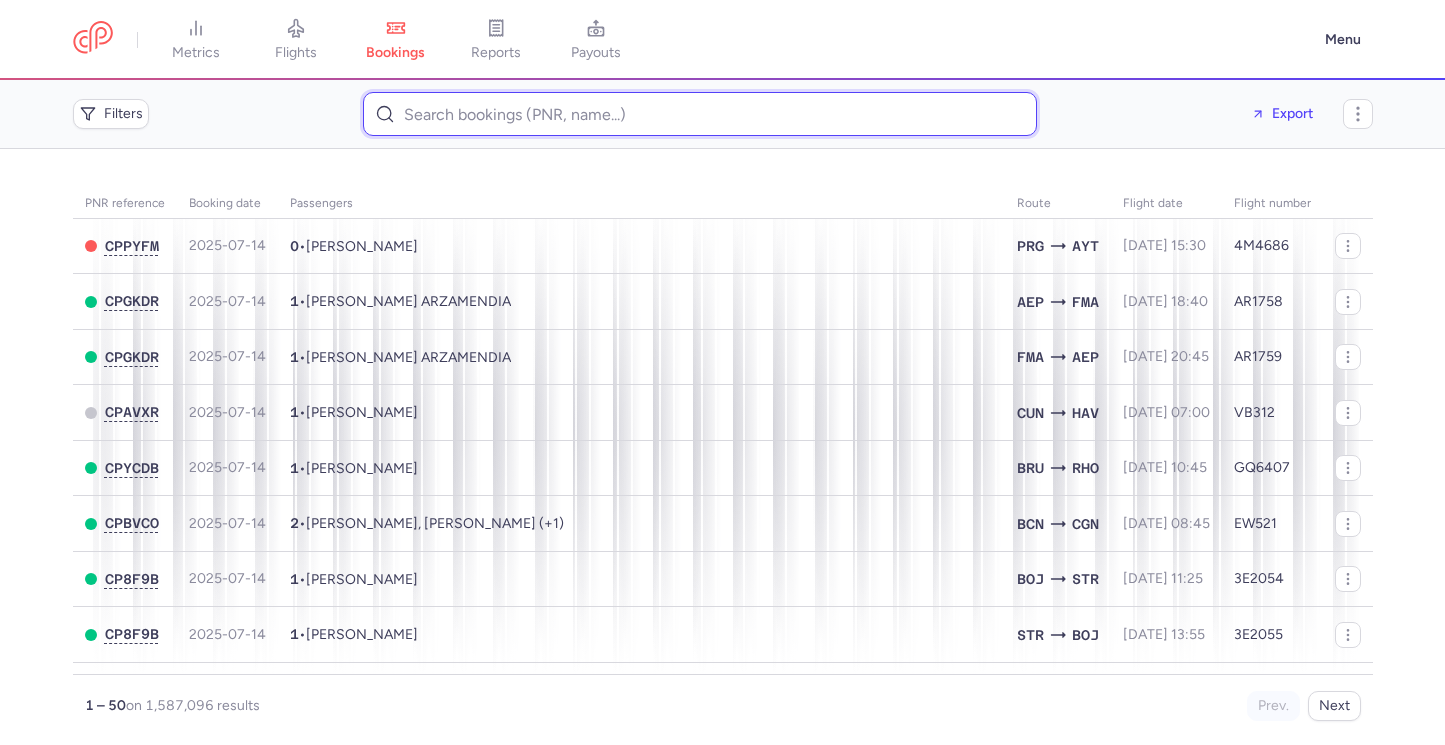 click at bounding box center [700, 114] 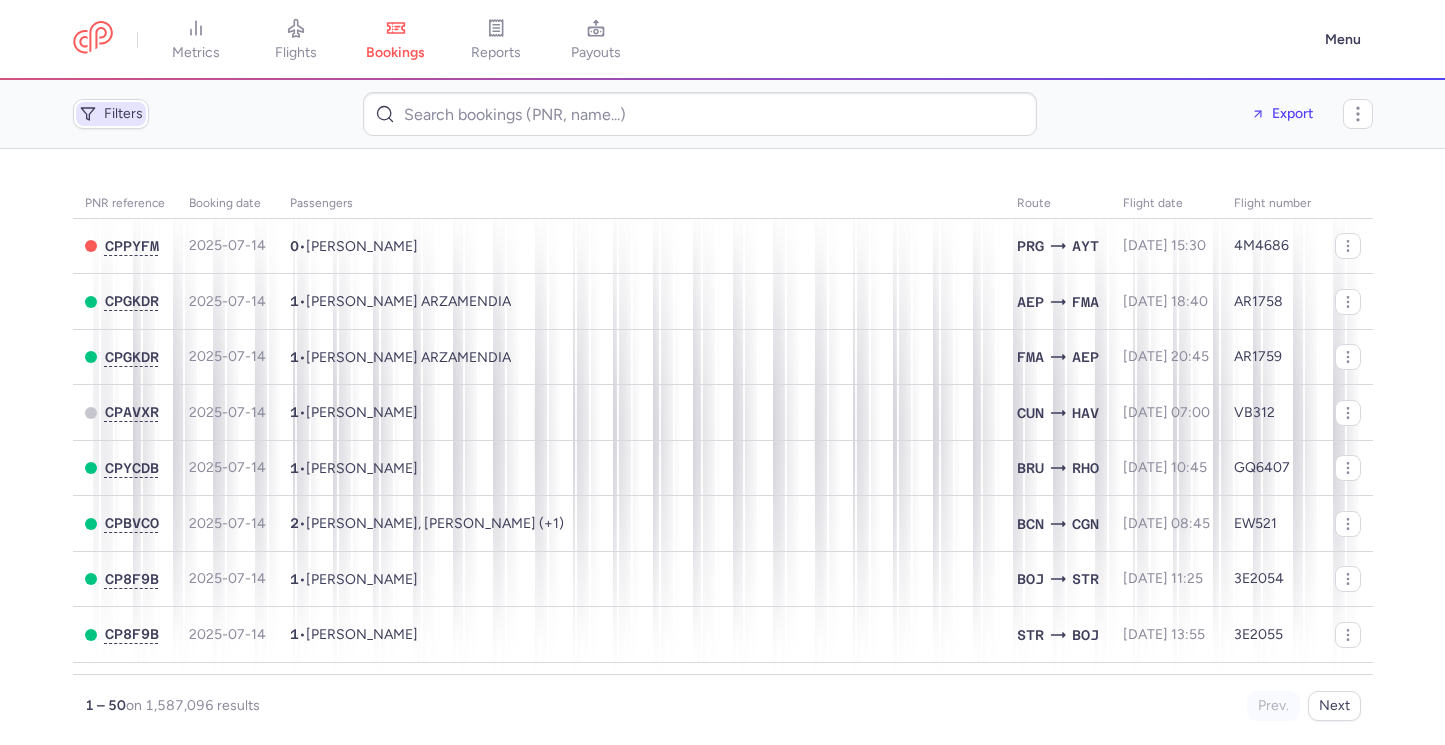 click on "Filters" 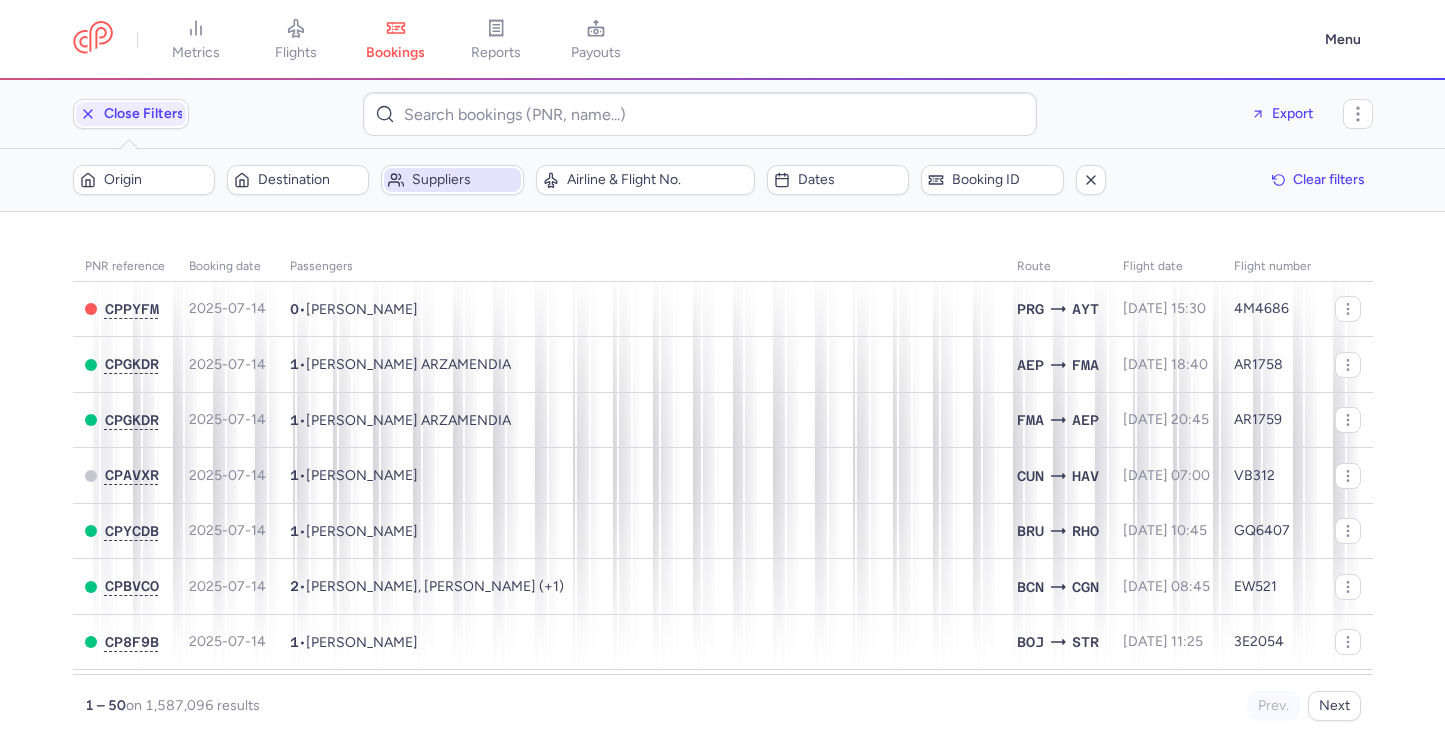 click on "Suppliers" at bounding box center [464, 180] 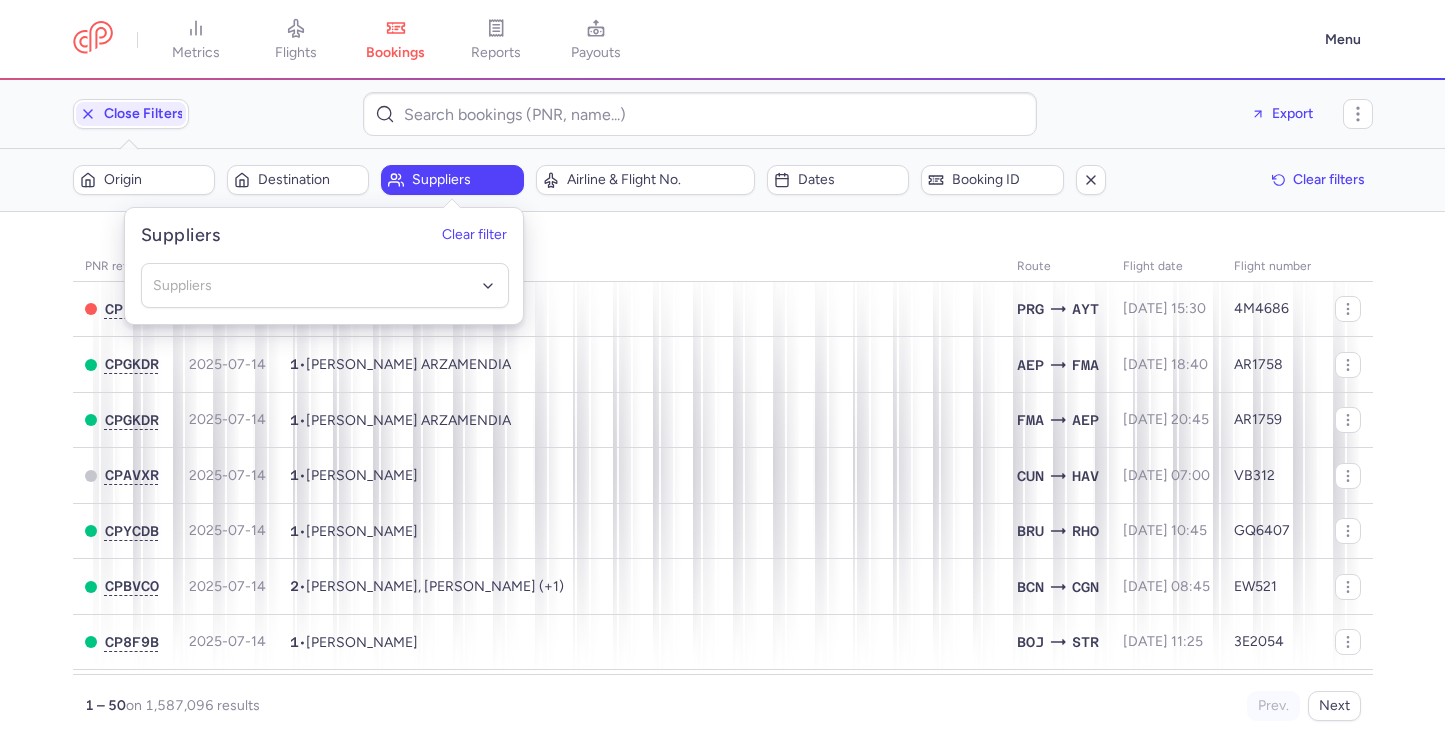 click on "Suppliers" at bounding box center (464, 180) 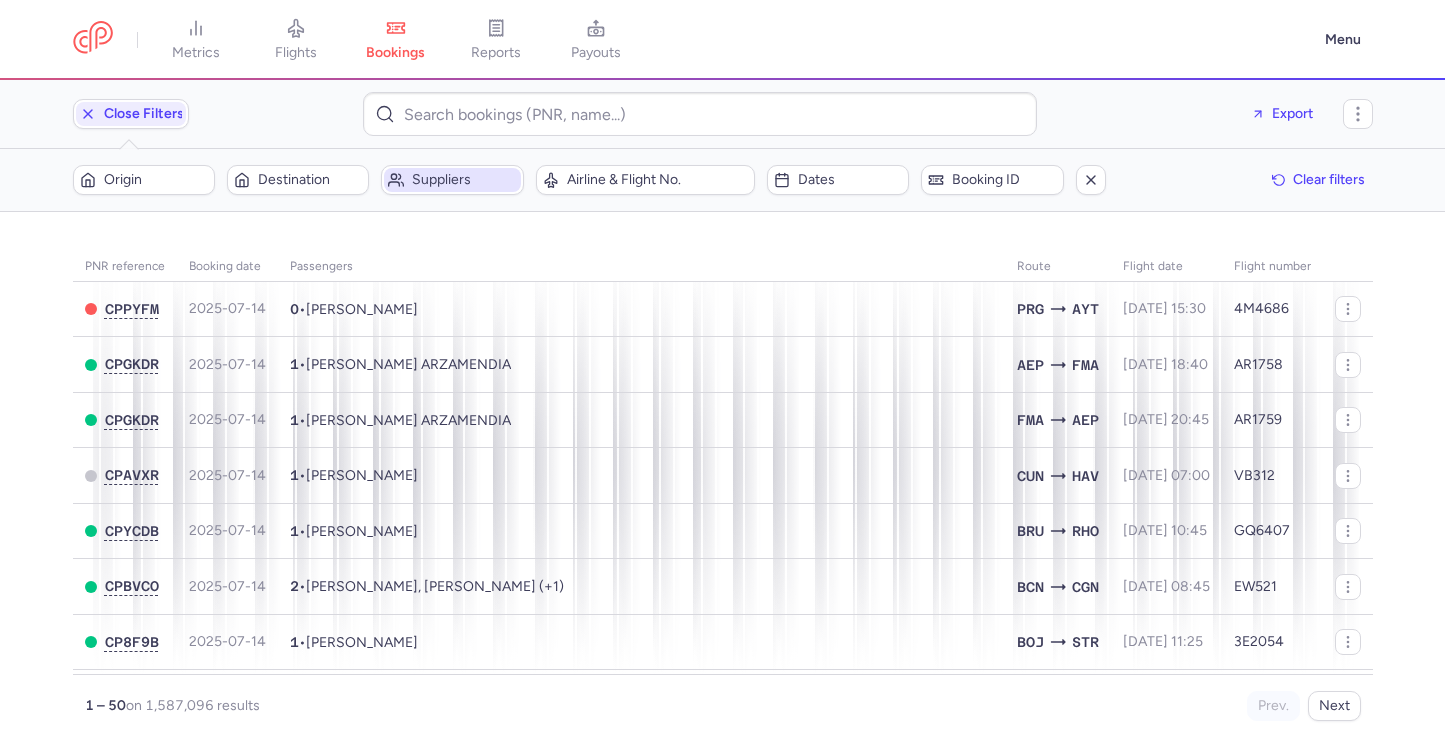 click on "Suppliers" at bounding box center (464, 180) 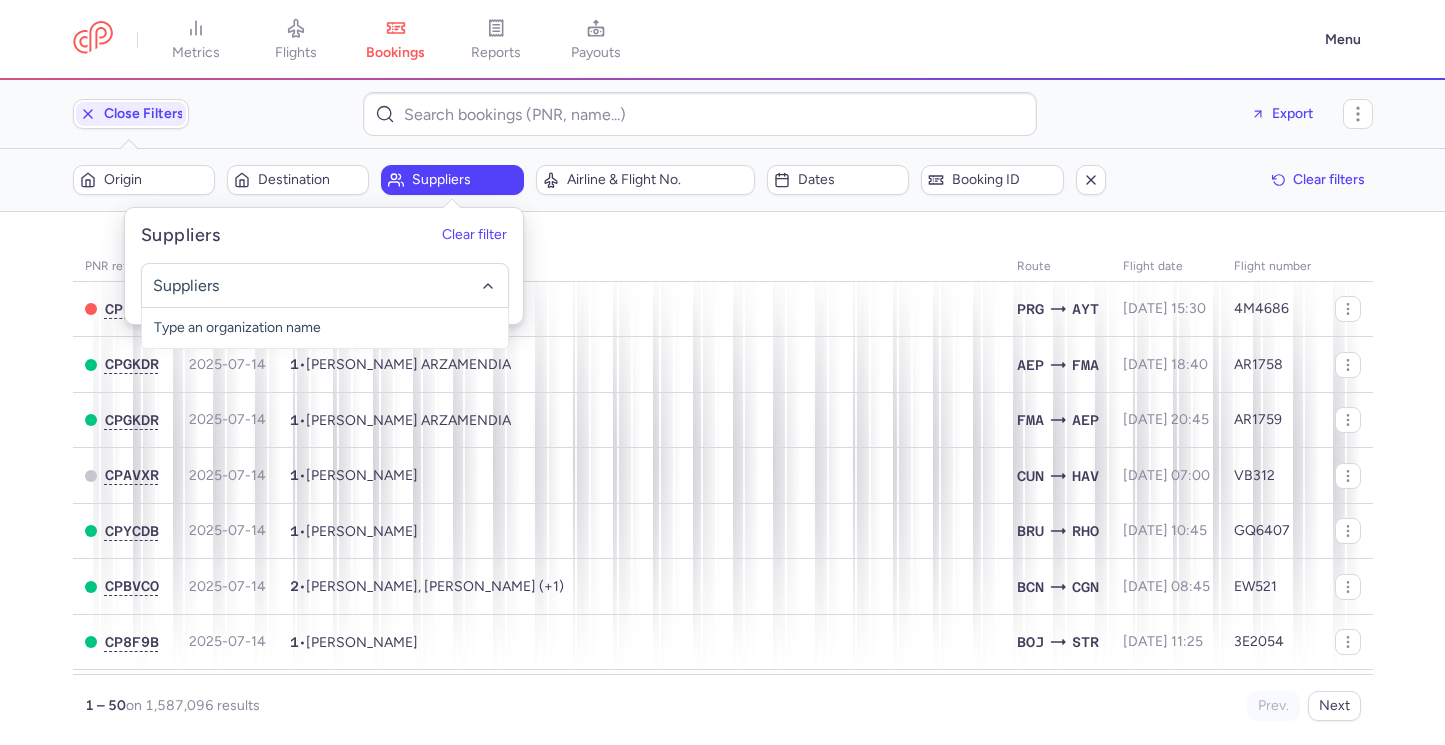click on "Suppliers" at bounding box center [464, 180] 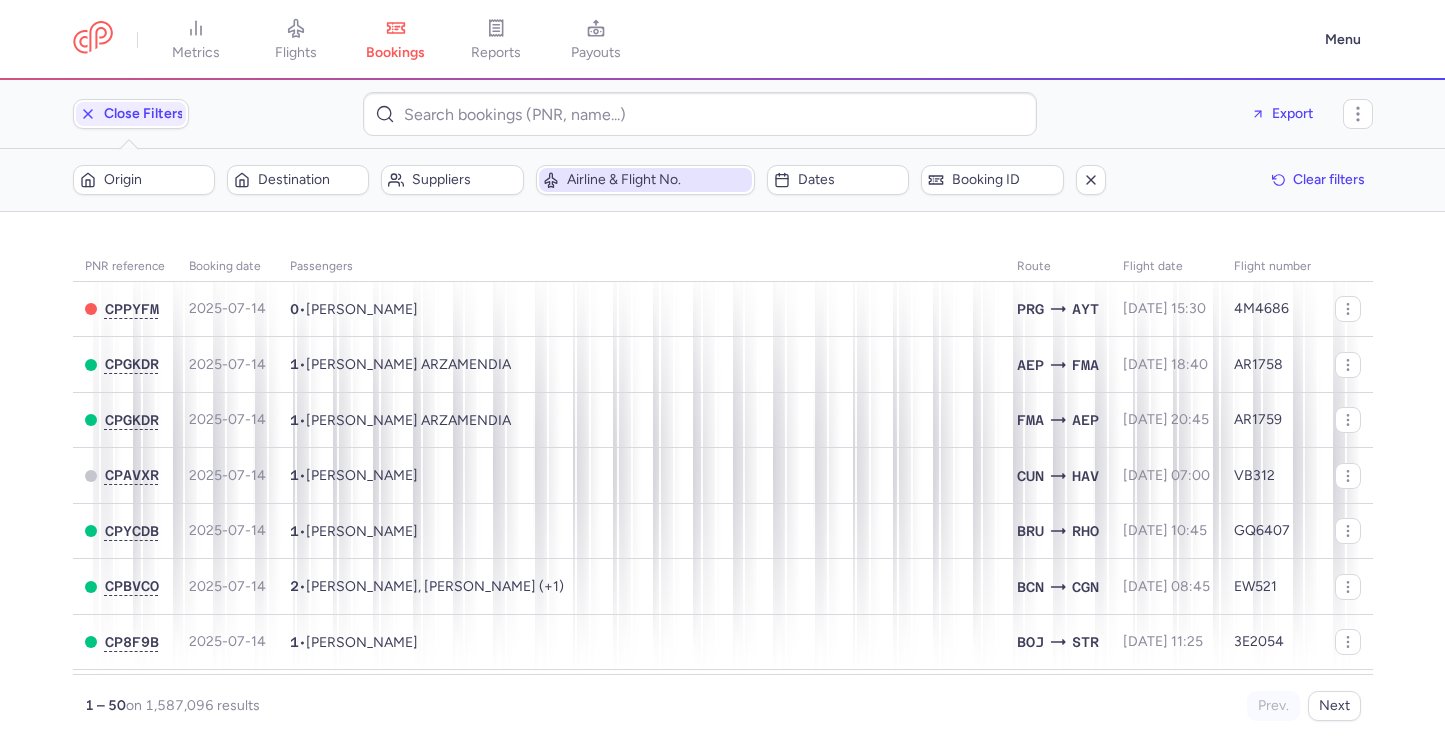 click on "Airline & Flight No." at bounding box center (646, 180) 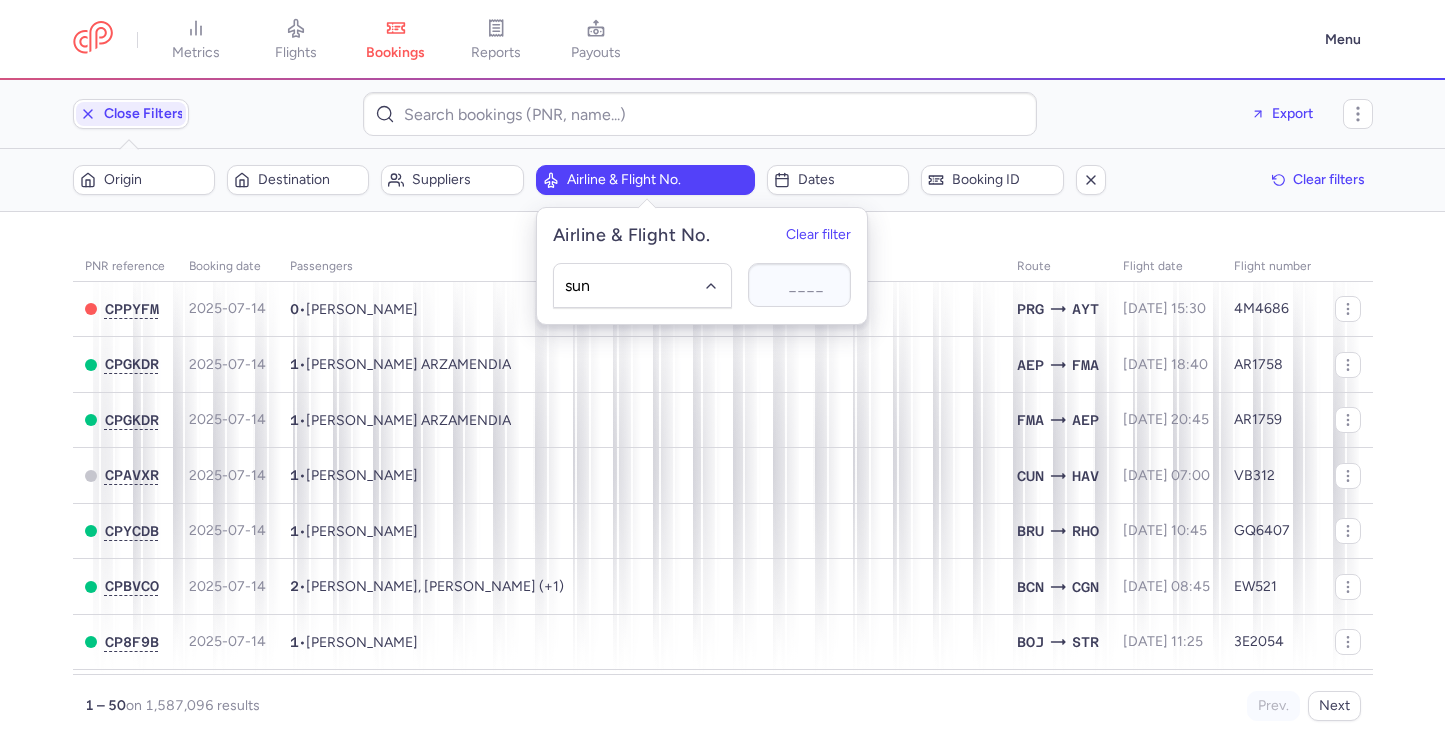 type on "sune" 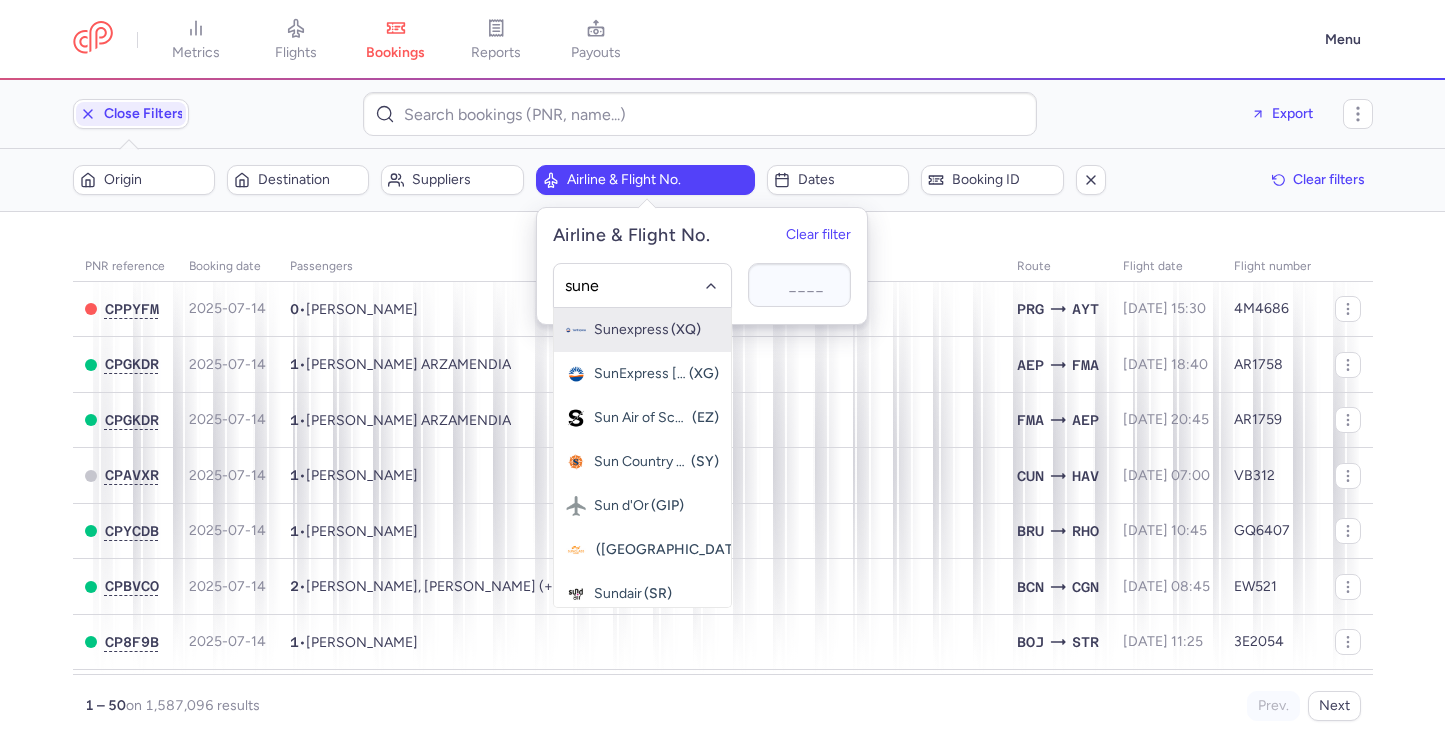 click on "Sunexpress" at bounding box center [631, 330] 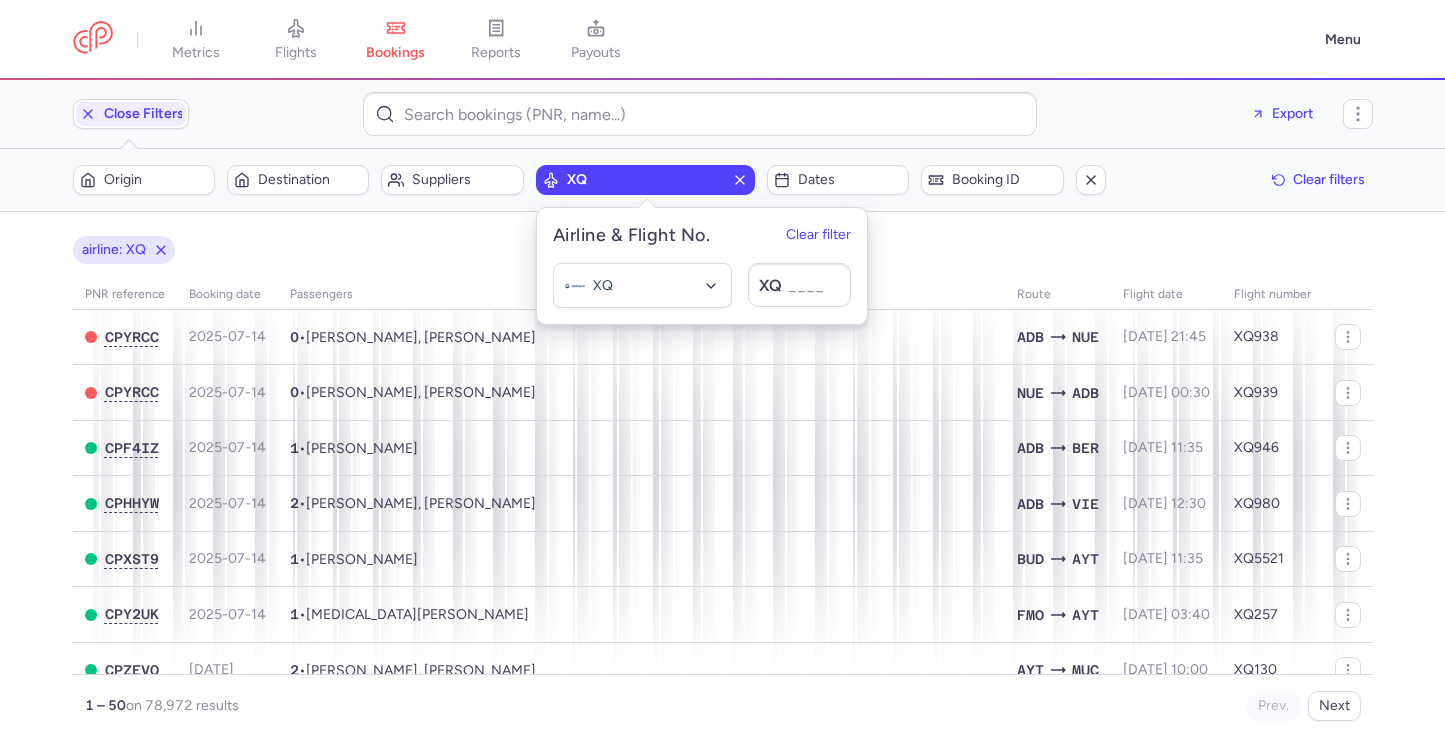 click on "airline: XQ" at bounding box center [723, 250] 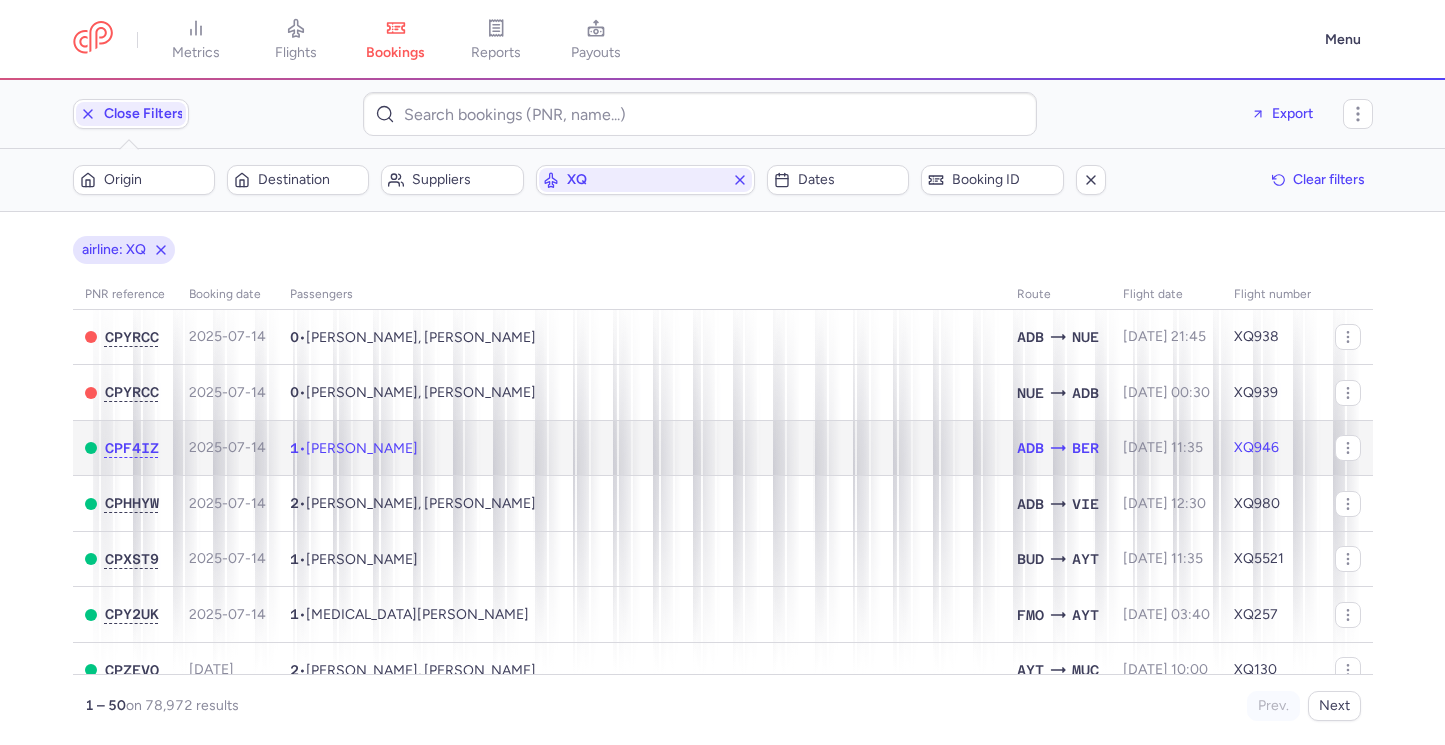 click on "1  •  Piotr MARCHLIK" 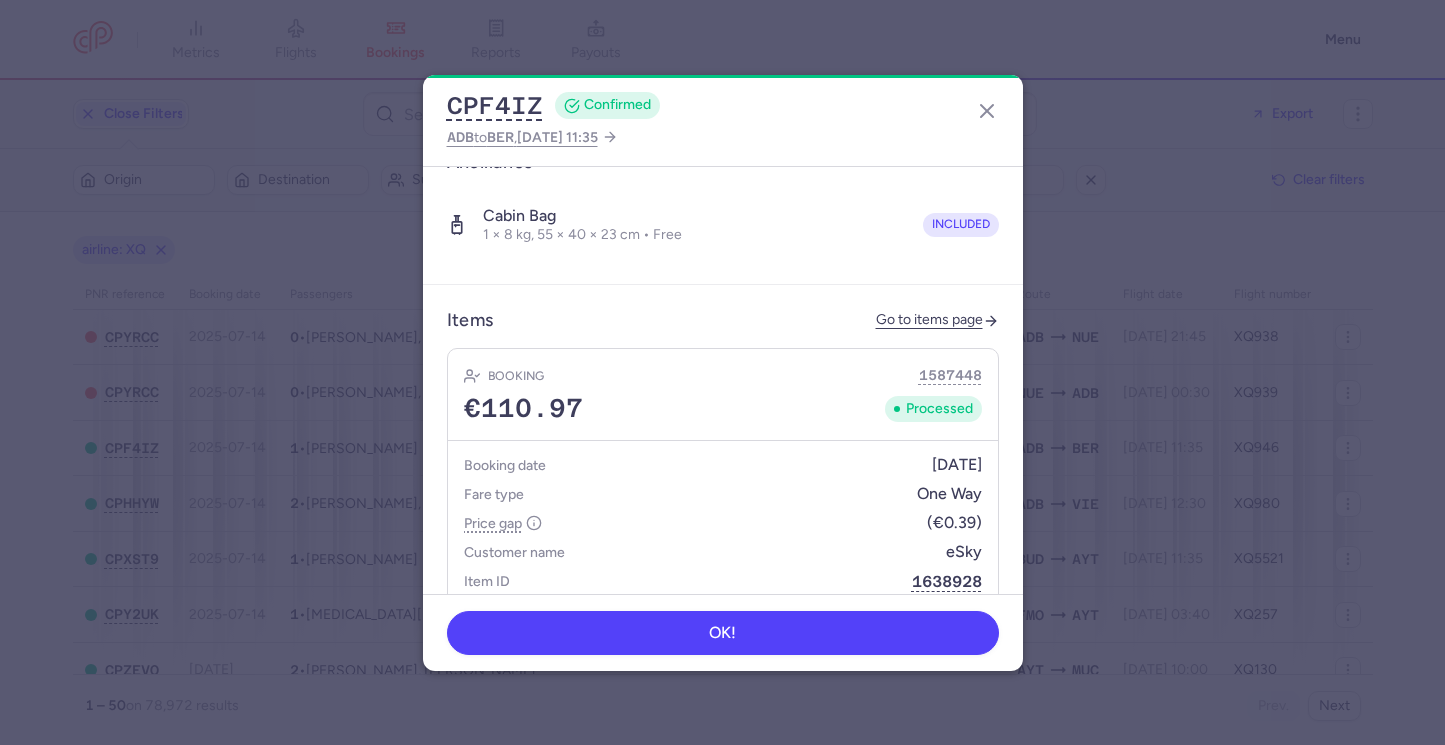 scroll, scrollTop: 668, scrollLeft: 0, axis: vertical 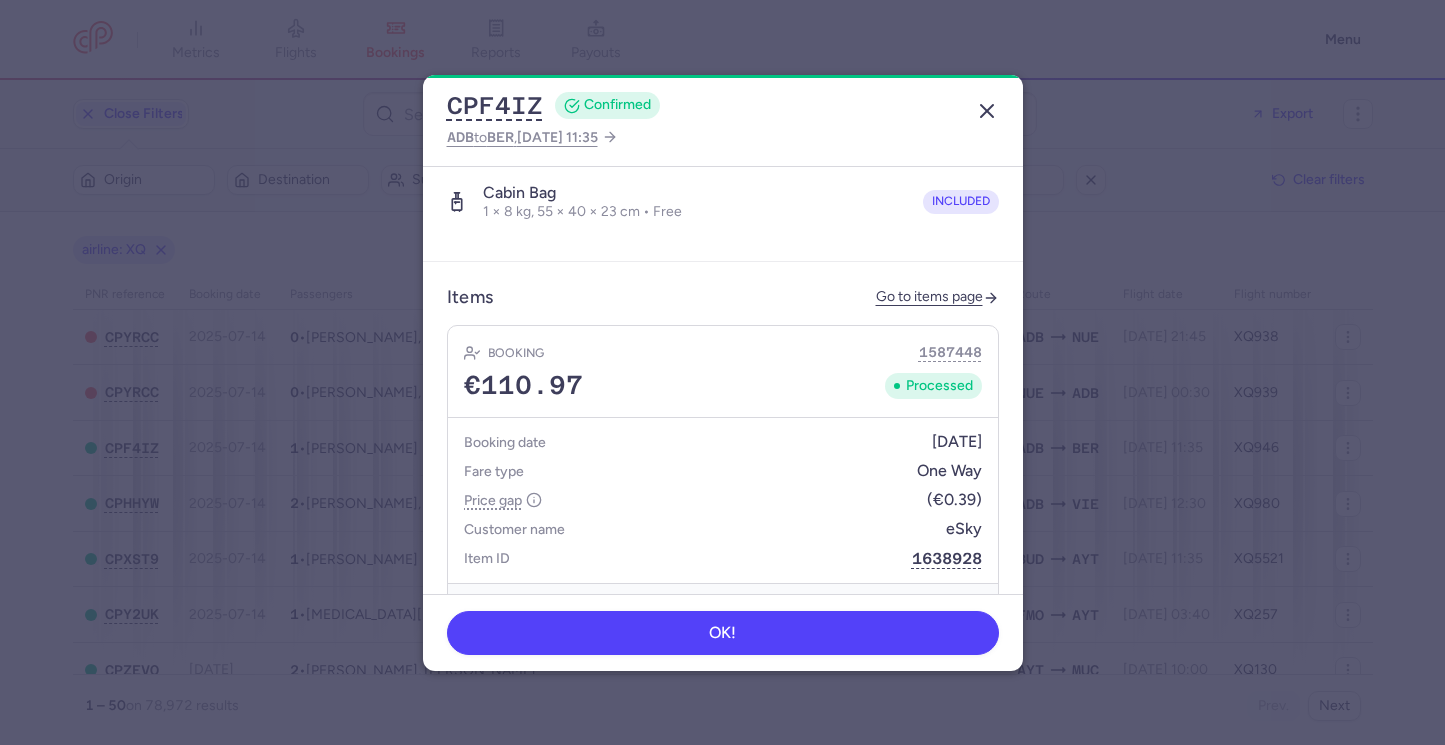 click 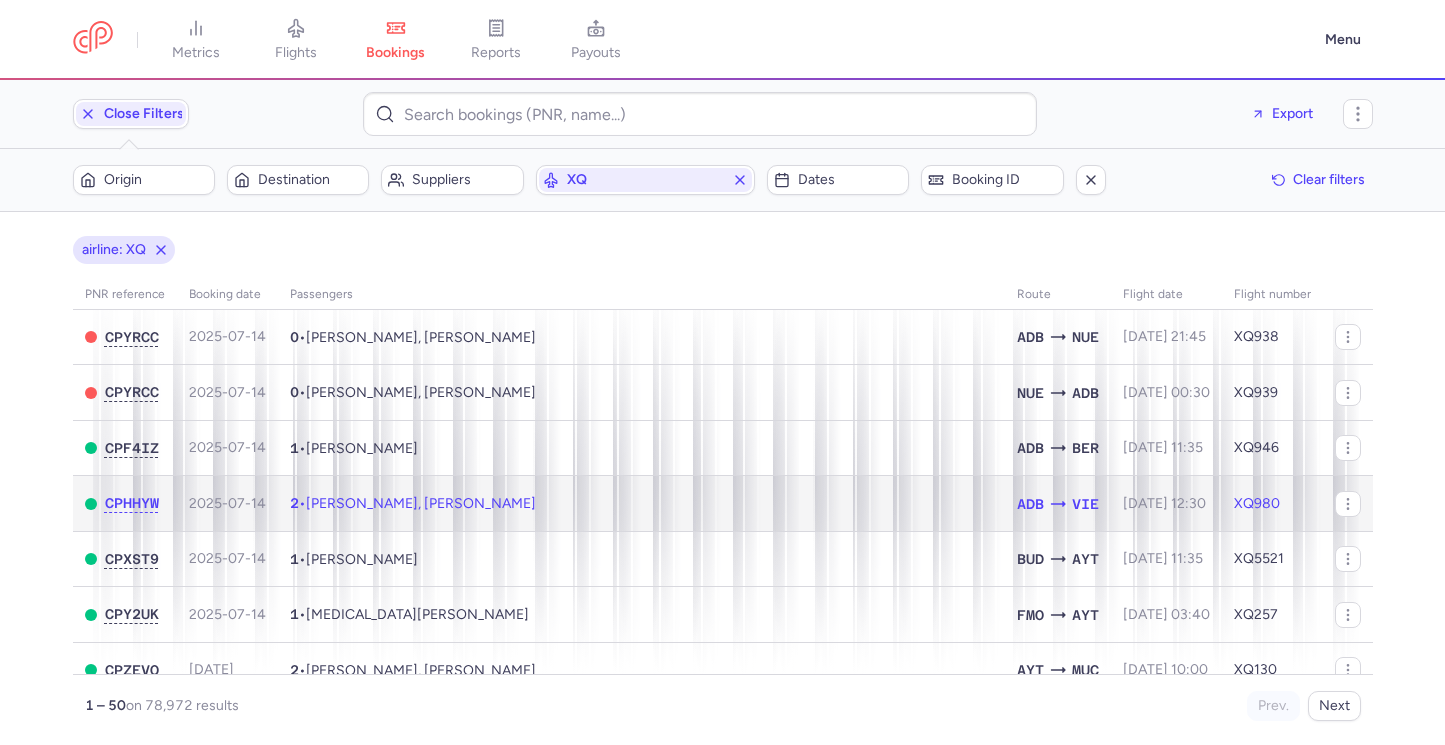 click on "2  •  Tomas POLCER, Diana BILOUSOVA" 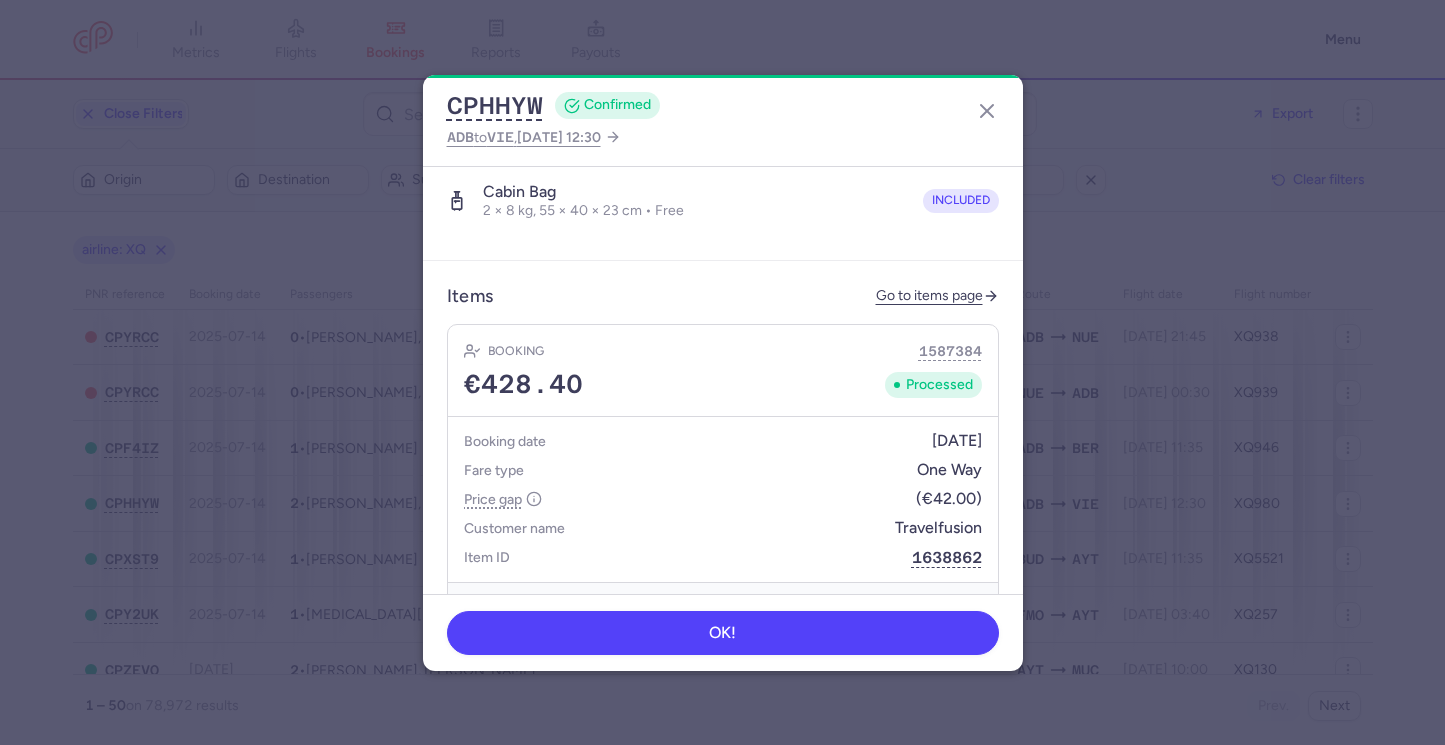 scroll, scrollTop: 840, scrollLeft: 0, axis: vertical 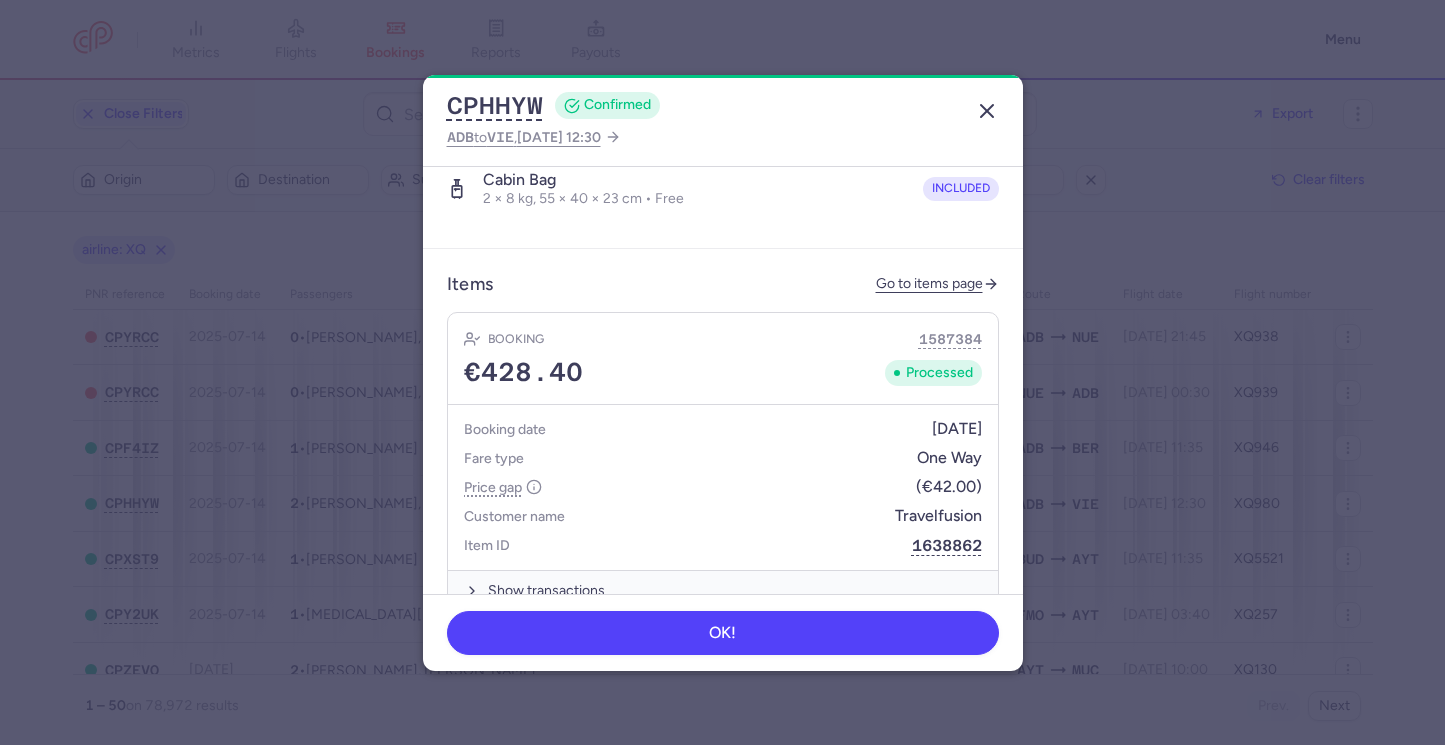 click 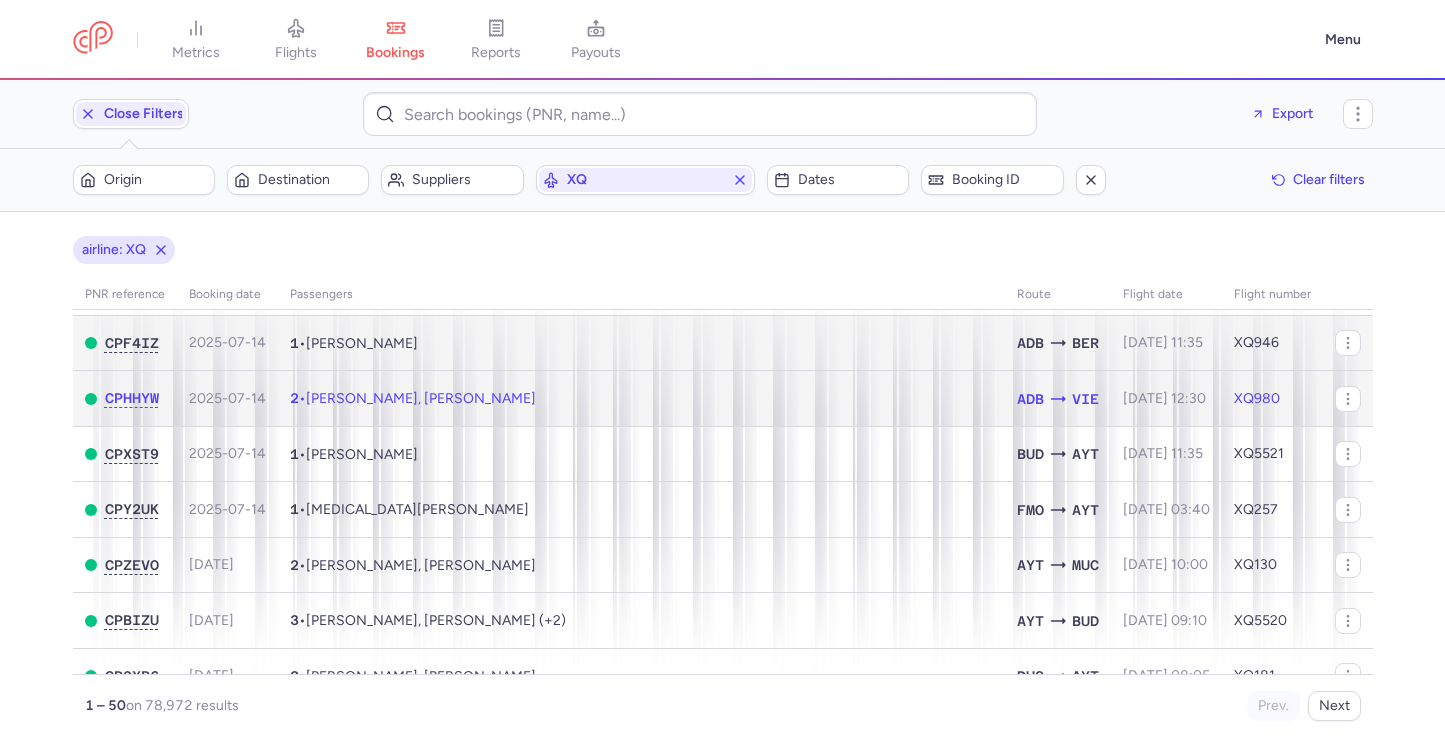 scroll, scrollTop: 126, scrollLeft: 0, axis: vertical 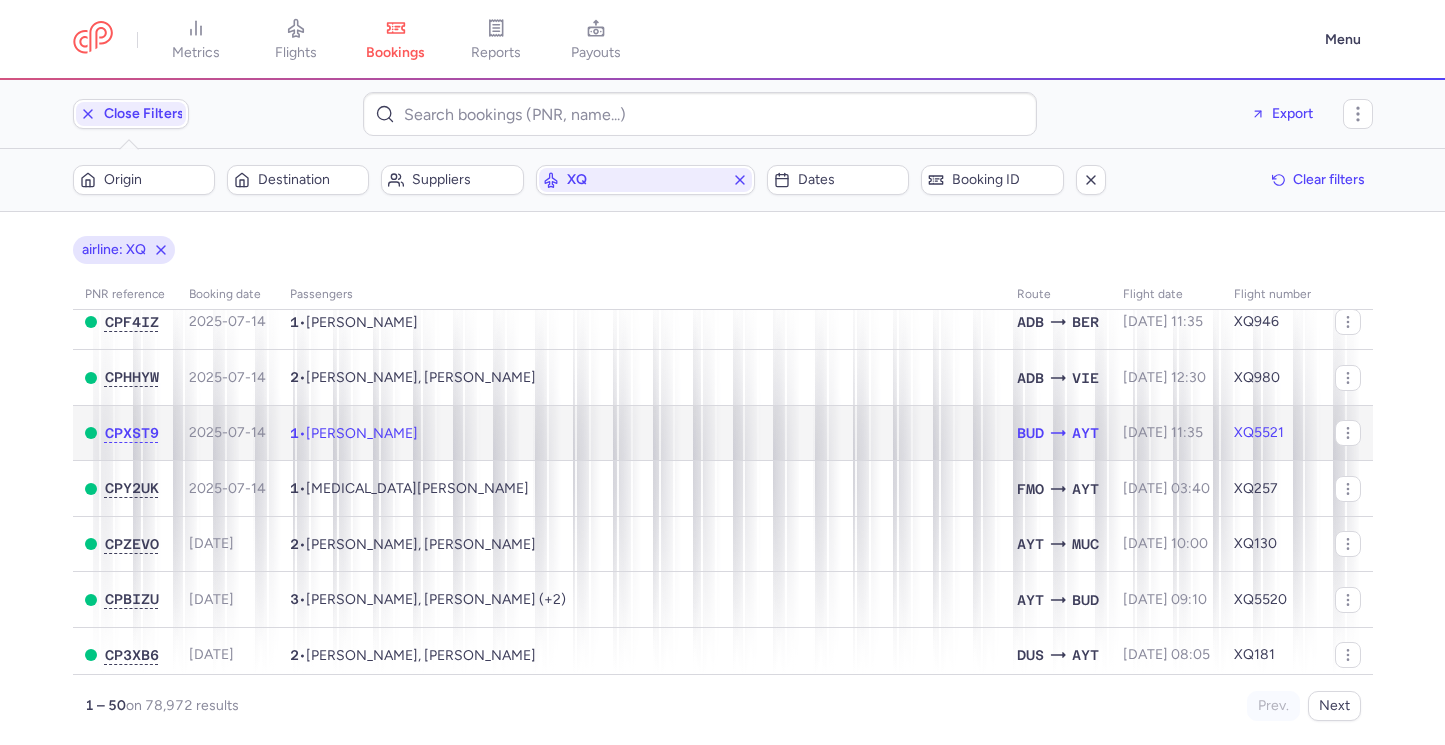 click on "1  •  Shamil GAREEV" 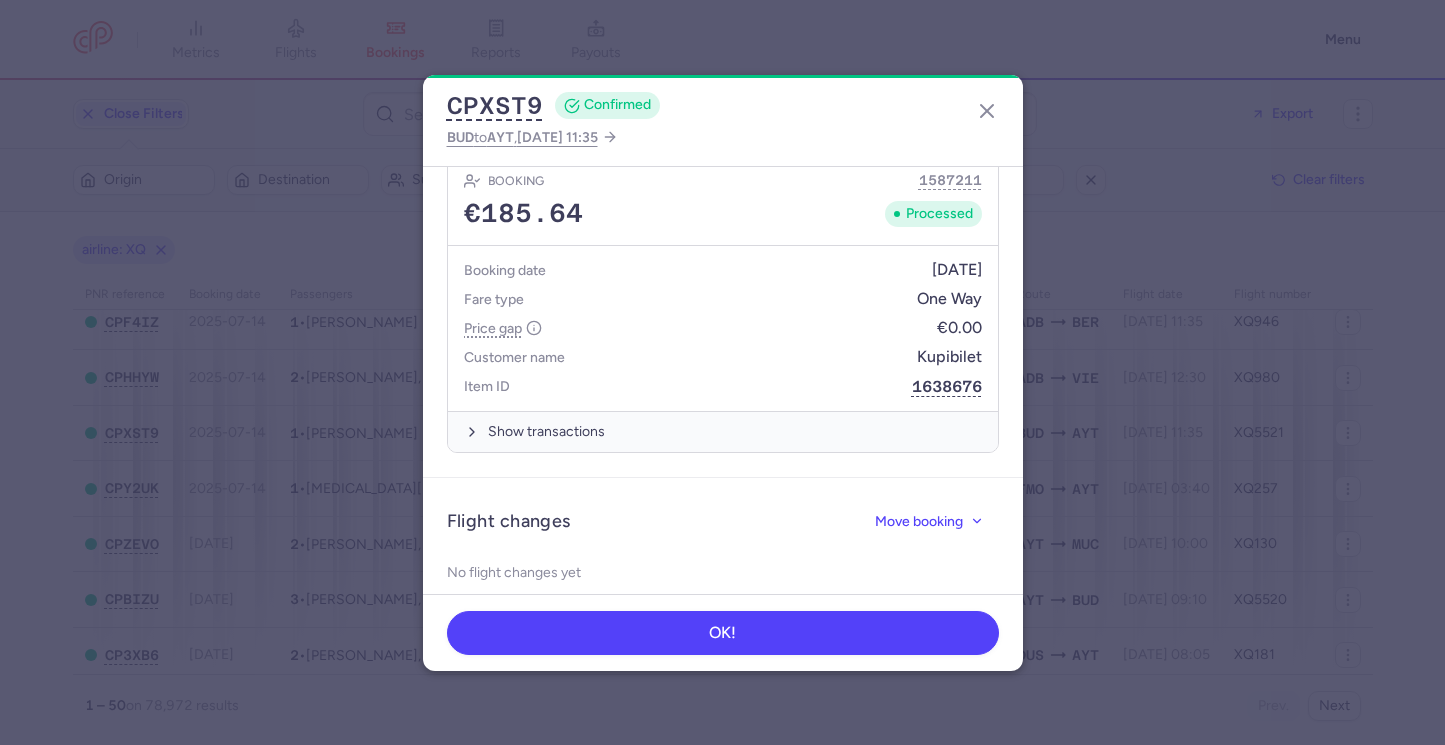 scroll, scrollTop: 909, scrollLeft: 0, axis: vertical 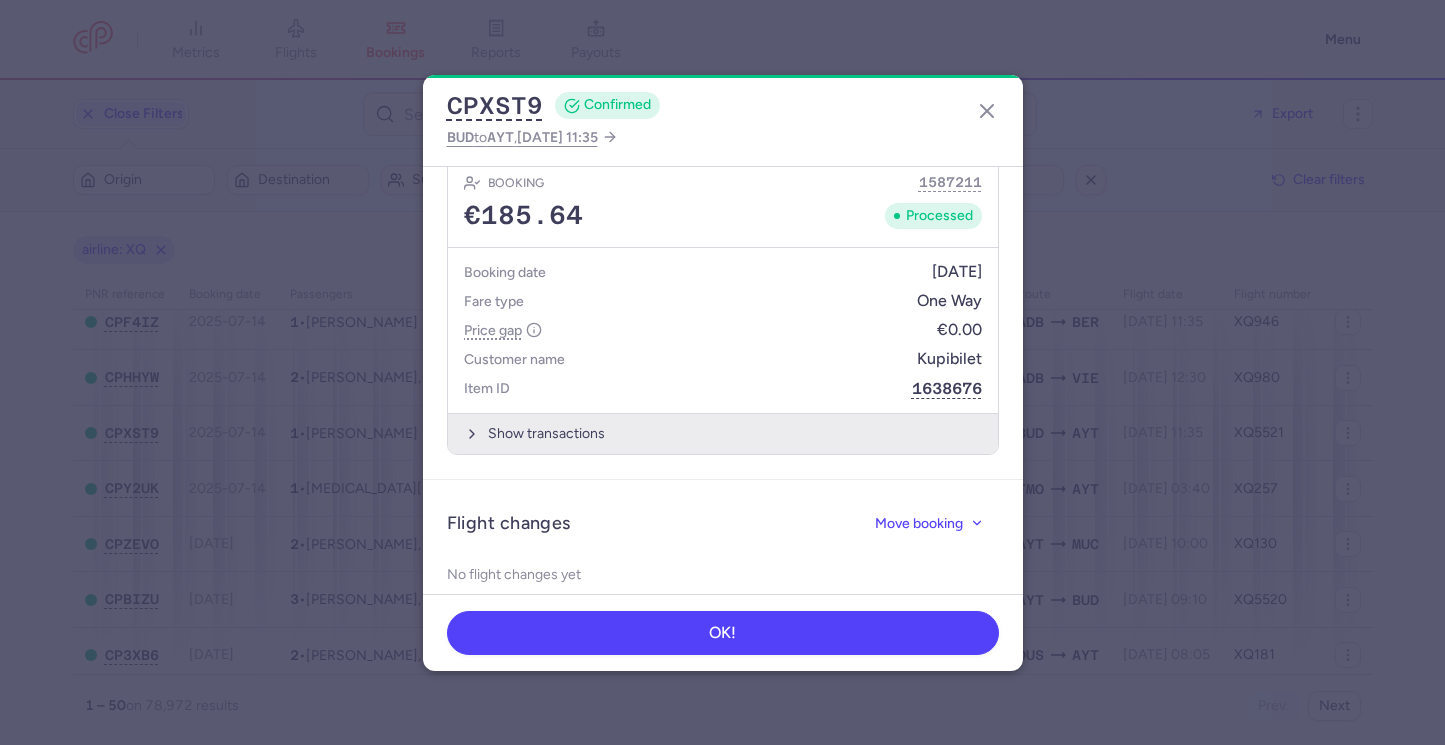 click on "Show transactions" at bounding box center (723, 433) 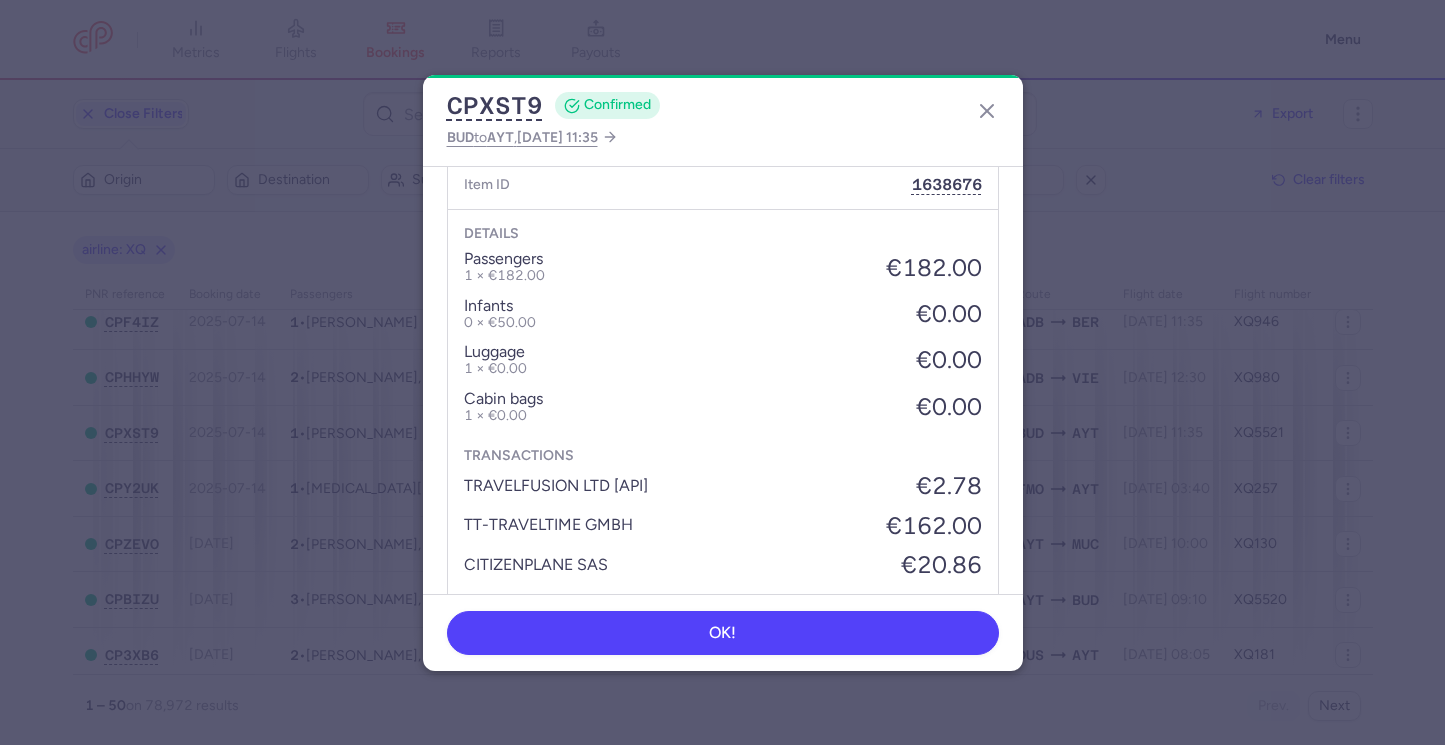 scroll, scrollTop: 1114, scrollLeft: 0, axis: vertical 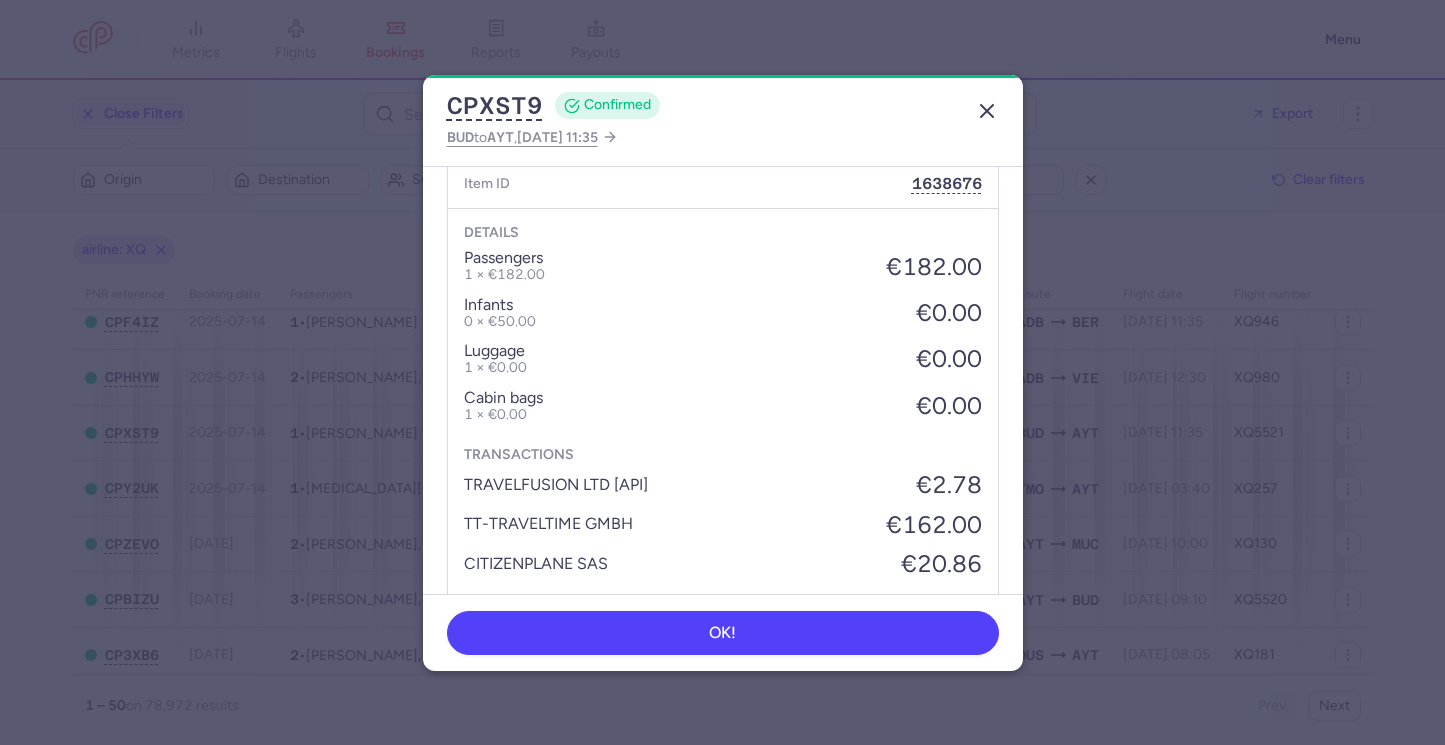 click 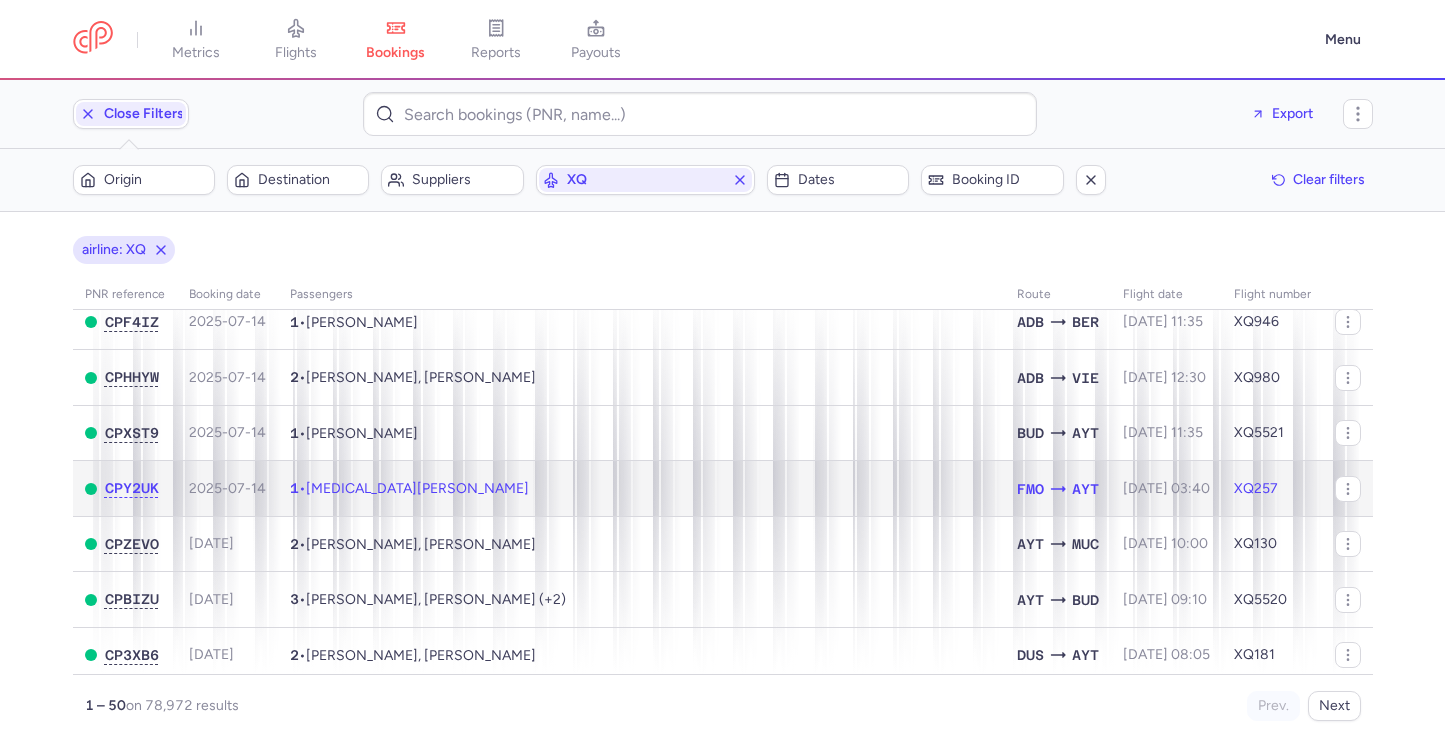 click on "1  •  Nikita BELOKONEV" 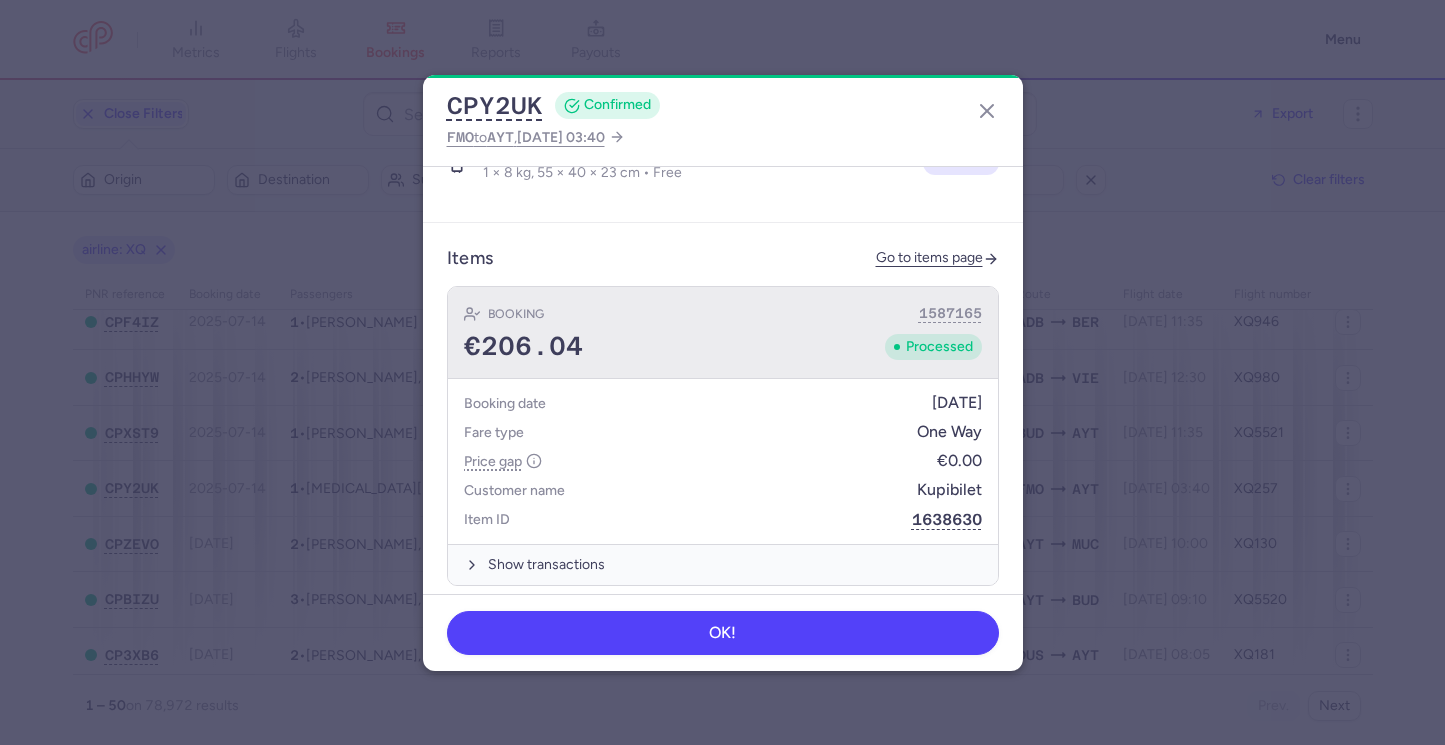 scroll, scrollTop: 933, scrollLeft: 0, axis: vertical 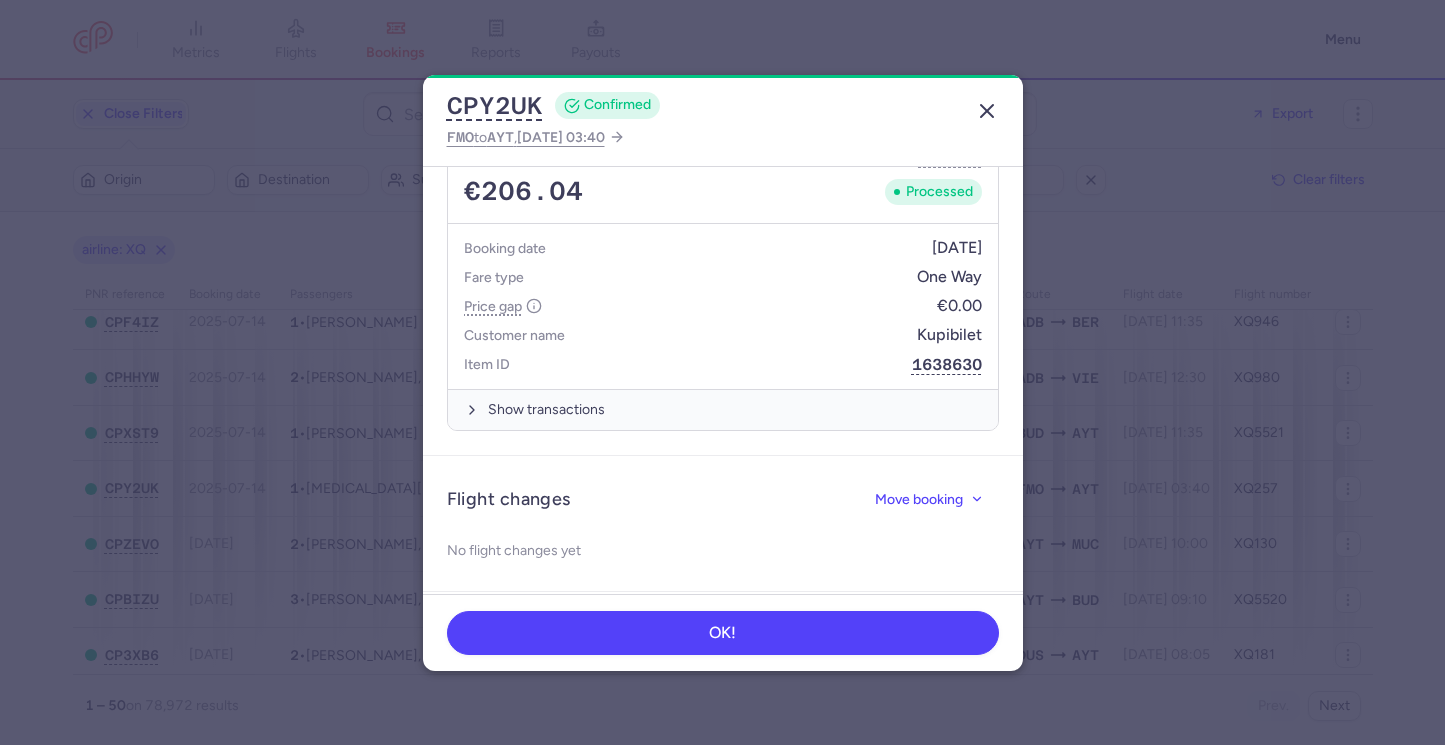 click 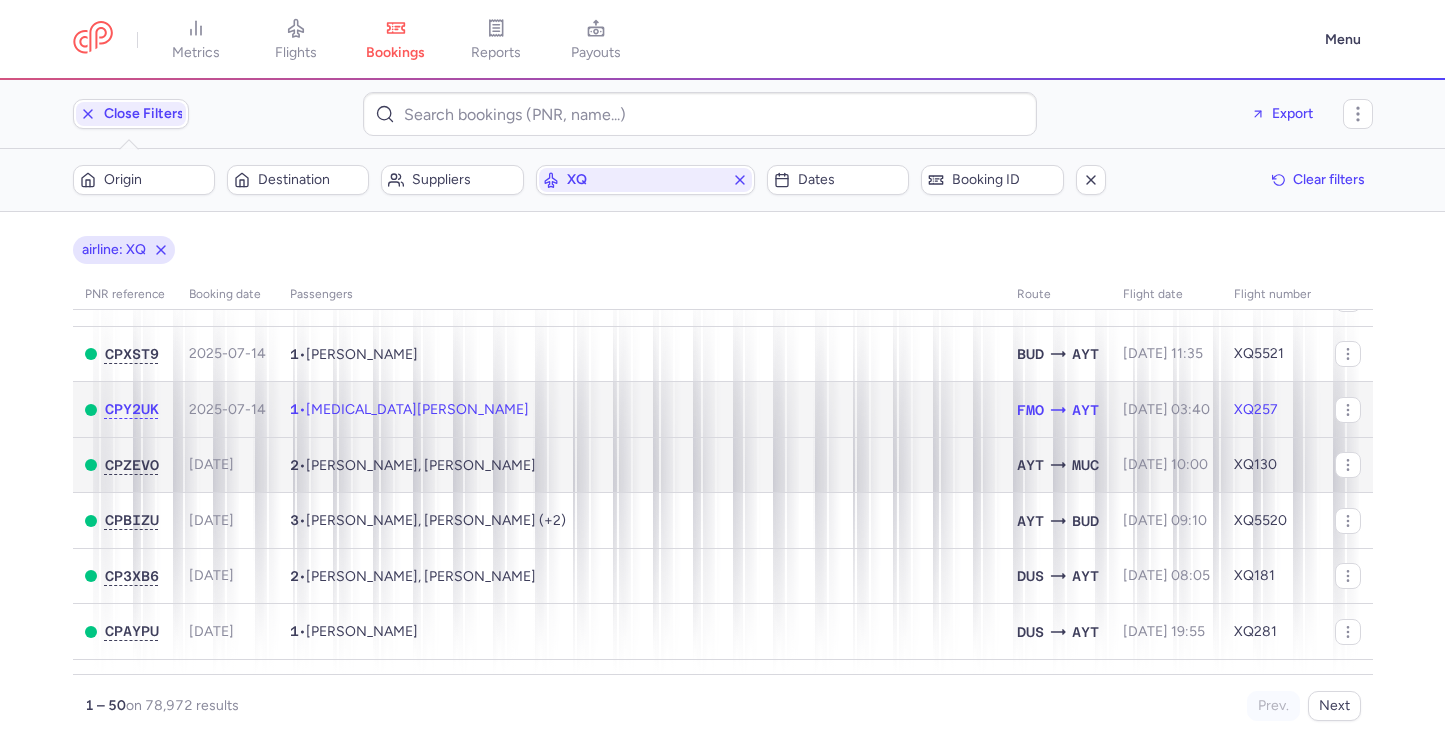 scroll, scrollTop: 214, scrollLeft: 0, axis: vertical 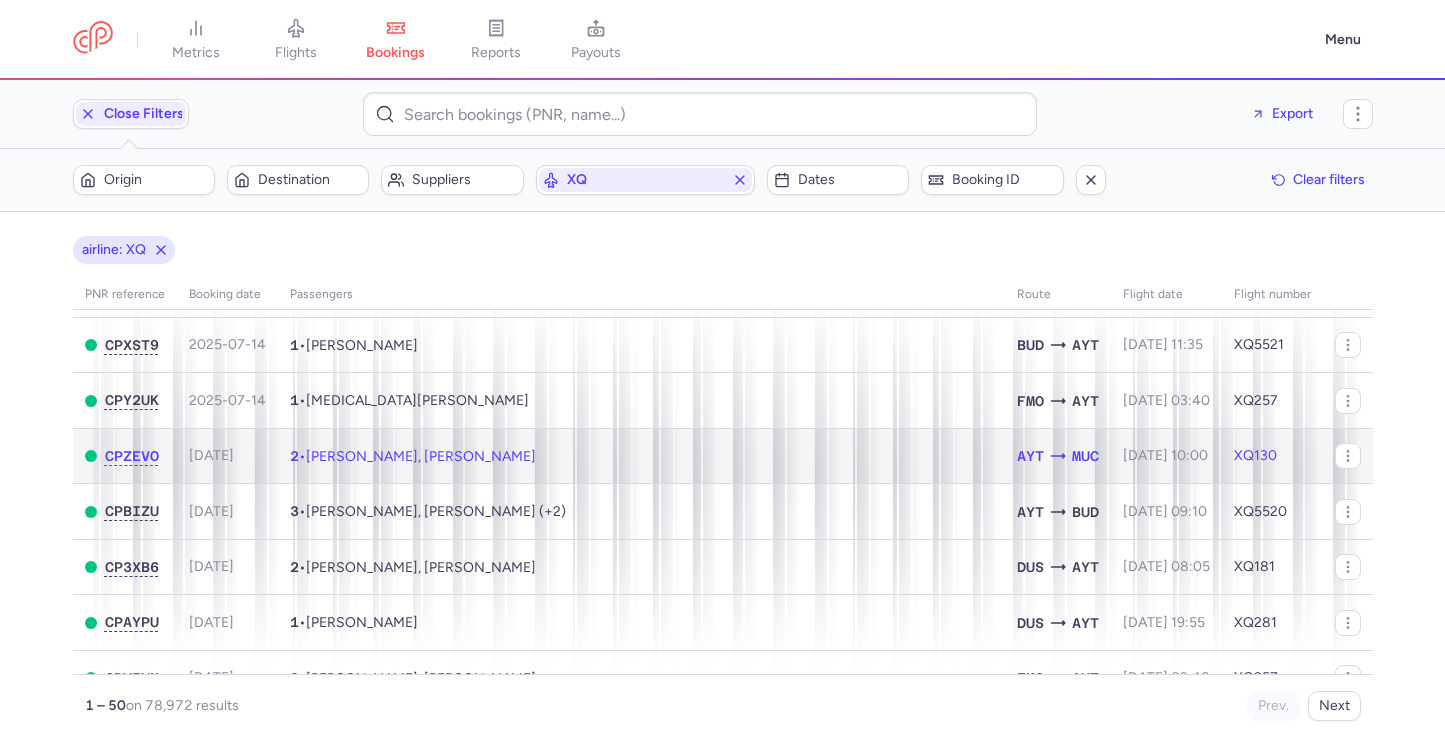 click on "2  •  Svetlana AGALTSOVA, Natalia KUKLINA" 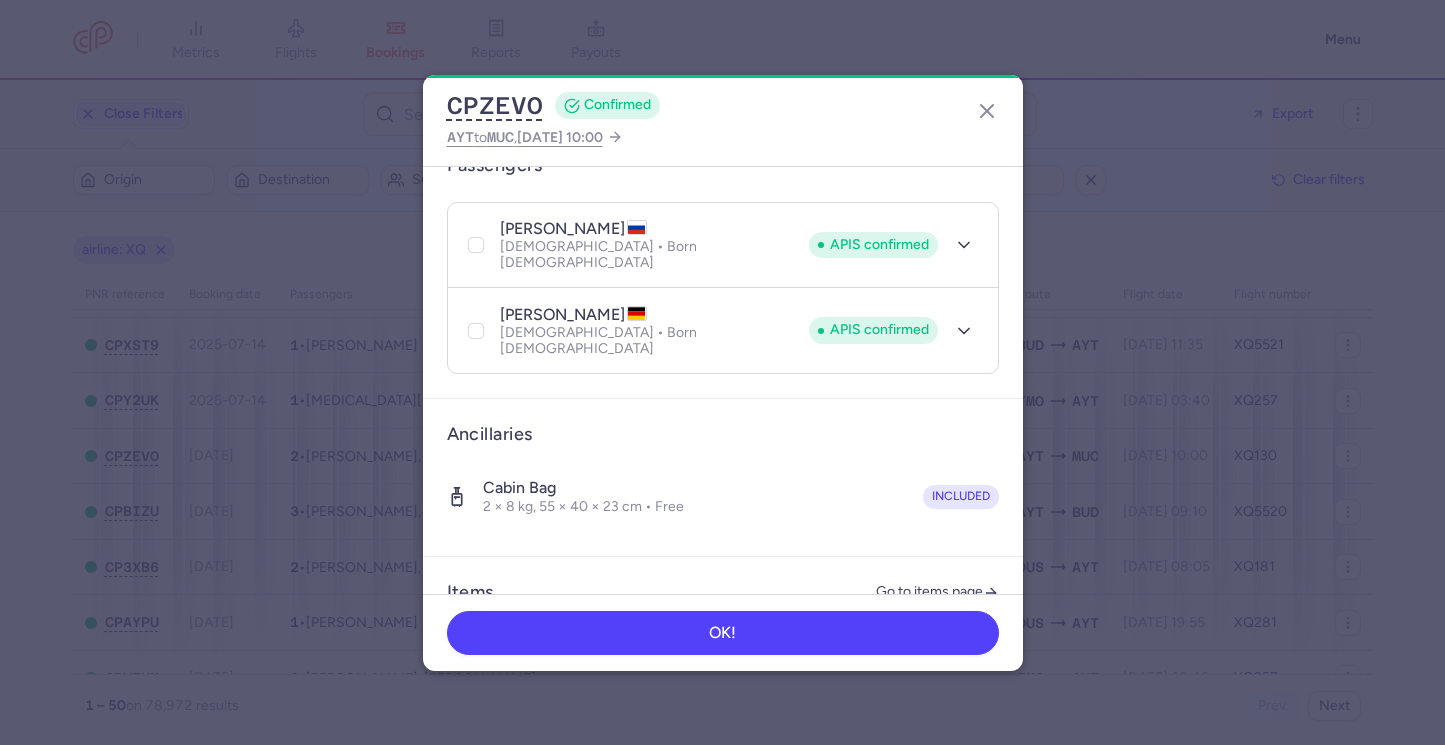 scroll, scrollTop: 935, scrollLeft: 0, axis: vertical 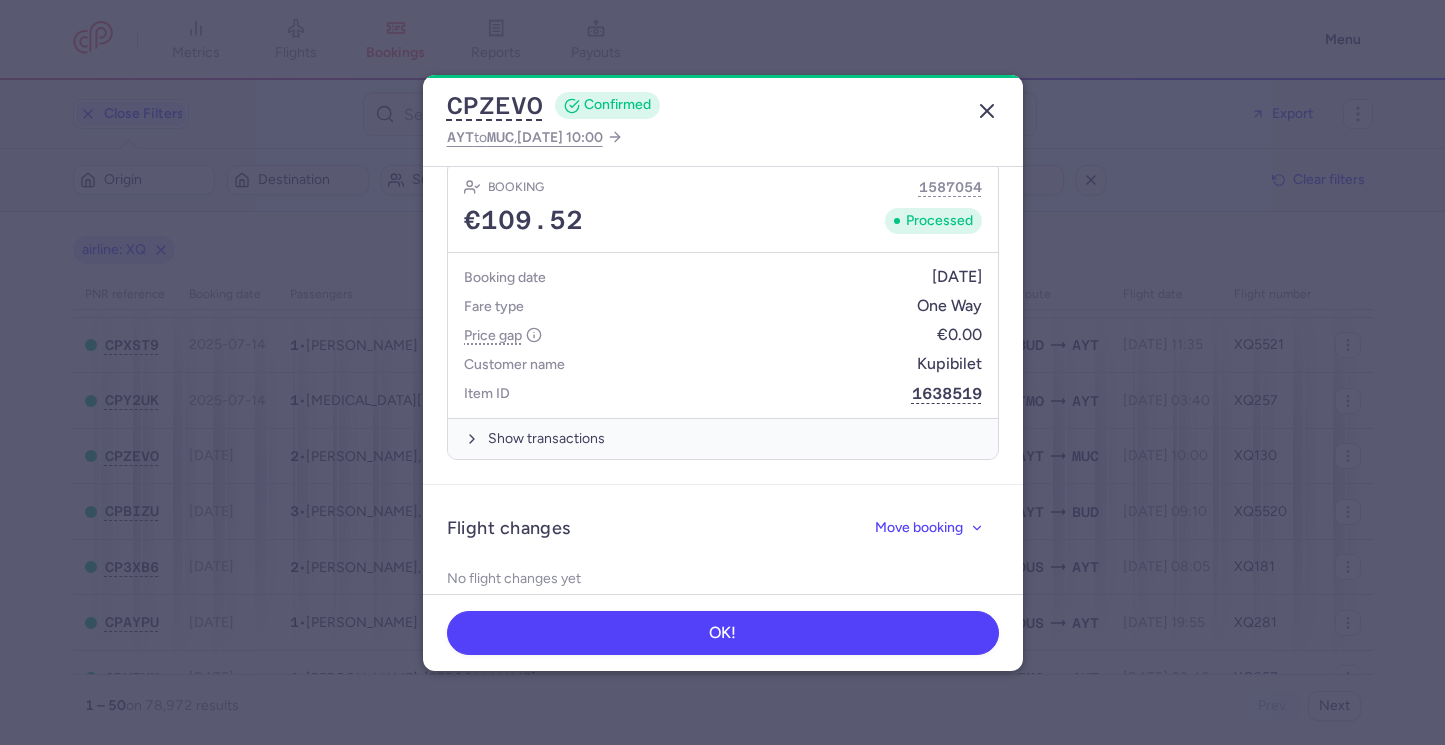 click 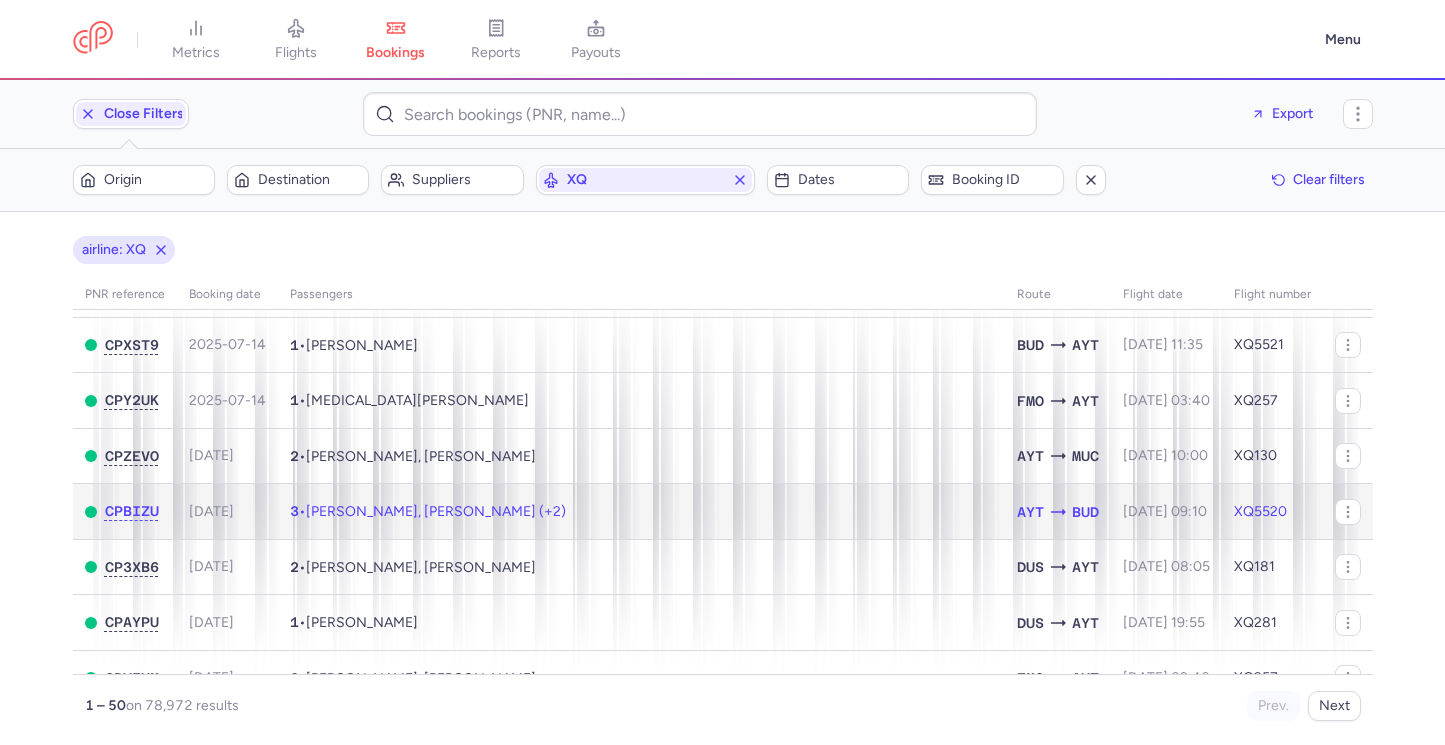 click on "3  •  Gergely DARNOI, Eszter DARNOI TOMOR (+2)" 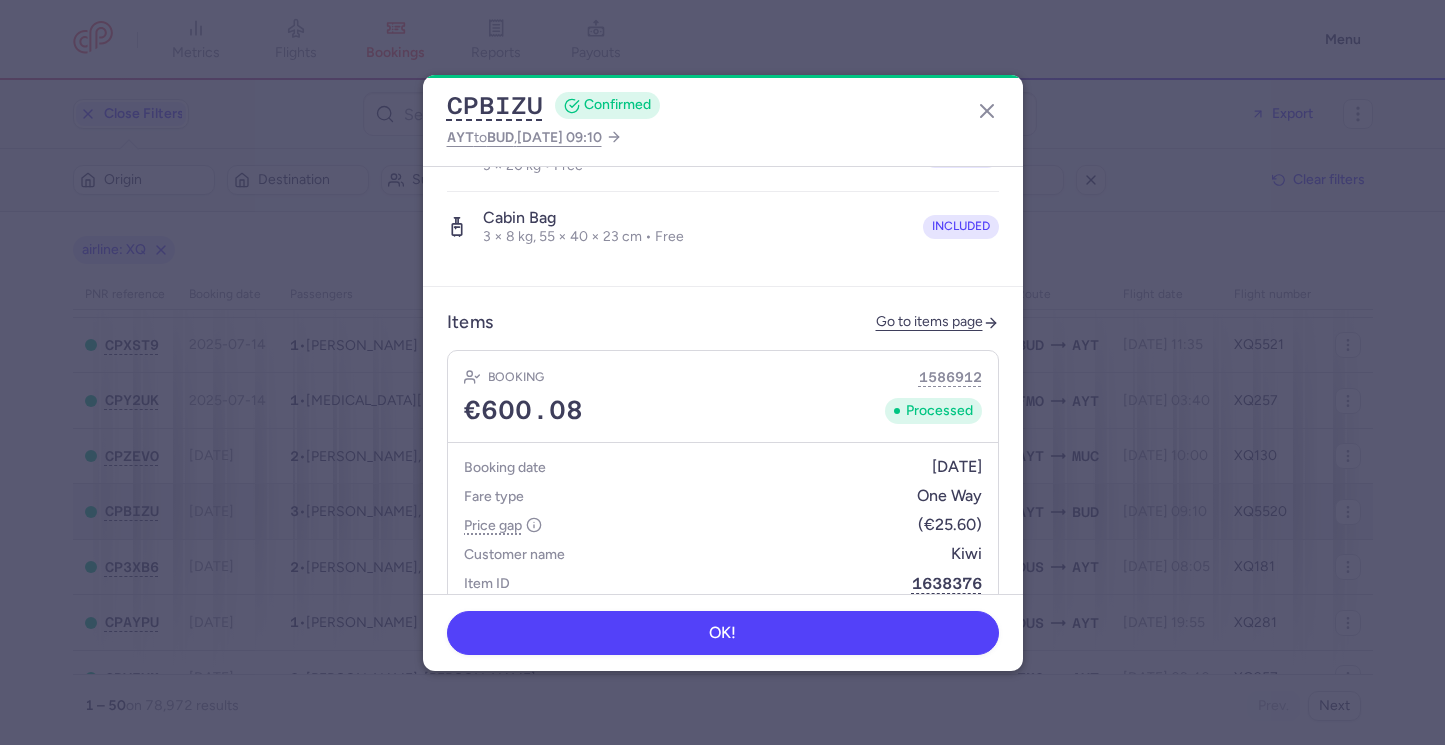 scroll, scrollTop: 1052, scrollLeft: 0, axis: vertical 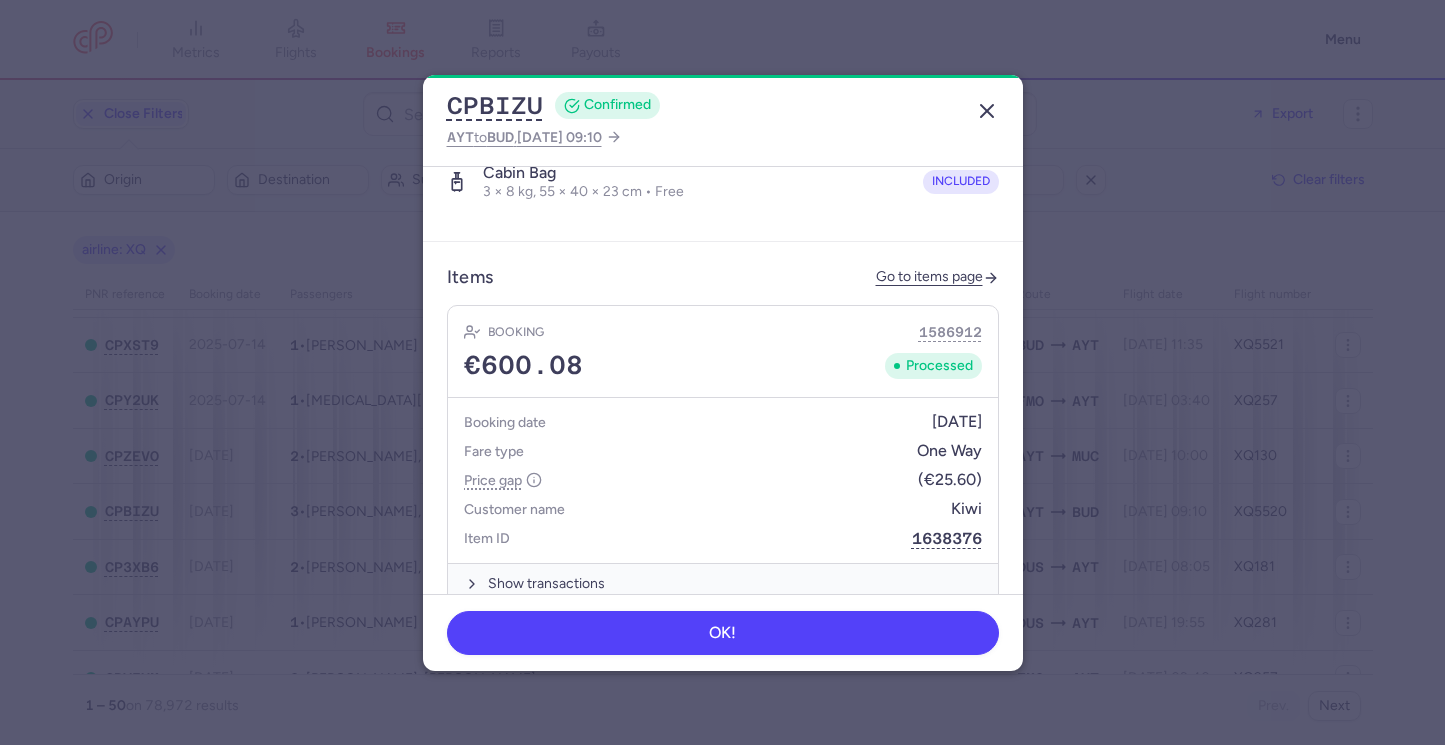 click 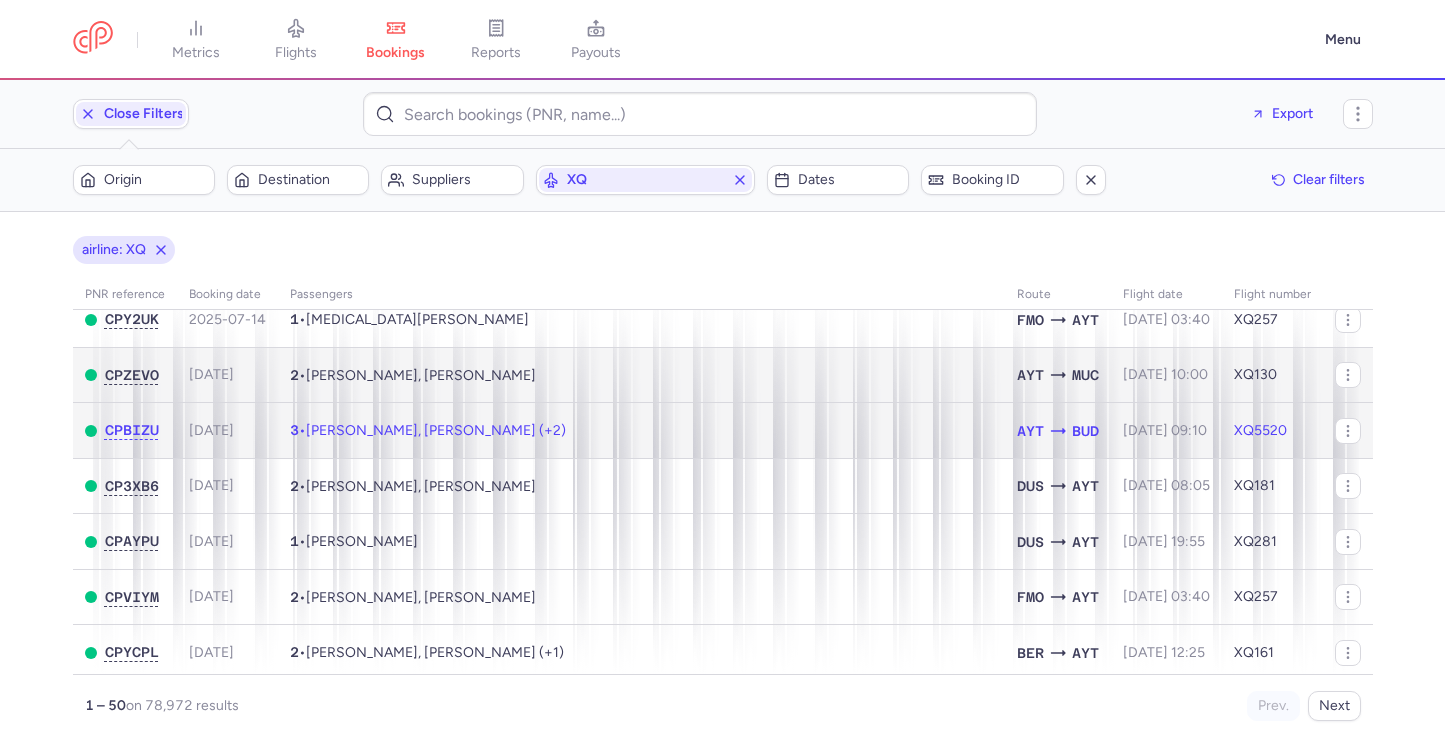scroll, scrollTop: 301, scrollLeft: 0, axis: vertical 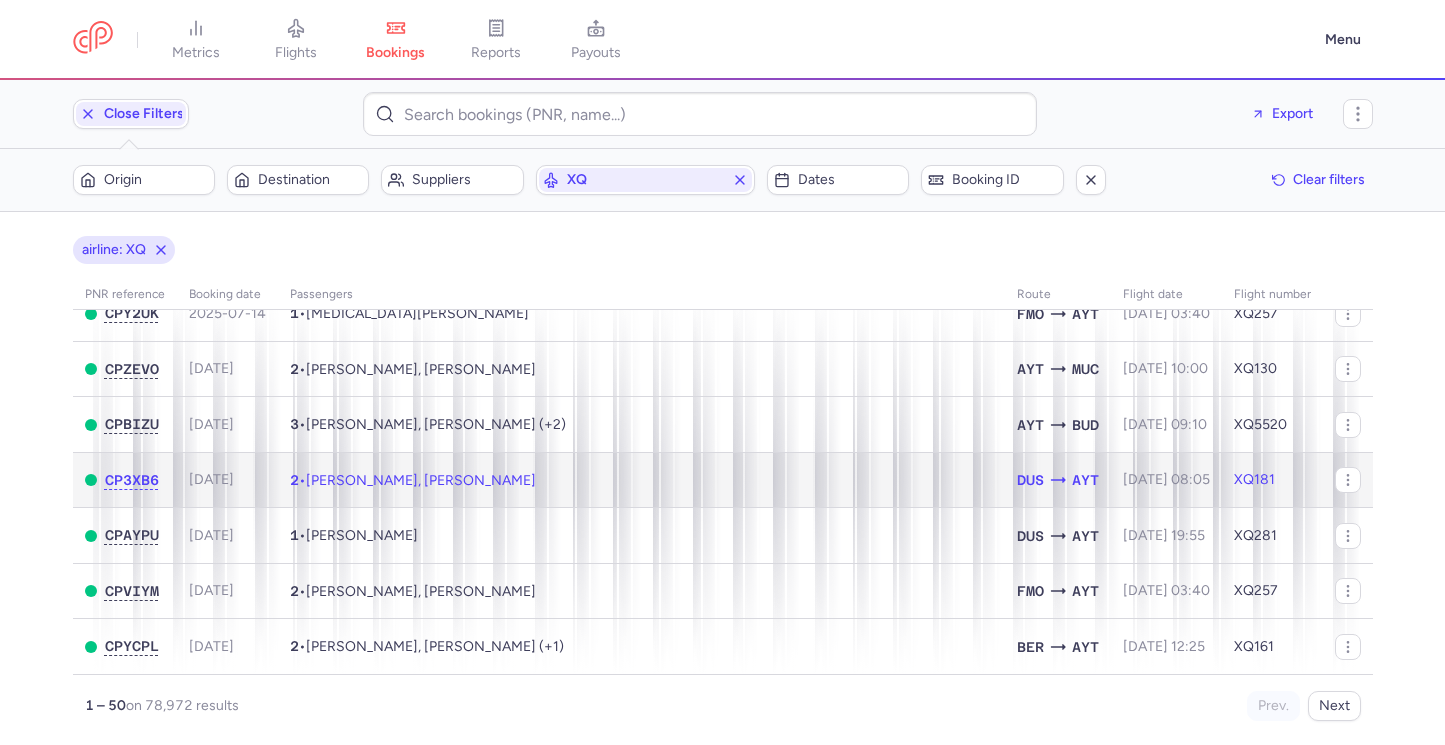 click on "2  •  Zeynep AKSOY, Aleyna Nur MUTLU" 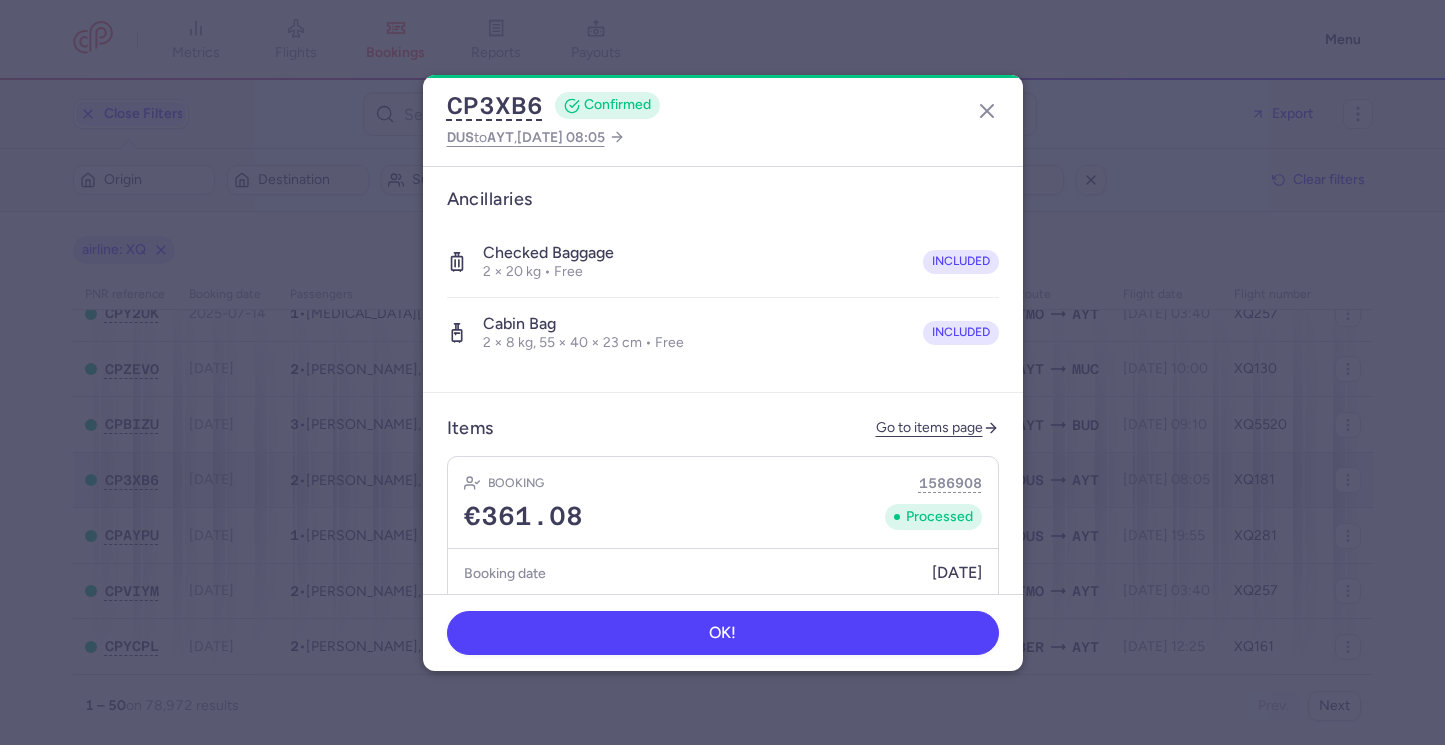 scroll, scrollTop: 799, scrollLeft: 0, axis: vertical 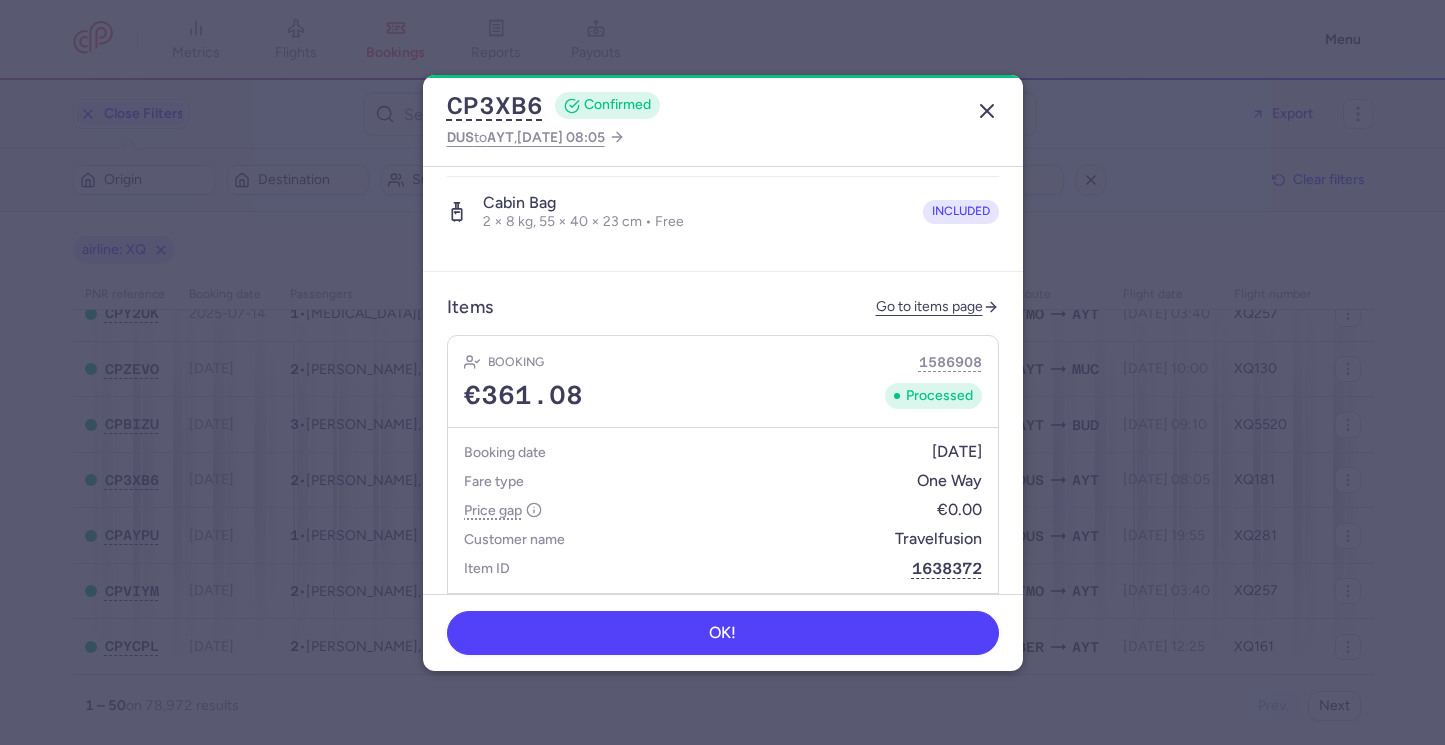 click 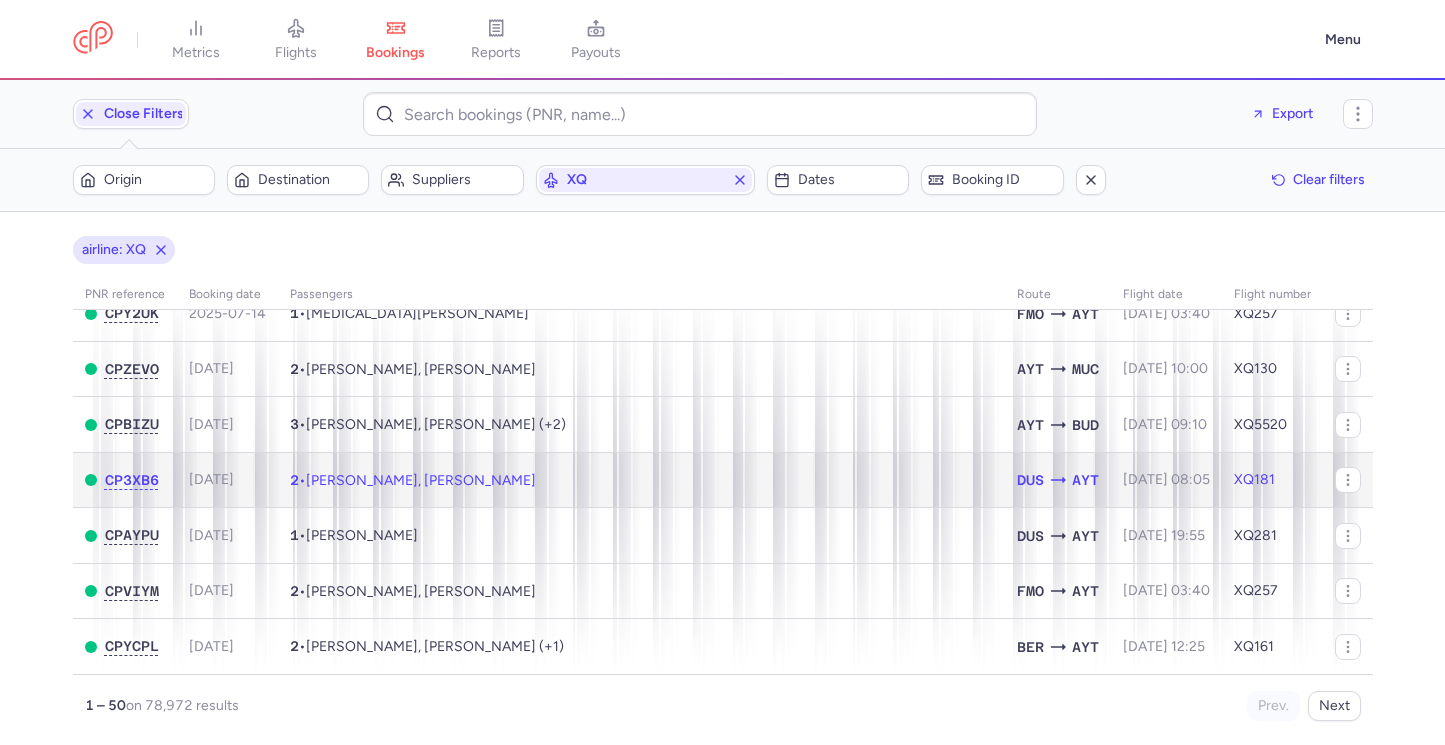 scroll, scrollTop: 361, scrollLeft: 0, axis: vertical 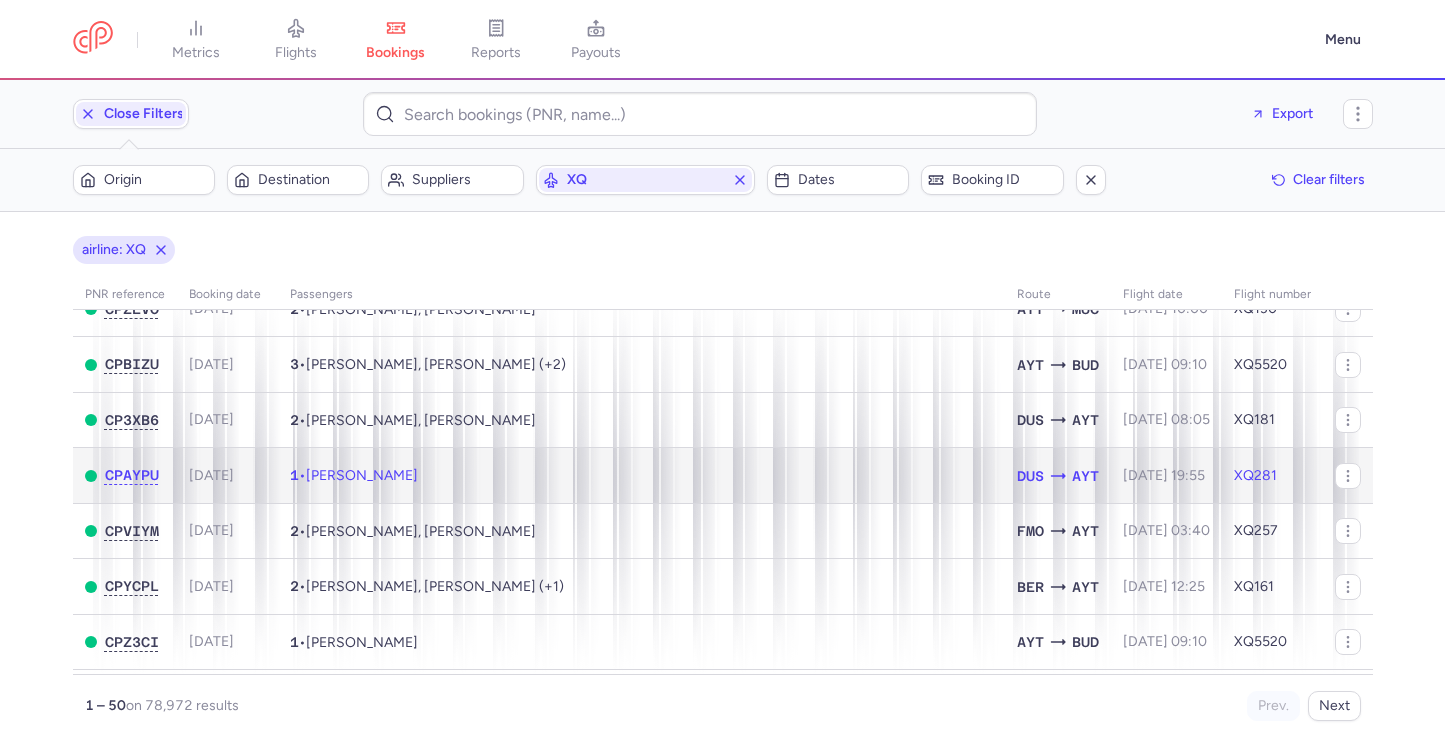 click on "1  •  Sergei BURLAKIN" 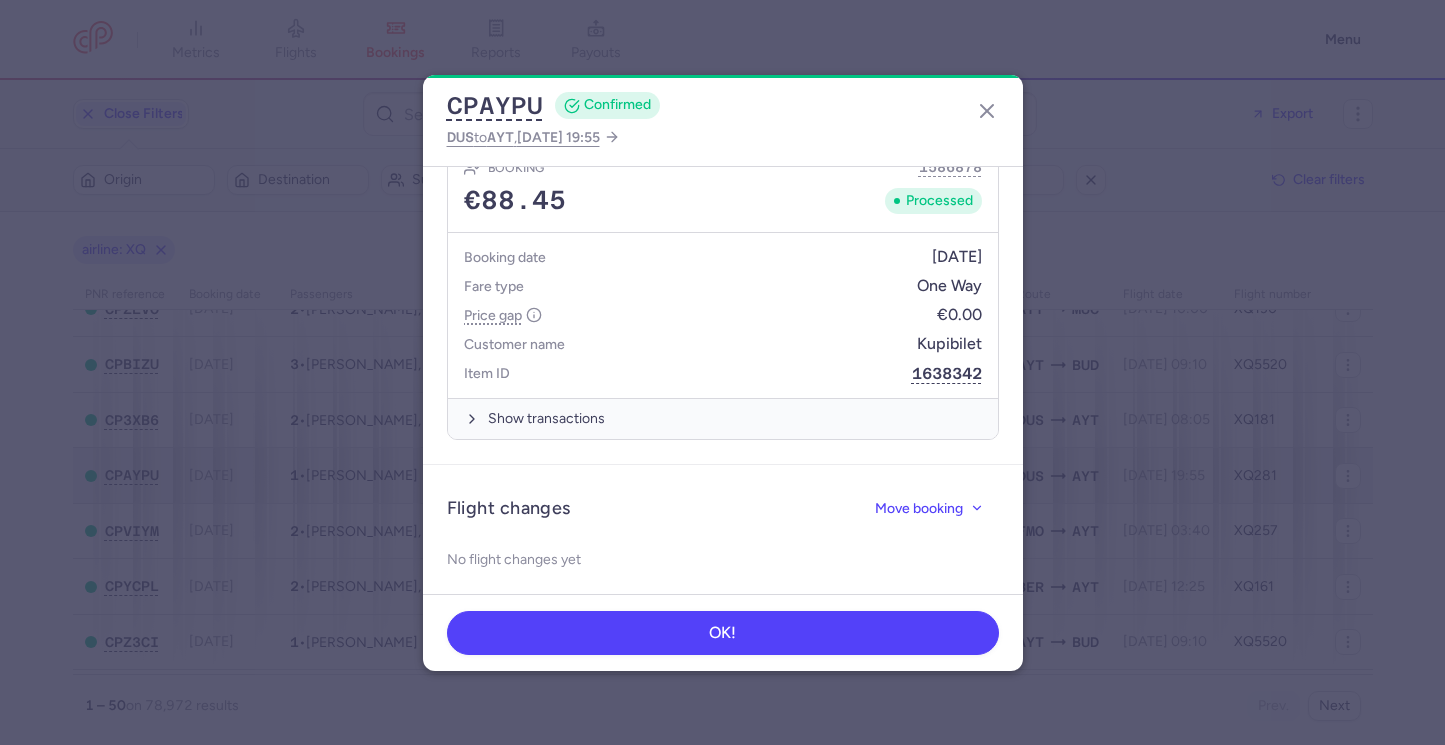 scroll, scrollTop: 889, scrollLeft: 0, axis: vertical 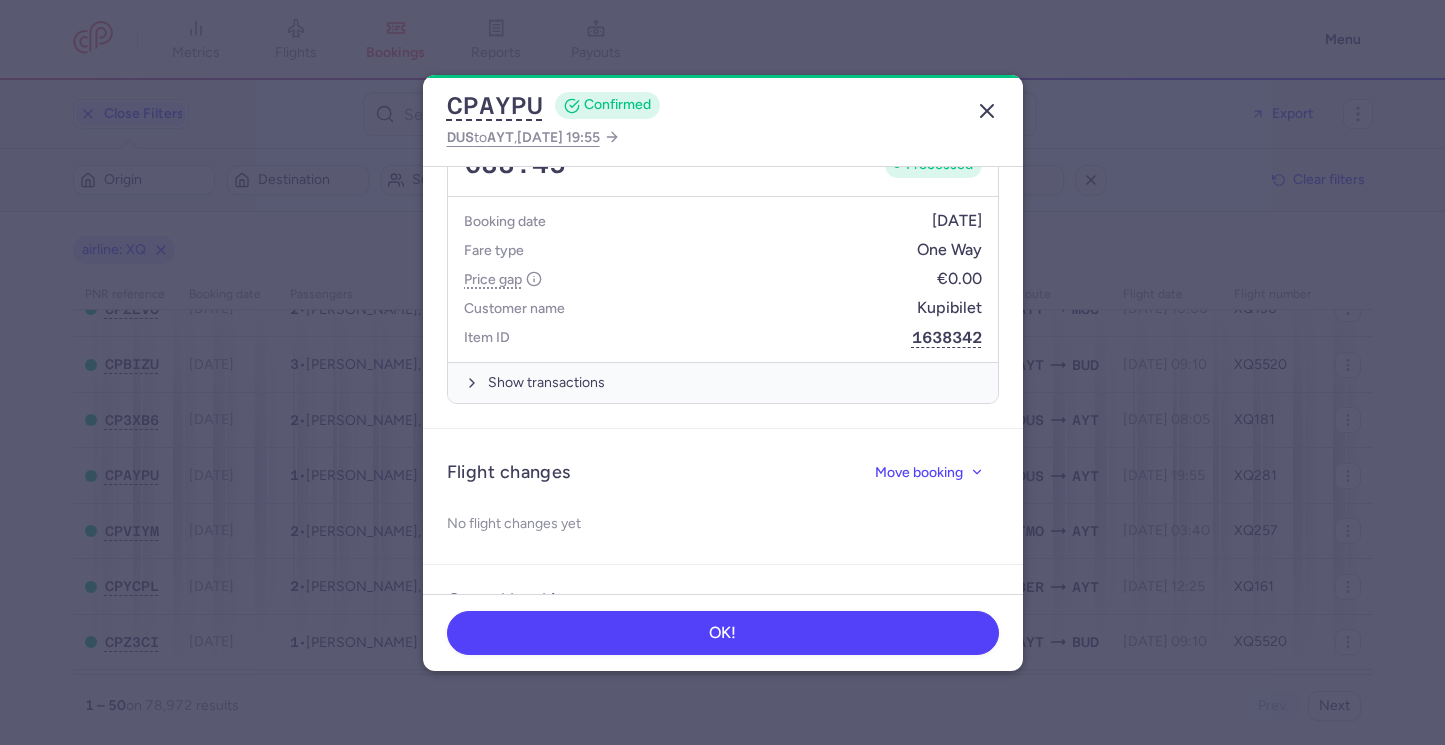 click 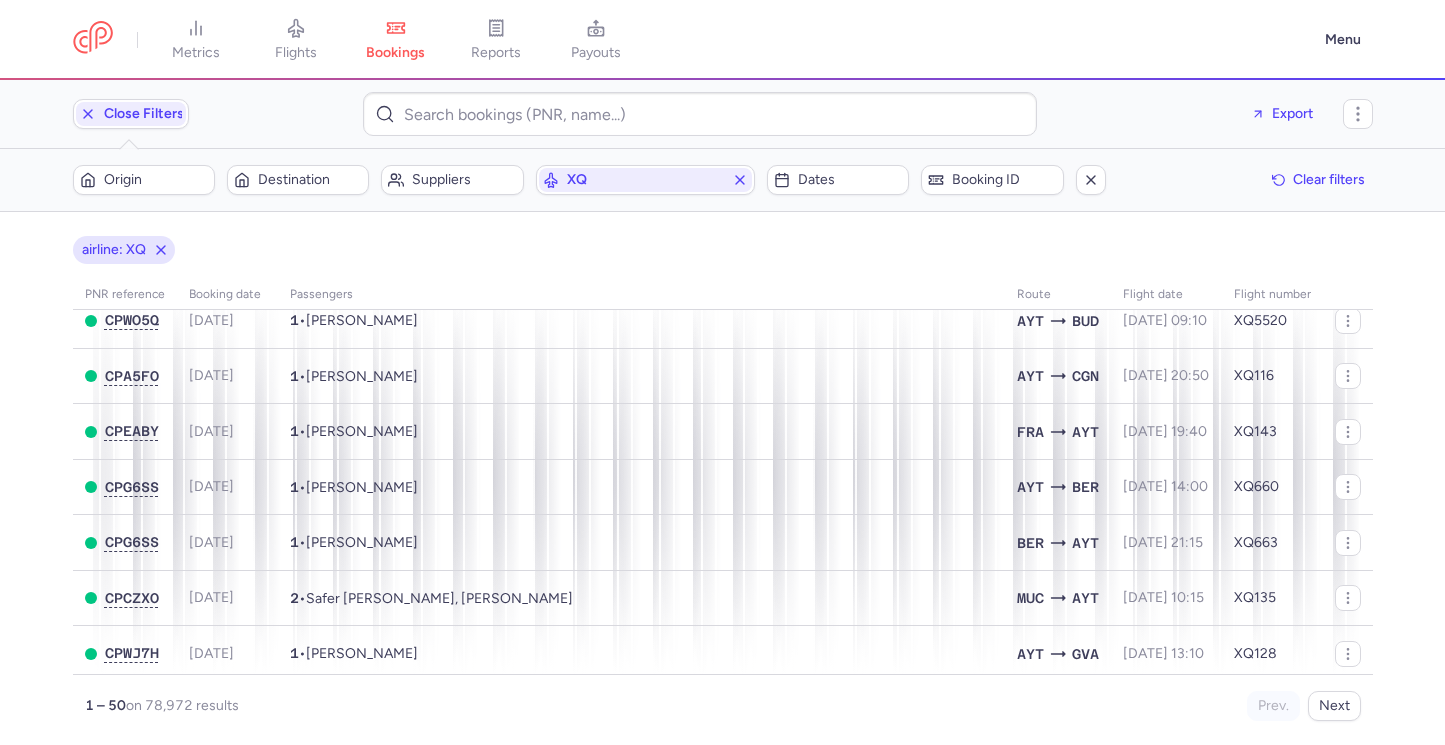scroll, scrollTop: 1967, scrollLeft: 0, axis: vertical 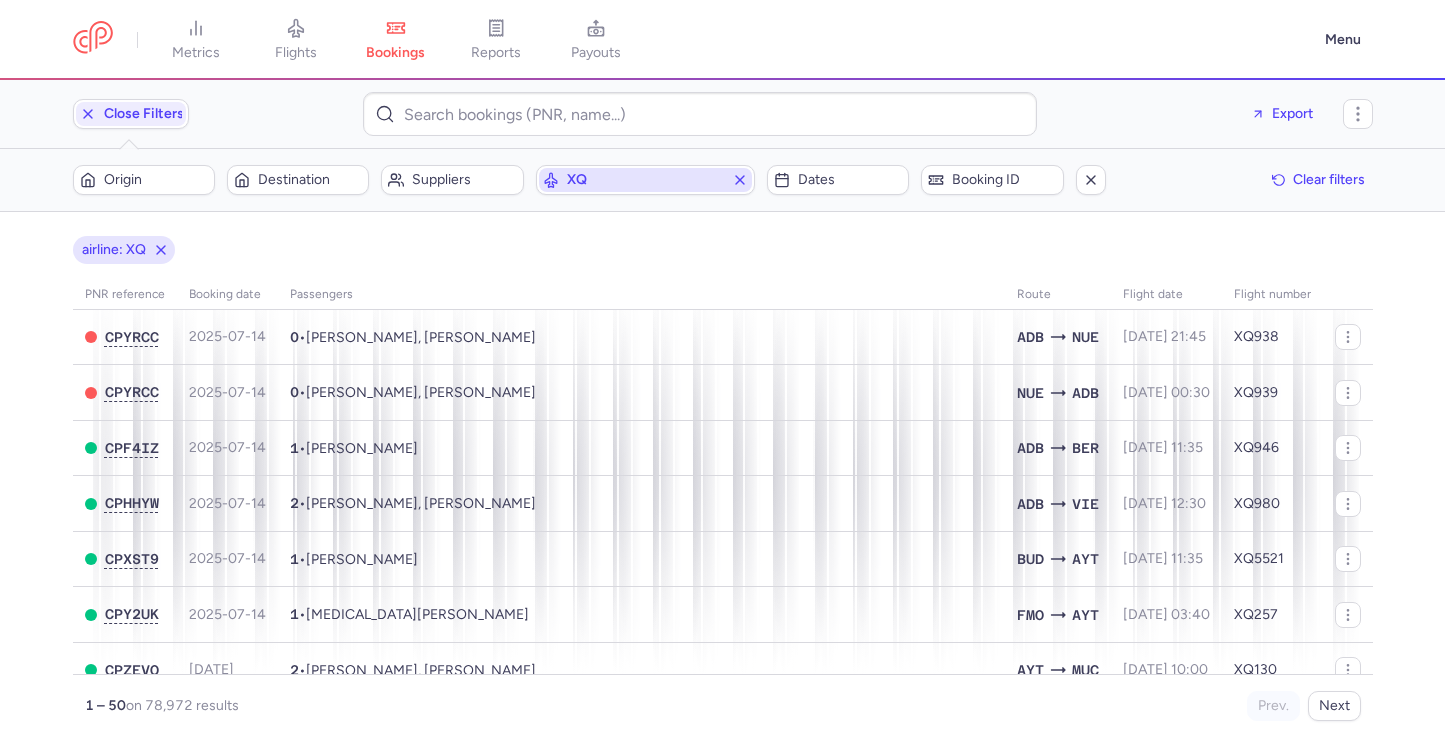 click 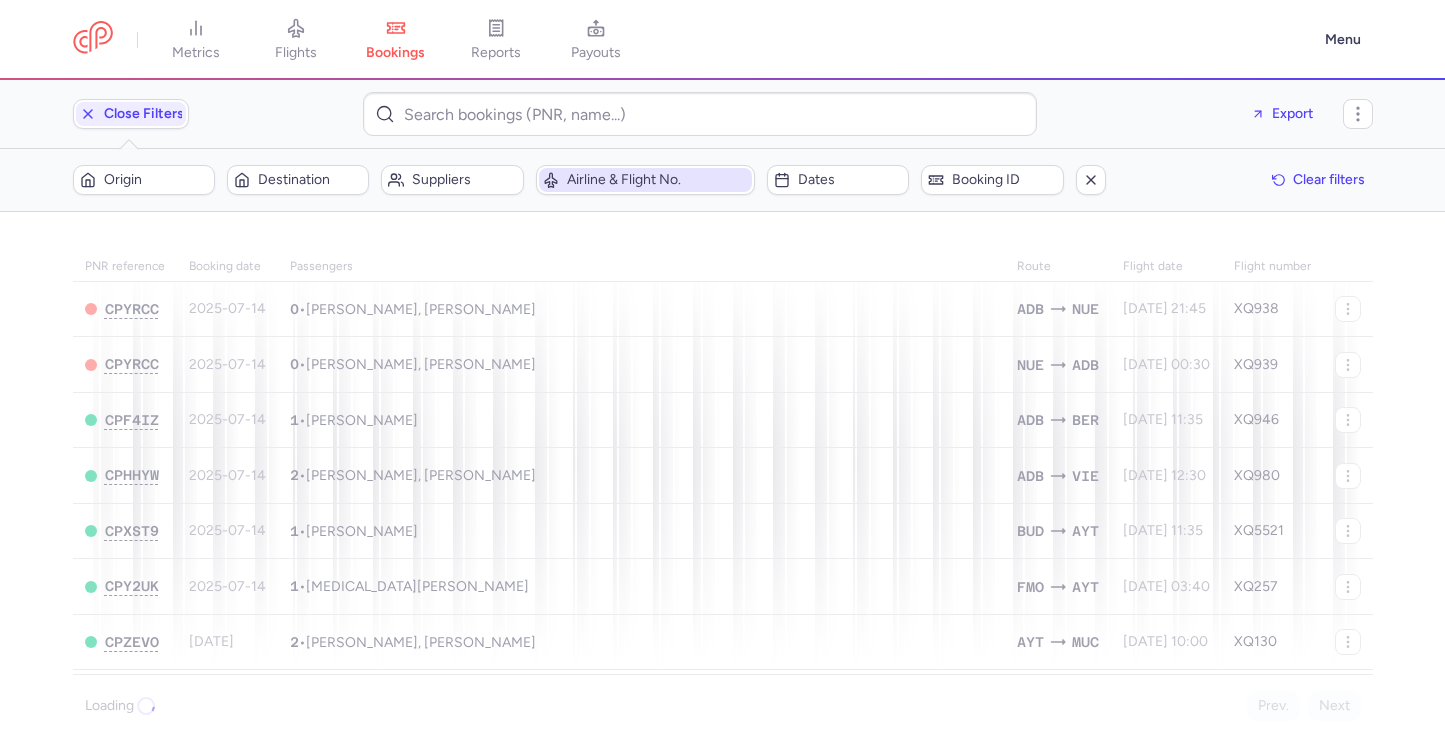 click on "PNR reference Booking date Passengers Route flight date Flight number CPYRCC 2025-07-14 0  •  Ahmet PEKER, Birgul PEKER  ADB  NUE 2025-07-22, 21:45  XQ938  CPYRCC 2025-07-14 0  •  Ahmet PEKER, Birgul PEKER  NUE  ADB 2025-07-18, 00:30  XQ939  CPF4IZ 2025-07-14 1  •  Piotr MARCHLIK  ADB  BER 2025-07-25, 11:35  XQ946  CPHHYW 2025-07-14 2  •  Tomas POLCER, Diana BILOUSOVA  ADB  VIE 2025-09-14, 12:30  XQ980  CPXST9 2025-07-14 1  •  Shamil GAREEV  BUD  AYT 2025-07-21, 11:35  XQ5521  CPY2UK 2025-07-14 1  •  Nikita BELOKONEV  FMO  AYT 2025-07-20, 03:40  XQ257  CPZEVO 2025-07-13 2  •  Svetlana AGALTSOVA, Natalia KUKLINA  AYT  MUC 2025-07-21, 10:00  XQ130  CPBIZU 2025-07-13 3  •  Gergely DARNOI, Eszter DARNOI TOMOR (+2)  AYT  BUD 2025-08-01, 09:10  XQ5520  CP3XB6 2025-07-13 2  •  Zeynep AKSOY, Aleyna Nur MUTLU  DUS  AYT 2025-09-15, 08:05  XQ181  CPAYPU 2025-07-13 1  •  Sergei BURLAKIN  DUS  AYT 2025-09-06, 19:55  XQ281  CPVIYM 2025-07-13 2  •  Sophie PRILEPSKI, Evelin PRILEPSKI  FMO  AYT  XQ257  2" at bounding box center [722, 478] 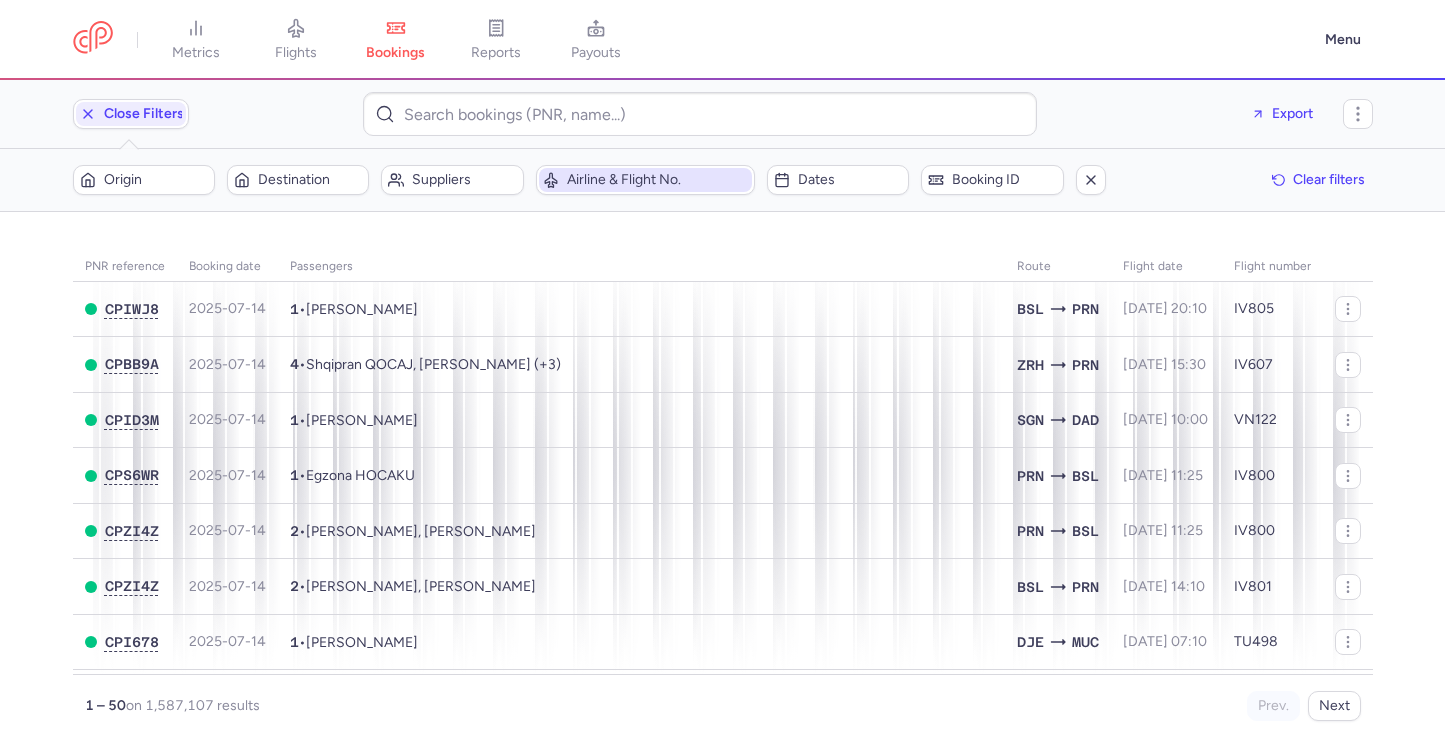 click on "Airline & Flight No." at bounding box center (658, 180) 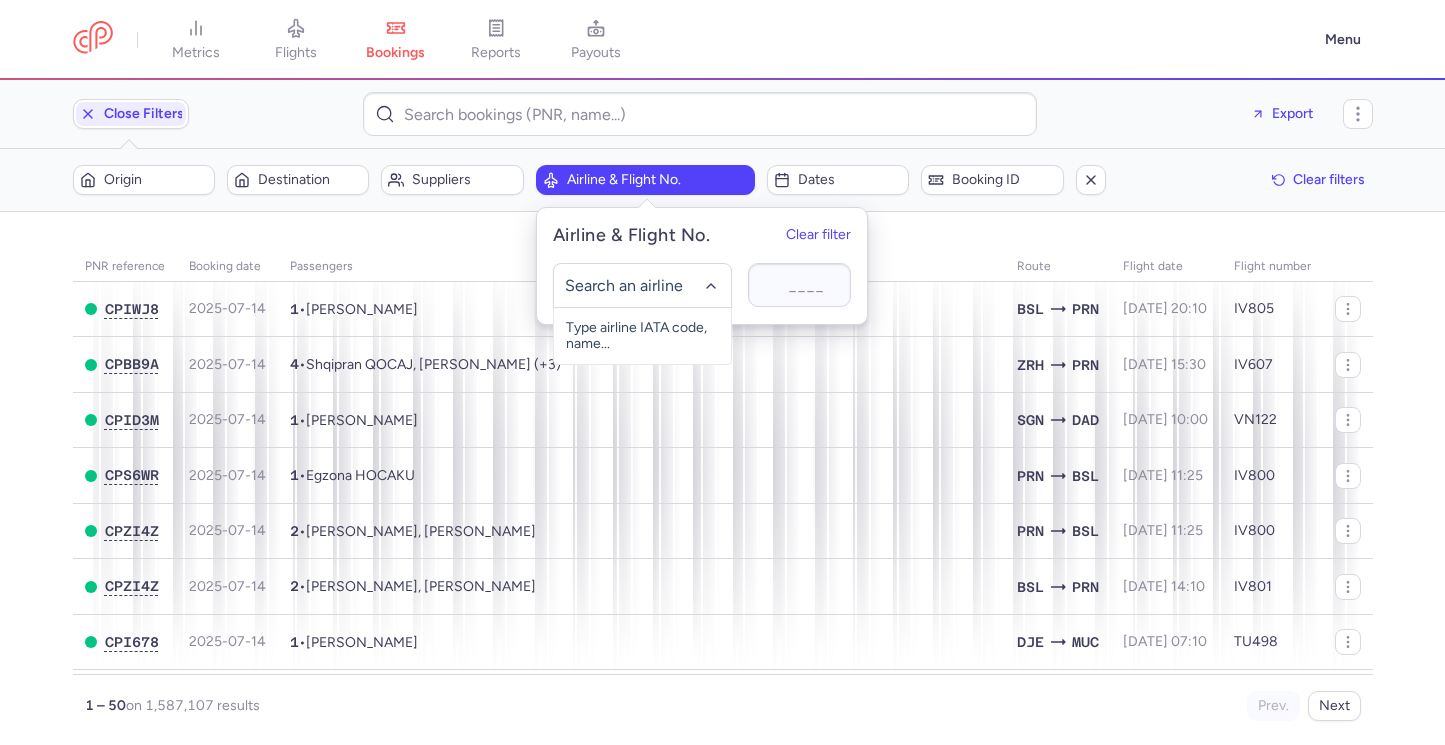 click on "Airline & Flight No." at bounding box center (658, 180) 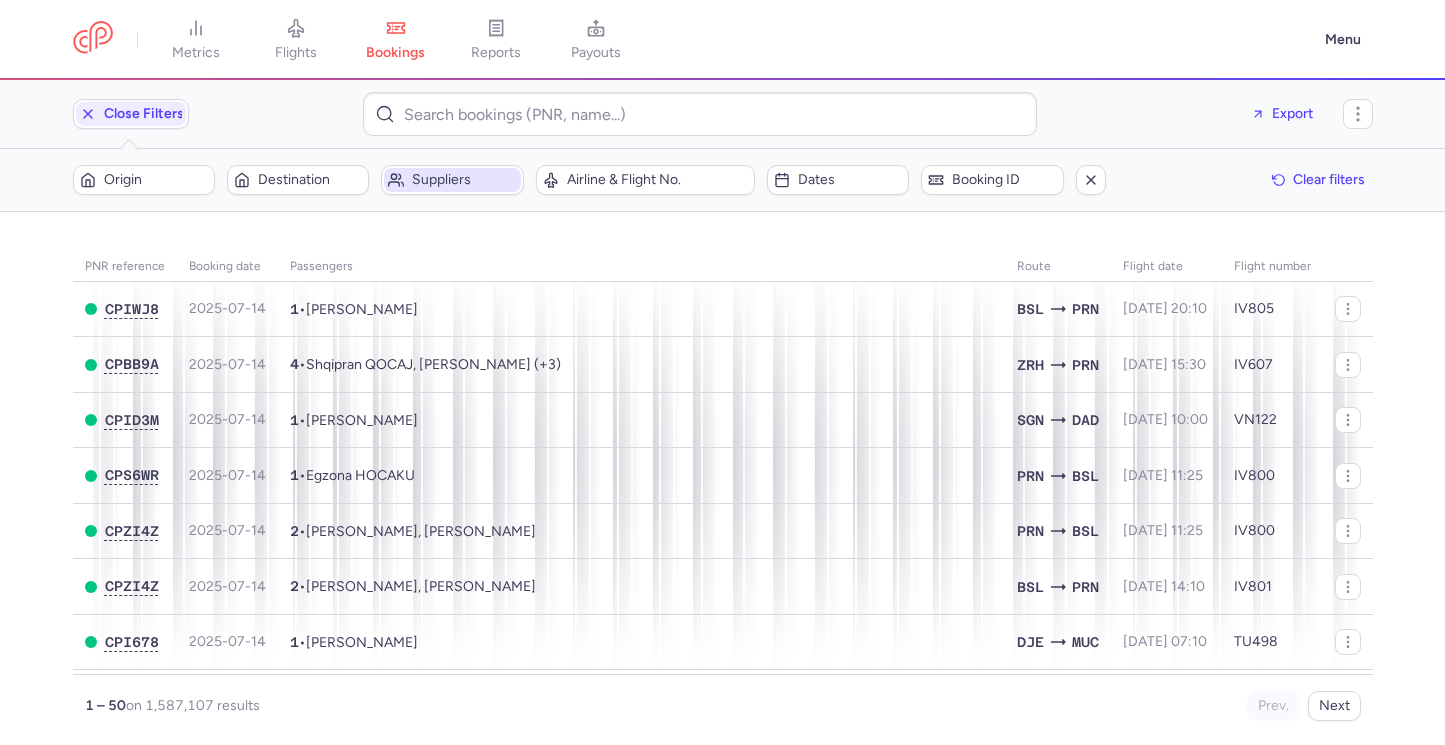 click on "Suppliers" at bounding box center [452, 180] 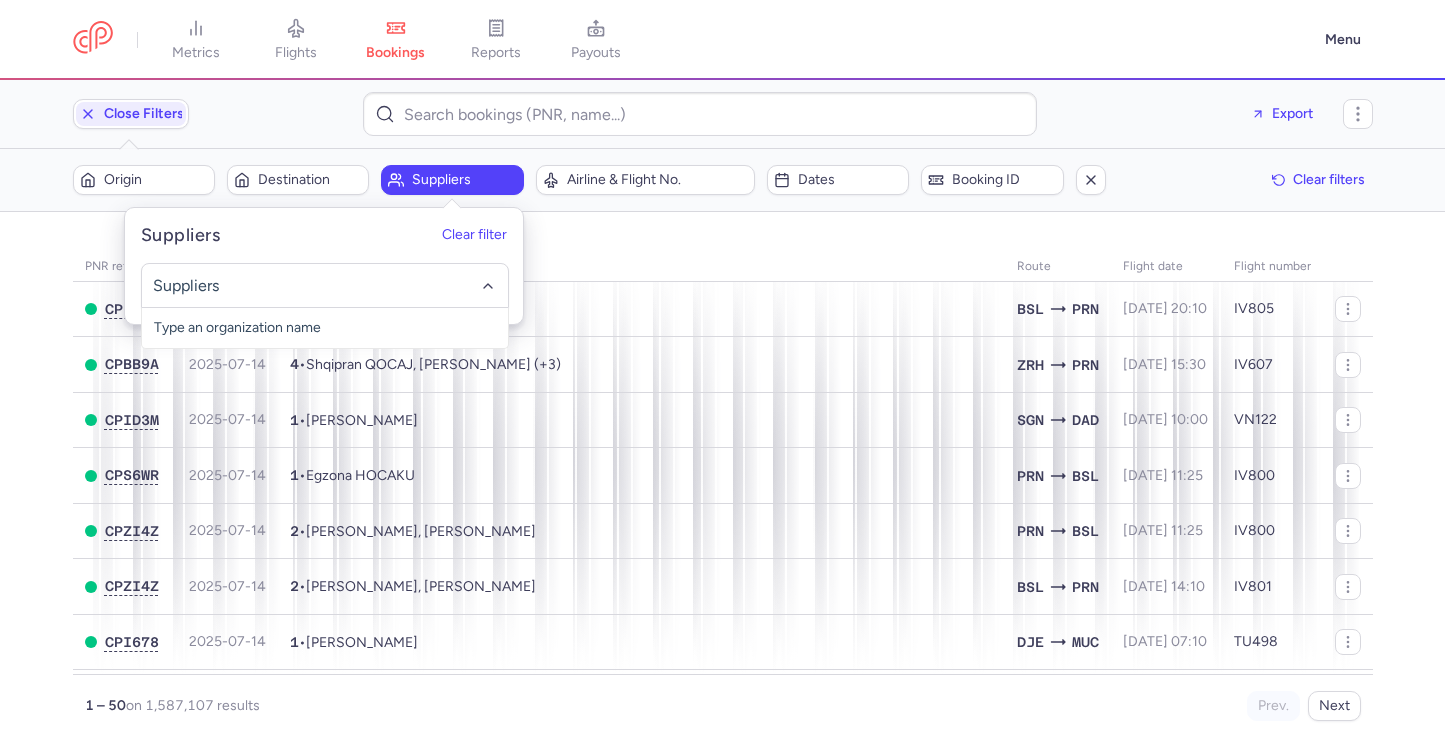 click on "Suppliers" at bounding box center (452, 180) 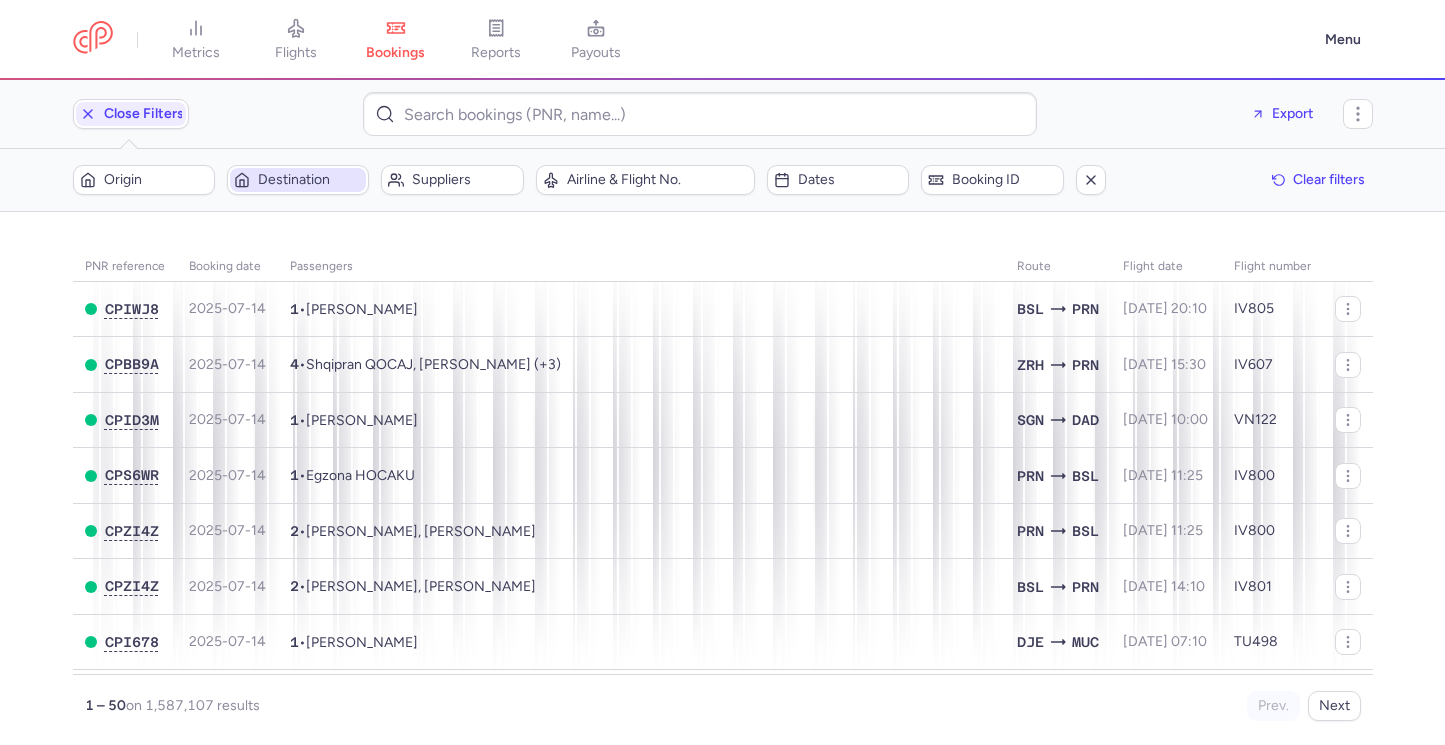 click on "Destination" at bounding box center (310, 180) 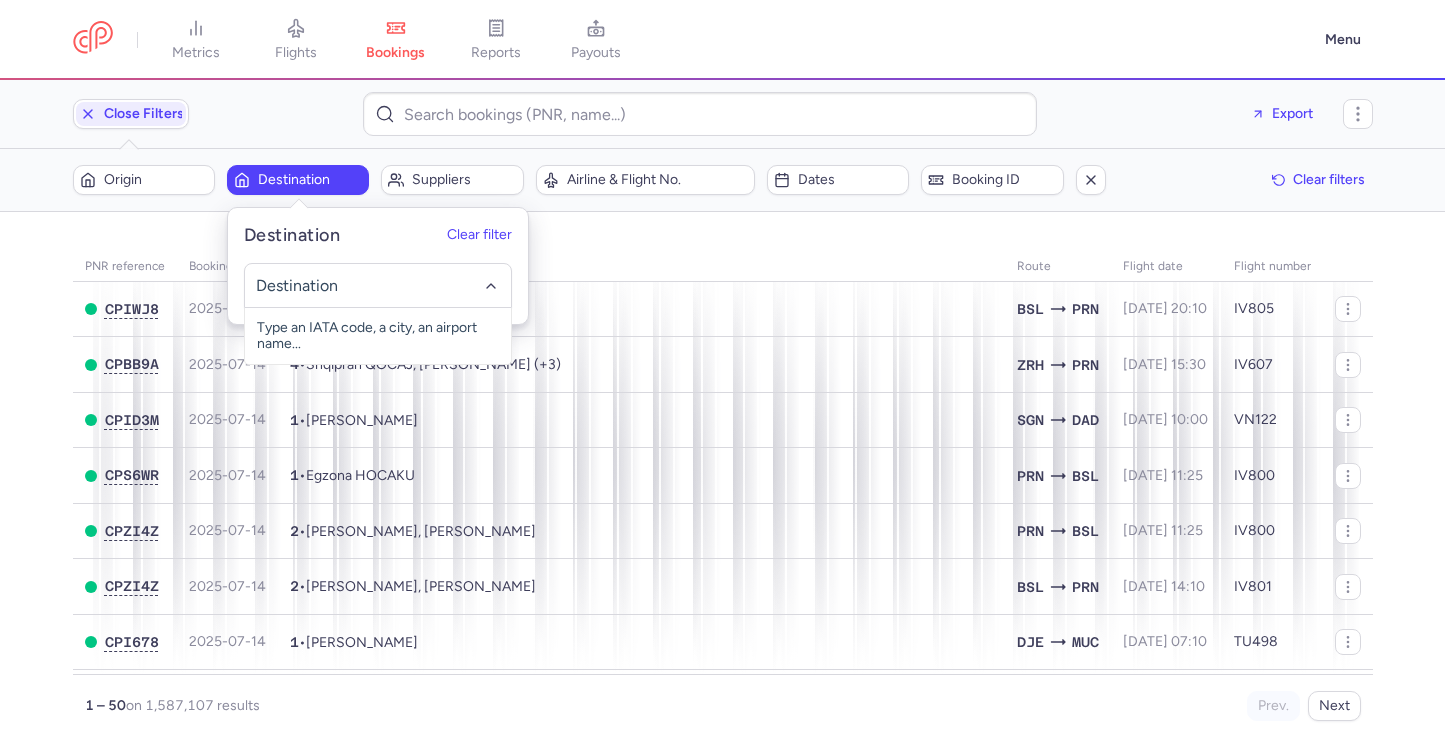 click on "Destination" at bounding box center (310, 180) 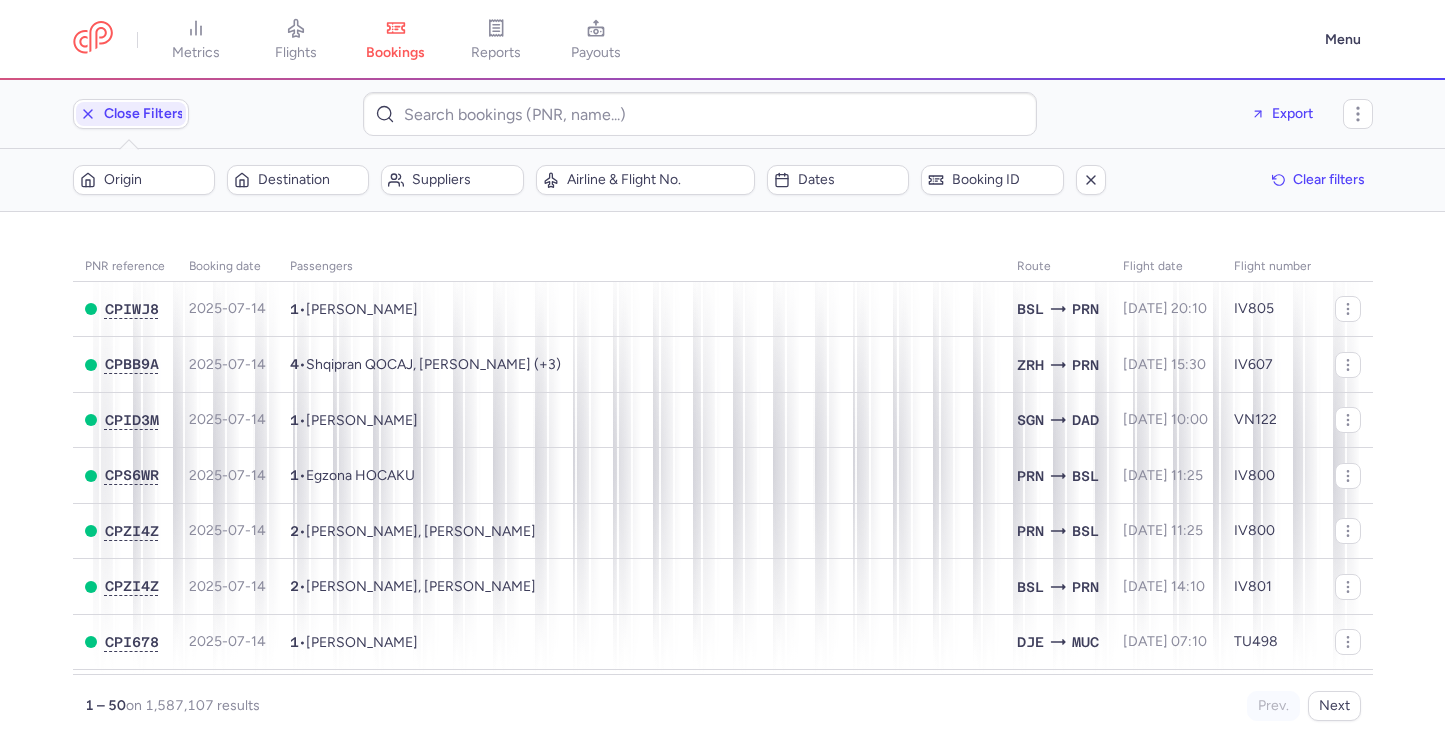 click on "Filters – 1587107 results  Origin  Destination Suppliers   Airline & Flight No.  Dates  Booking ID  Clear filters" at bounding box center (722, 180) 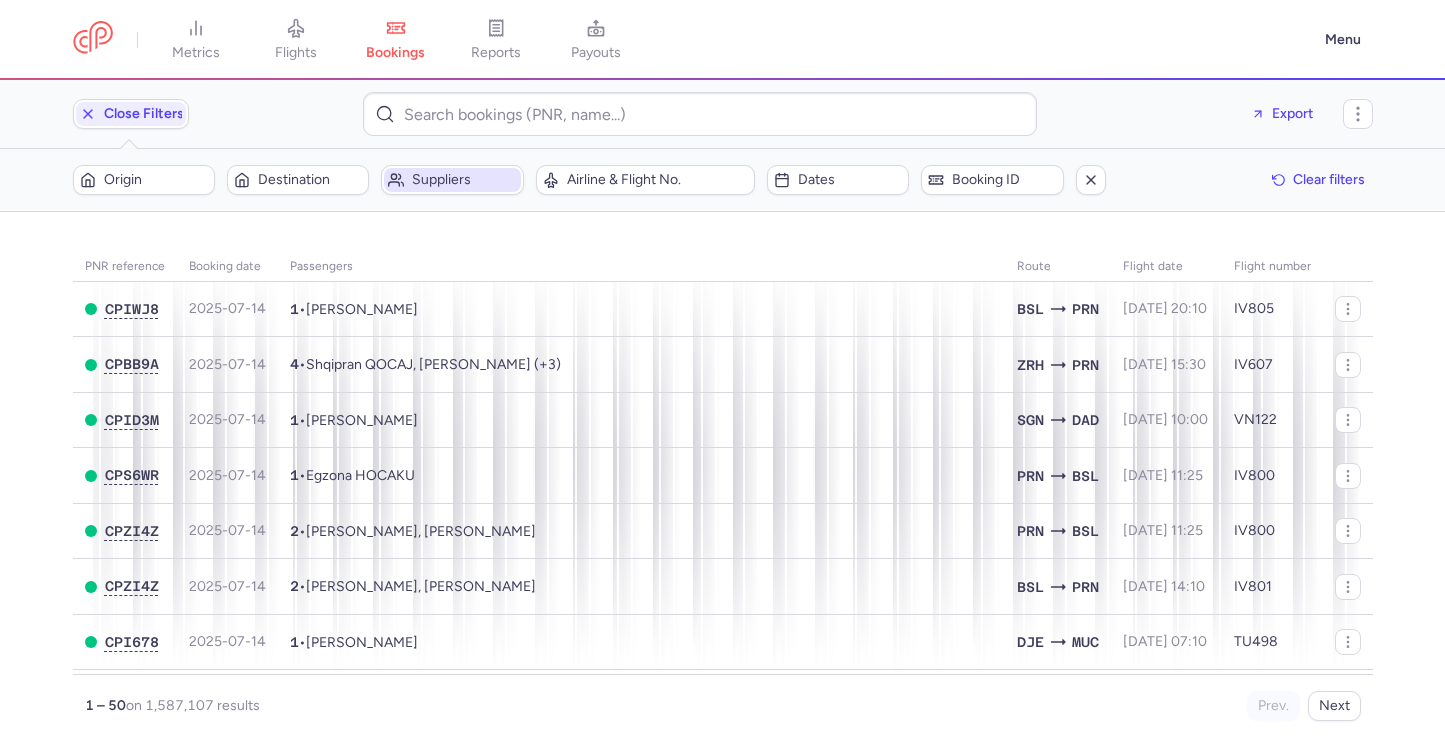 click on "Suppliers" at bounding box center (464, 180) 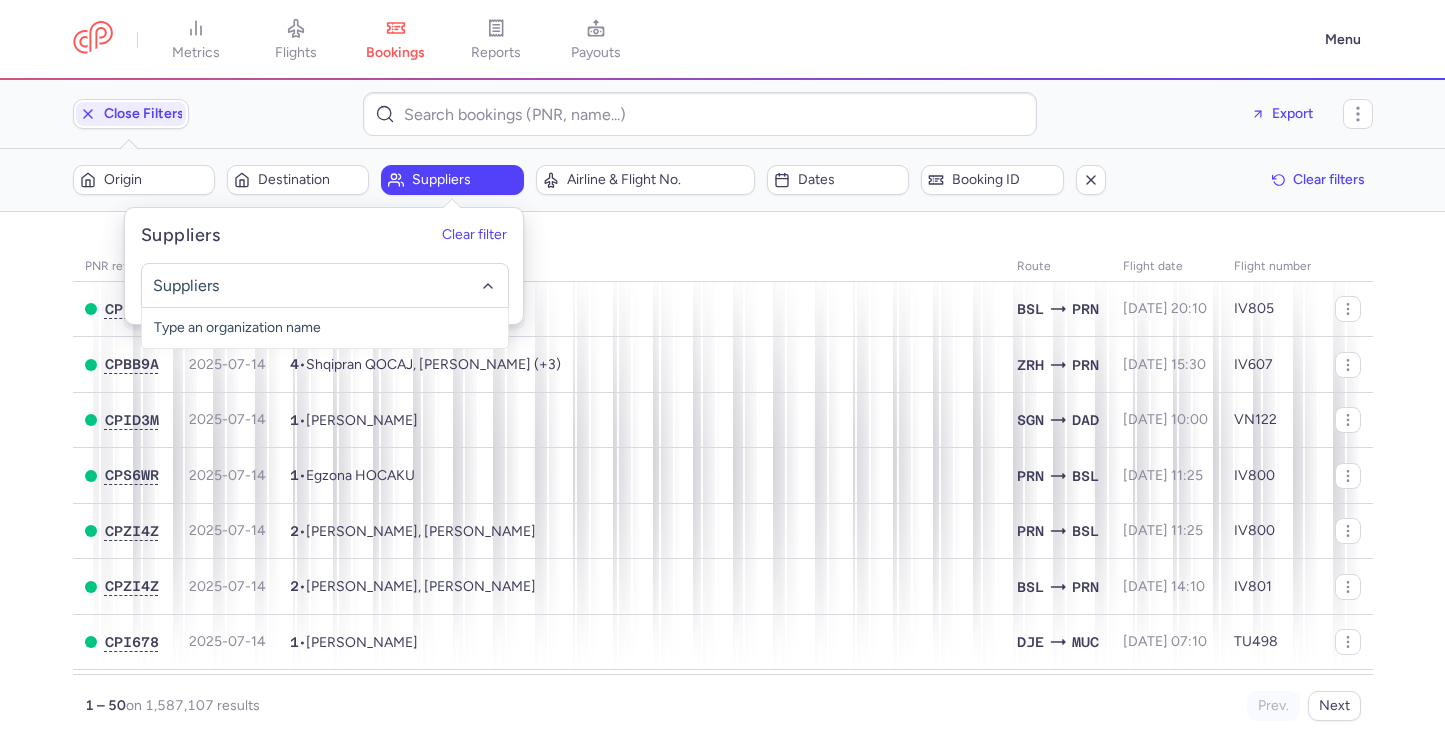 click on "Suppliers" at bounding box center [464, 180] 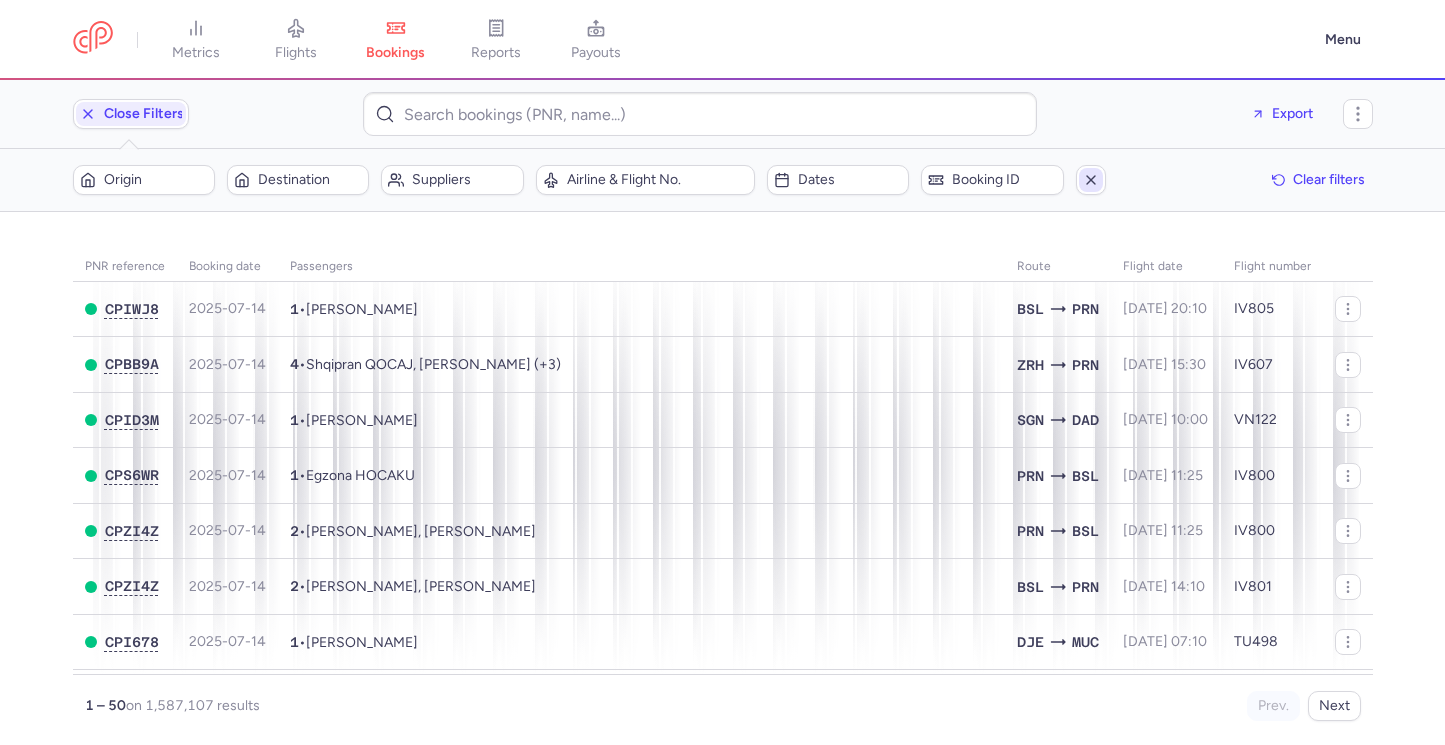 click 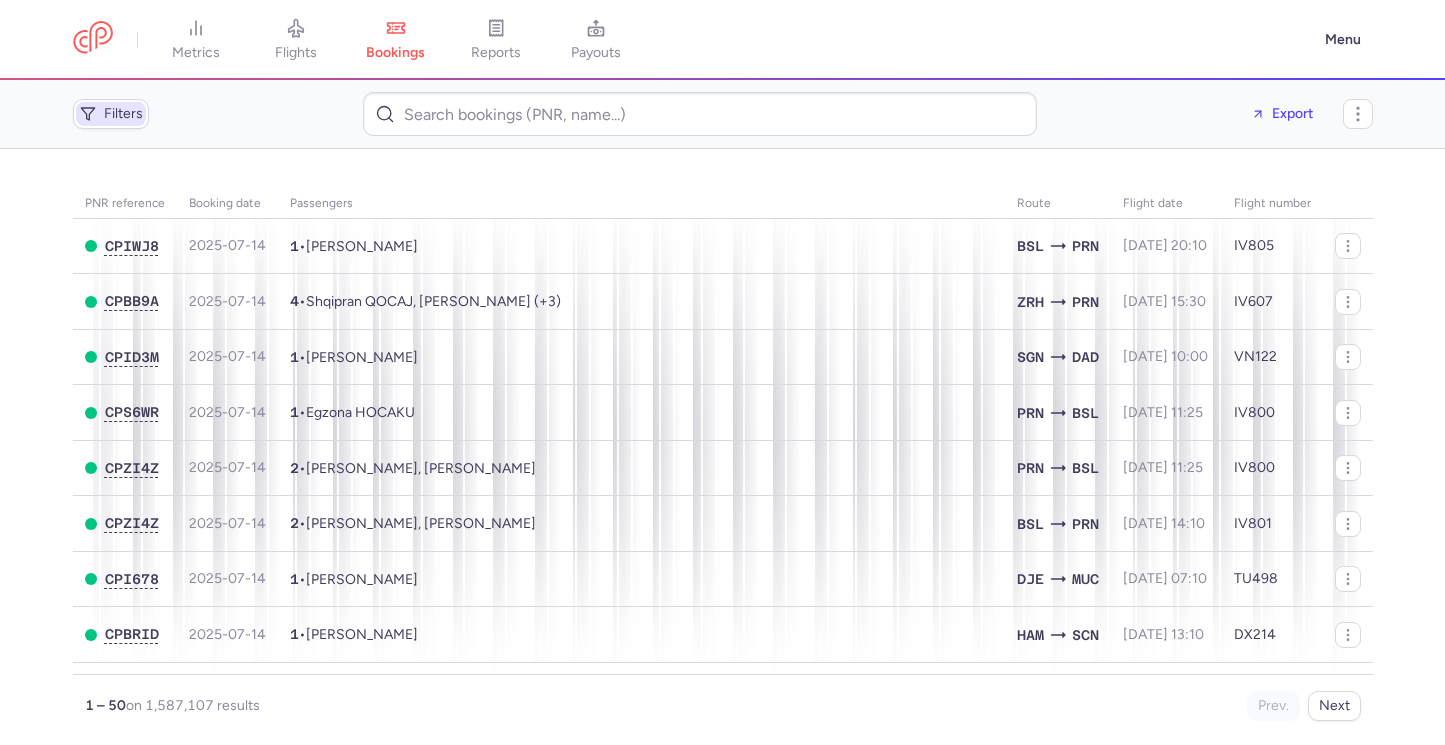 click on "Filters" 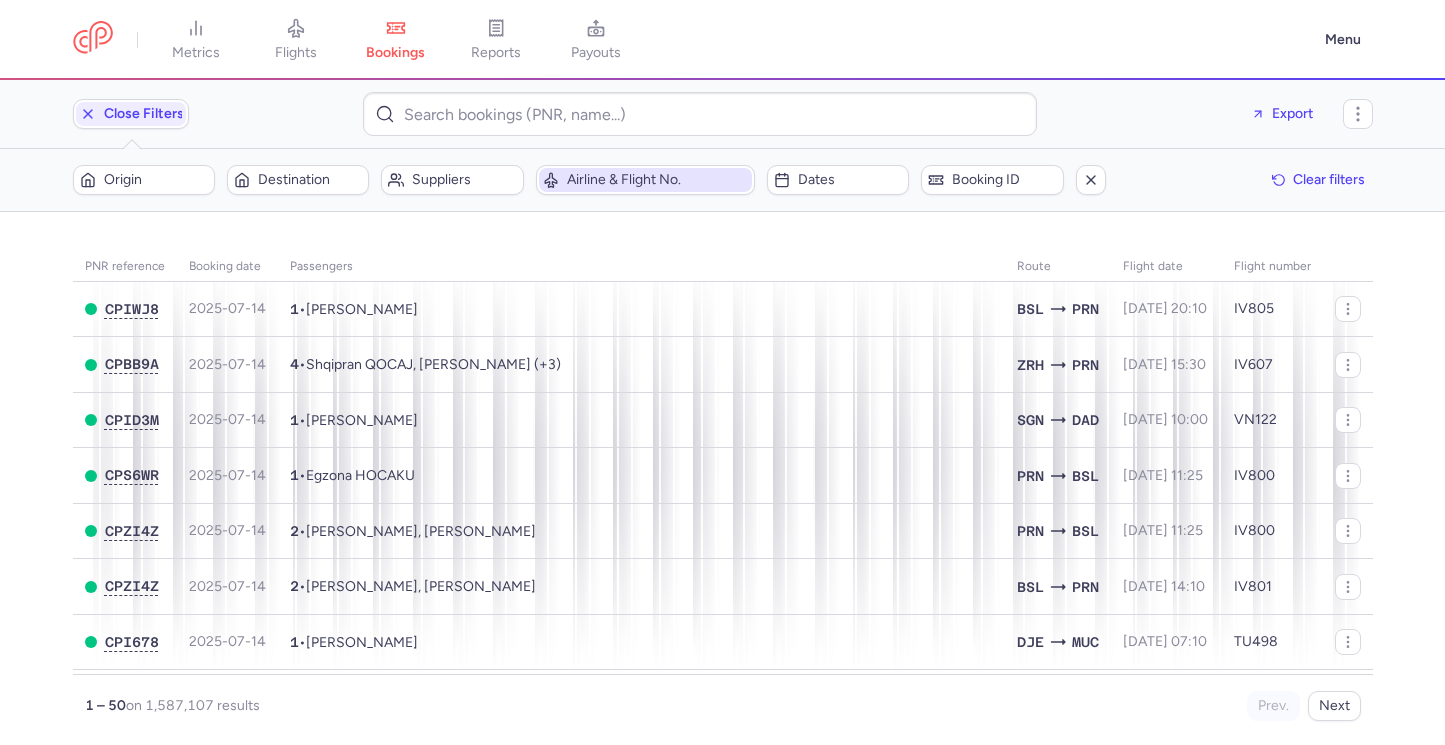 click on "Airline & Flight No." at bounding box center [658, 180] 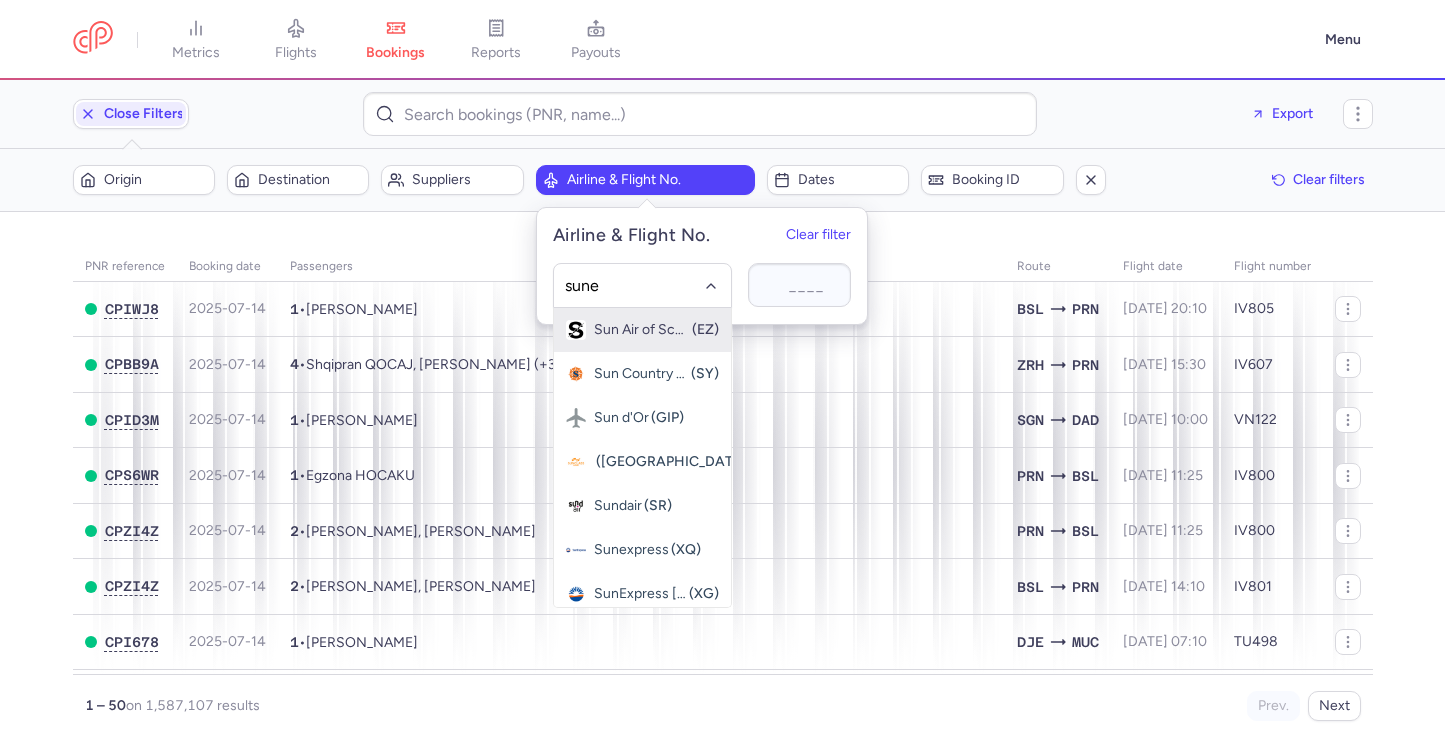type on "sunex" 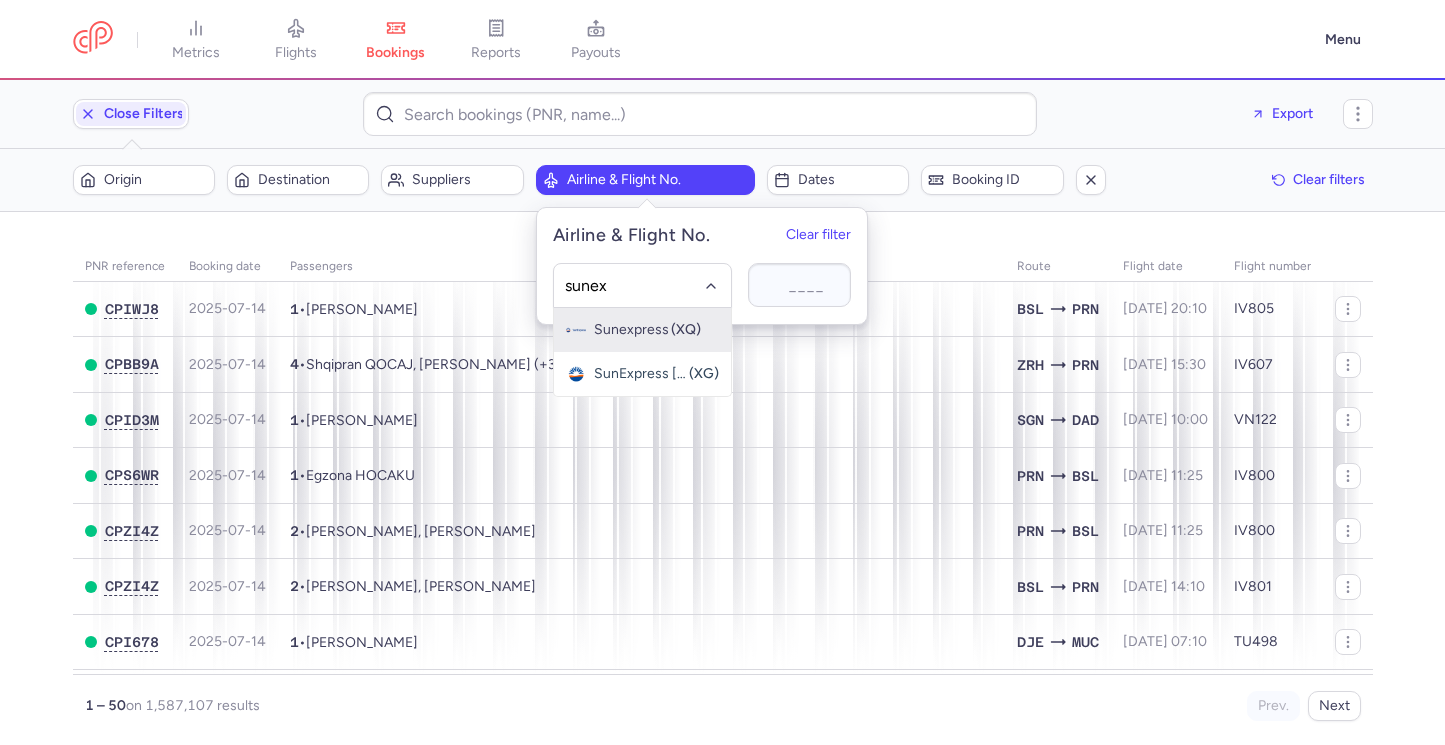 click on "Sunexpress (XQ)" at bounding box center (642, 330) 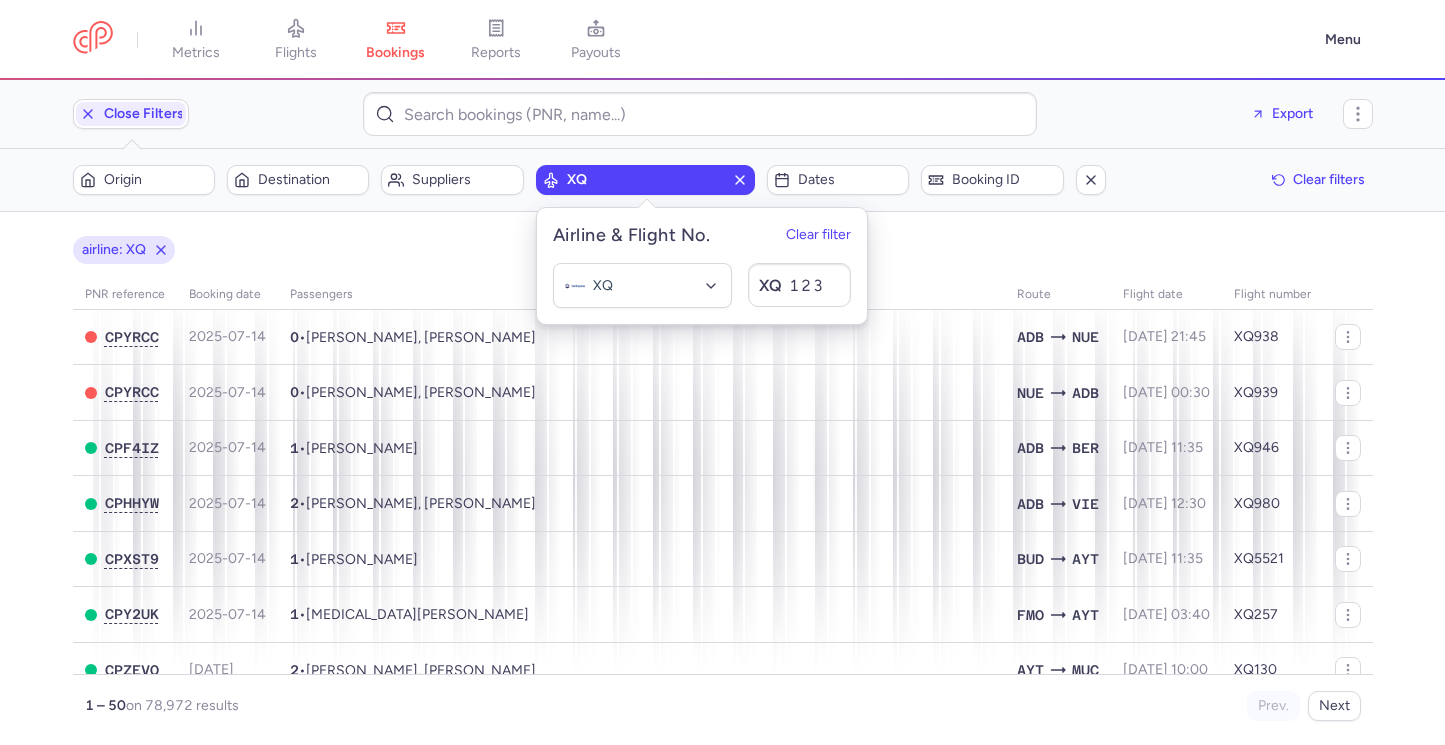 type on "123" 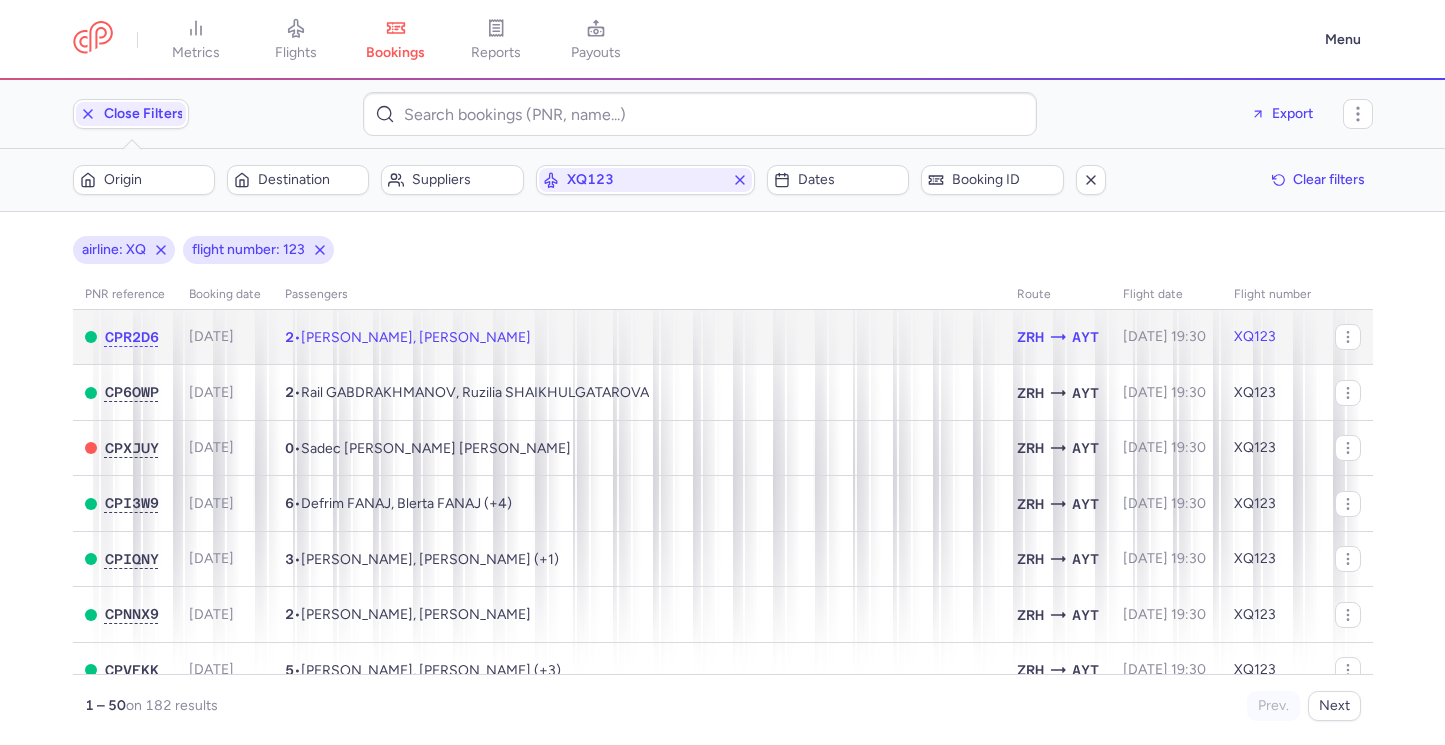 click on "2  •  Nailia AKHATOVA, Robert AKHATOV" 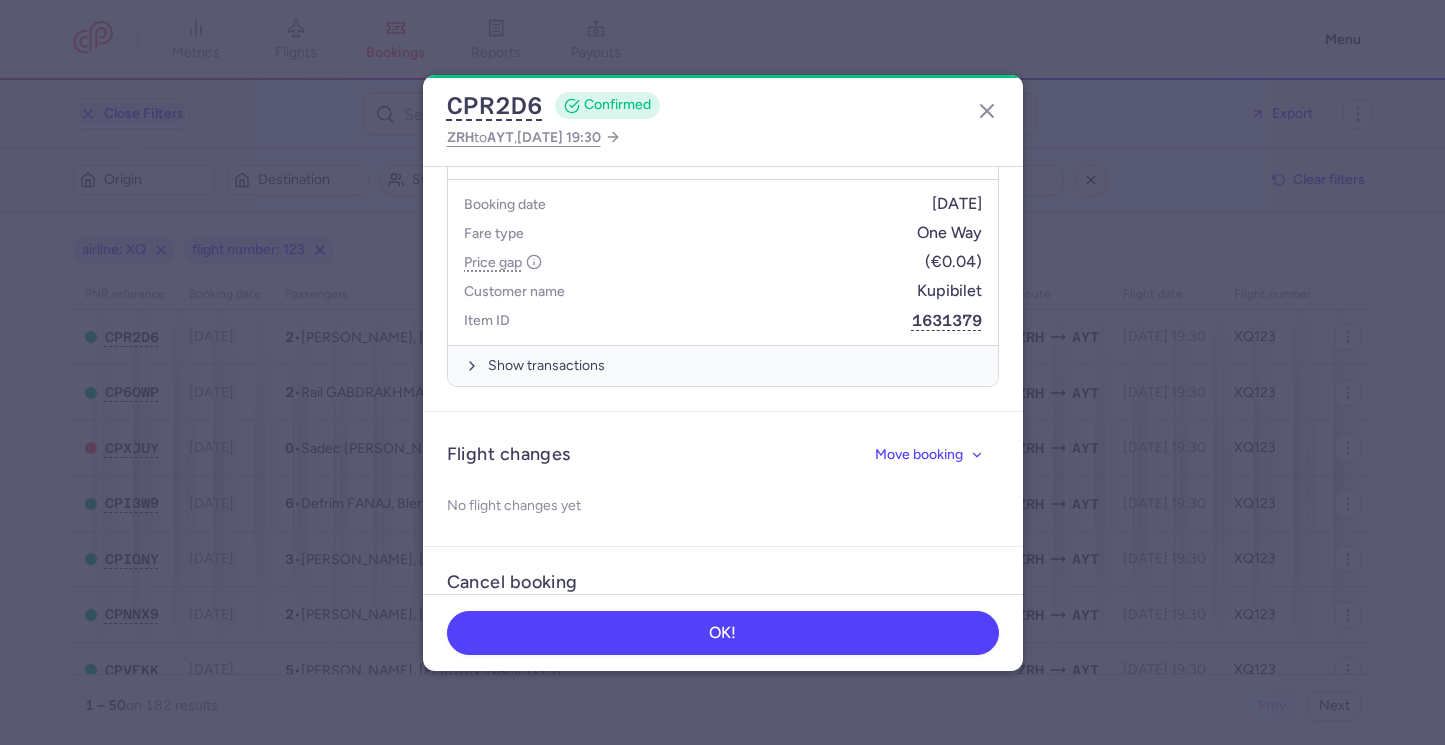 scroll, scrollTop: 995, scrollLeft: 0, axis: vertical 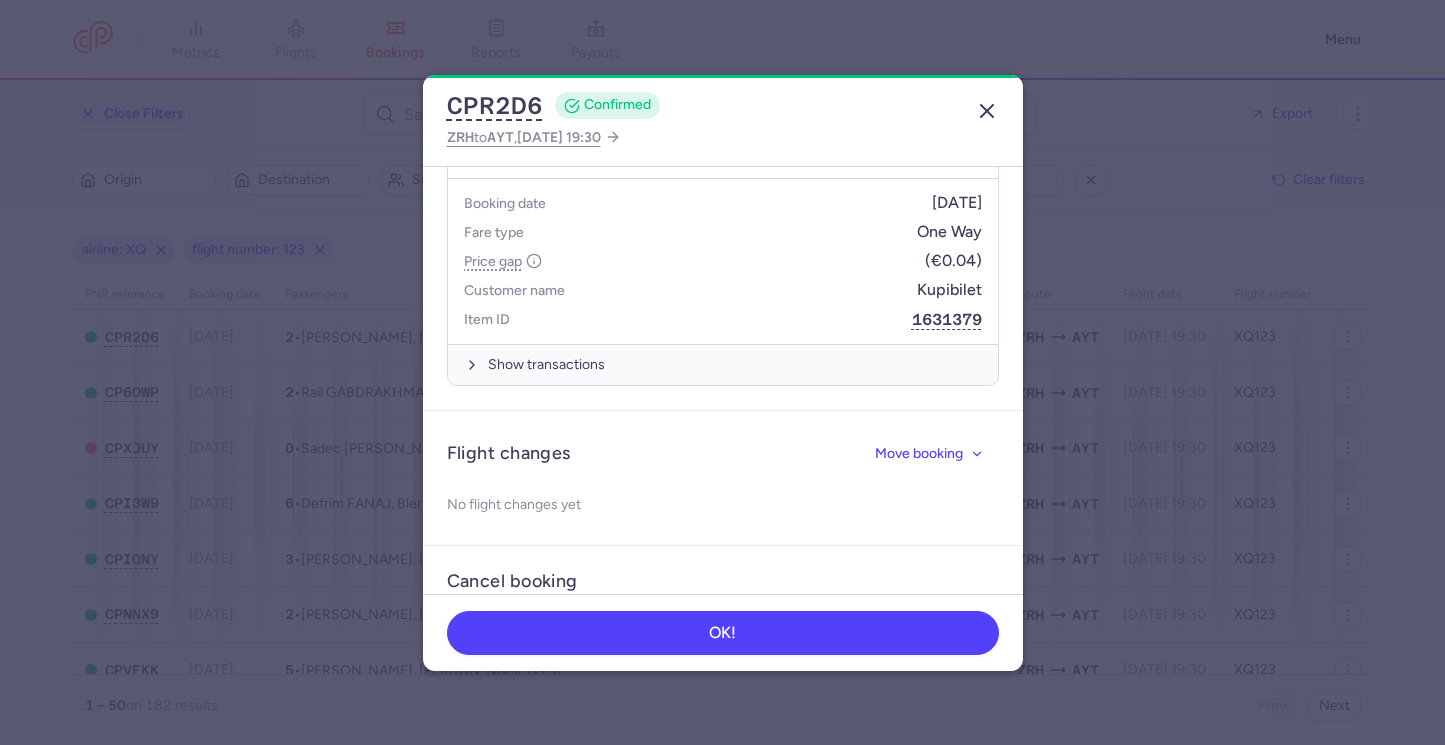 click 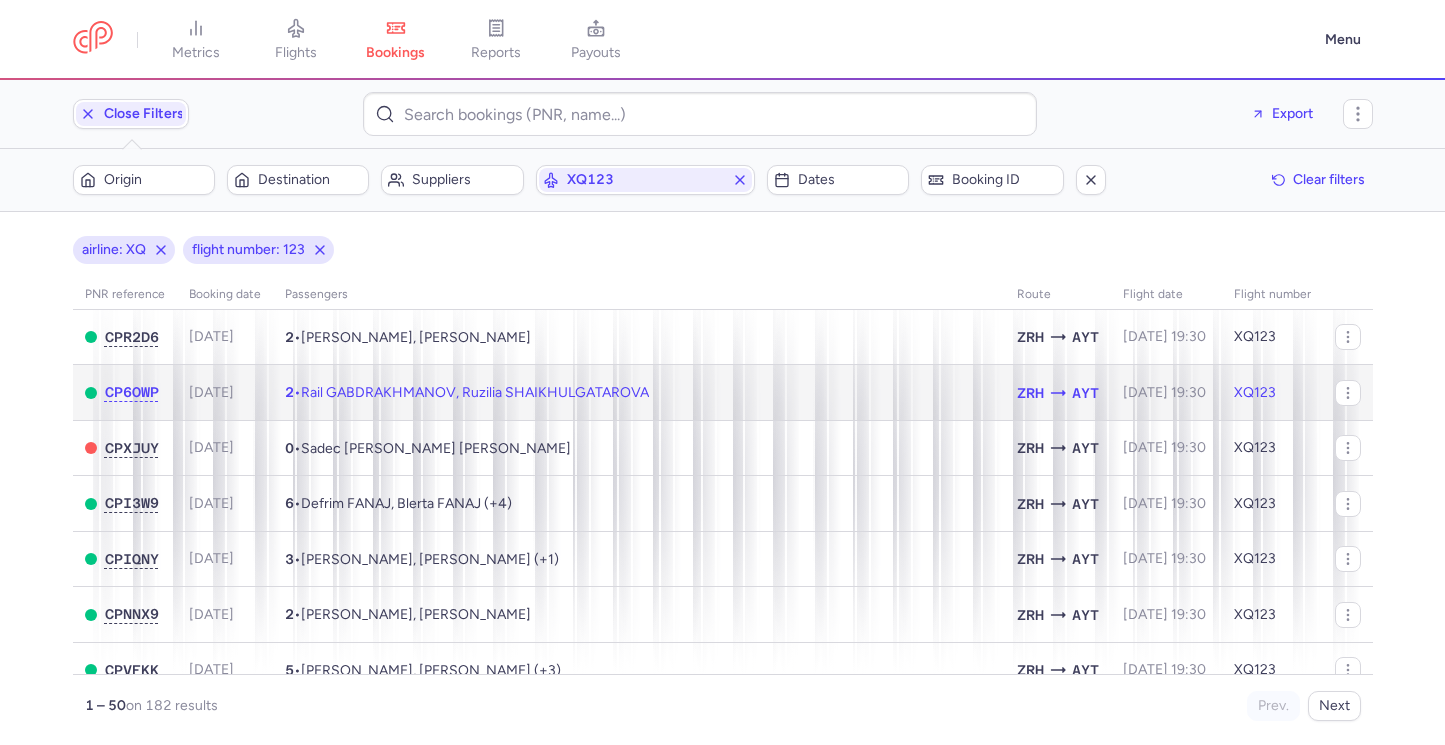 click on "2  •  Rail GABDRAKHMANOV, Ruzilia SHAIKHULGATAROVA" 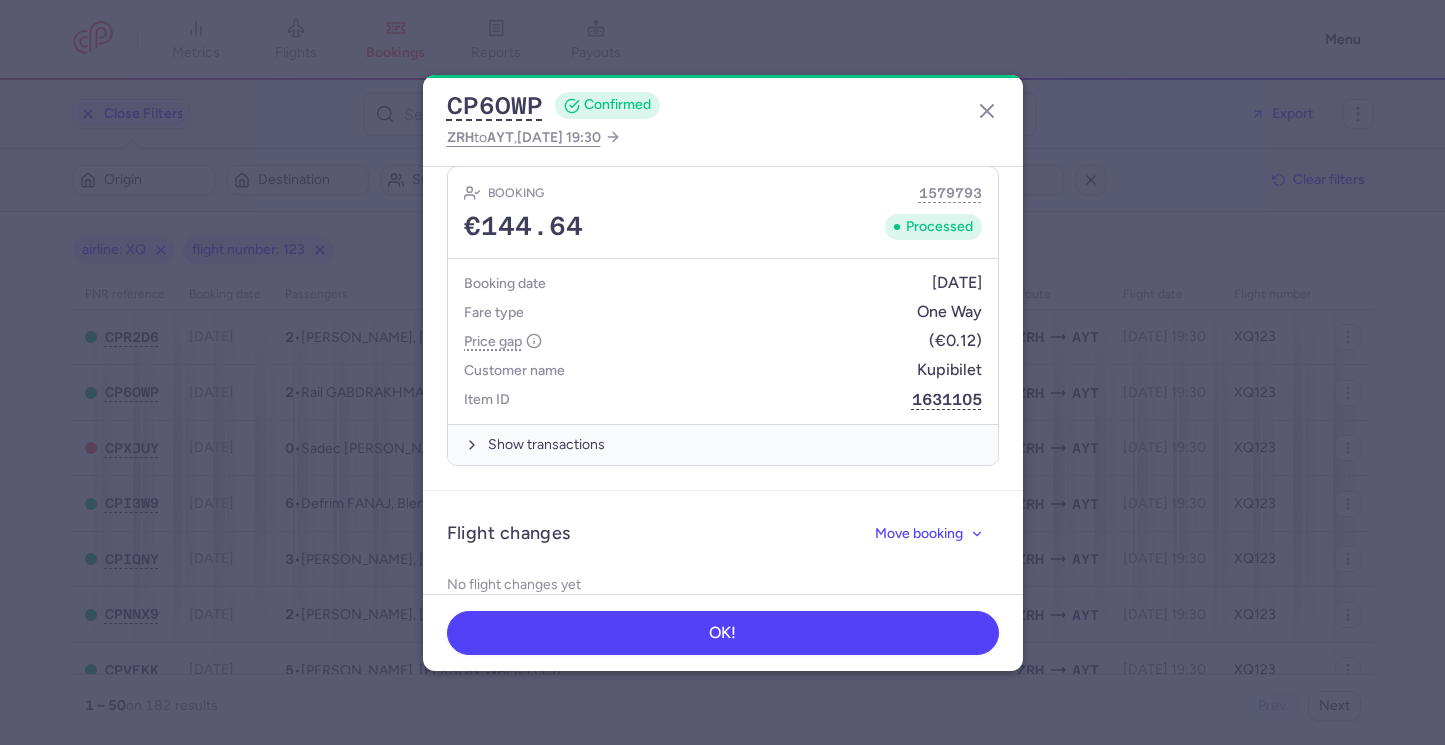 scroll, scrollTop: 906, scrollLeft: 0, axis: vertical 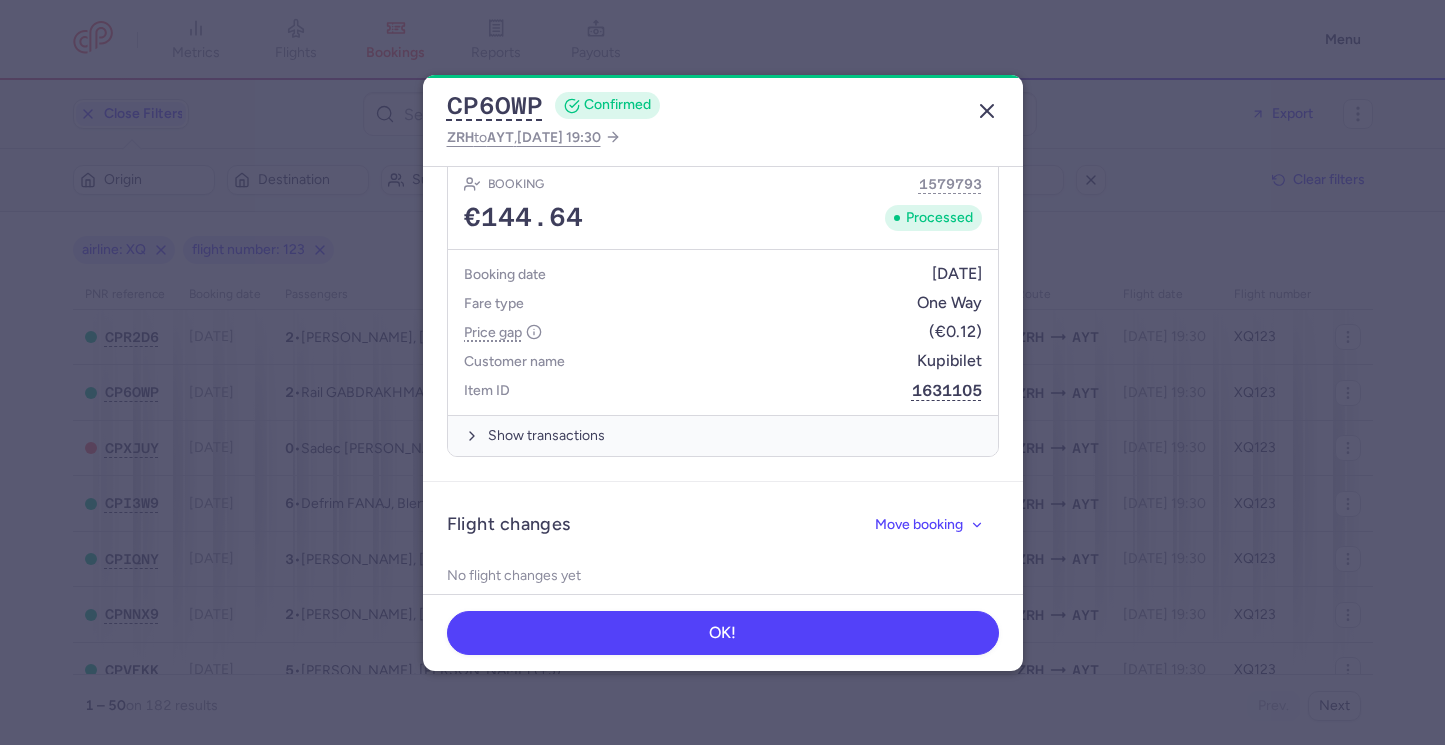 click 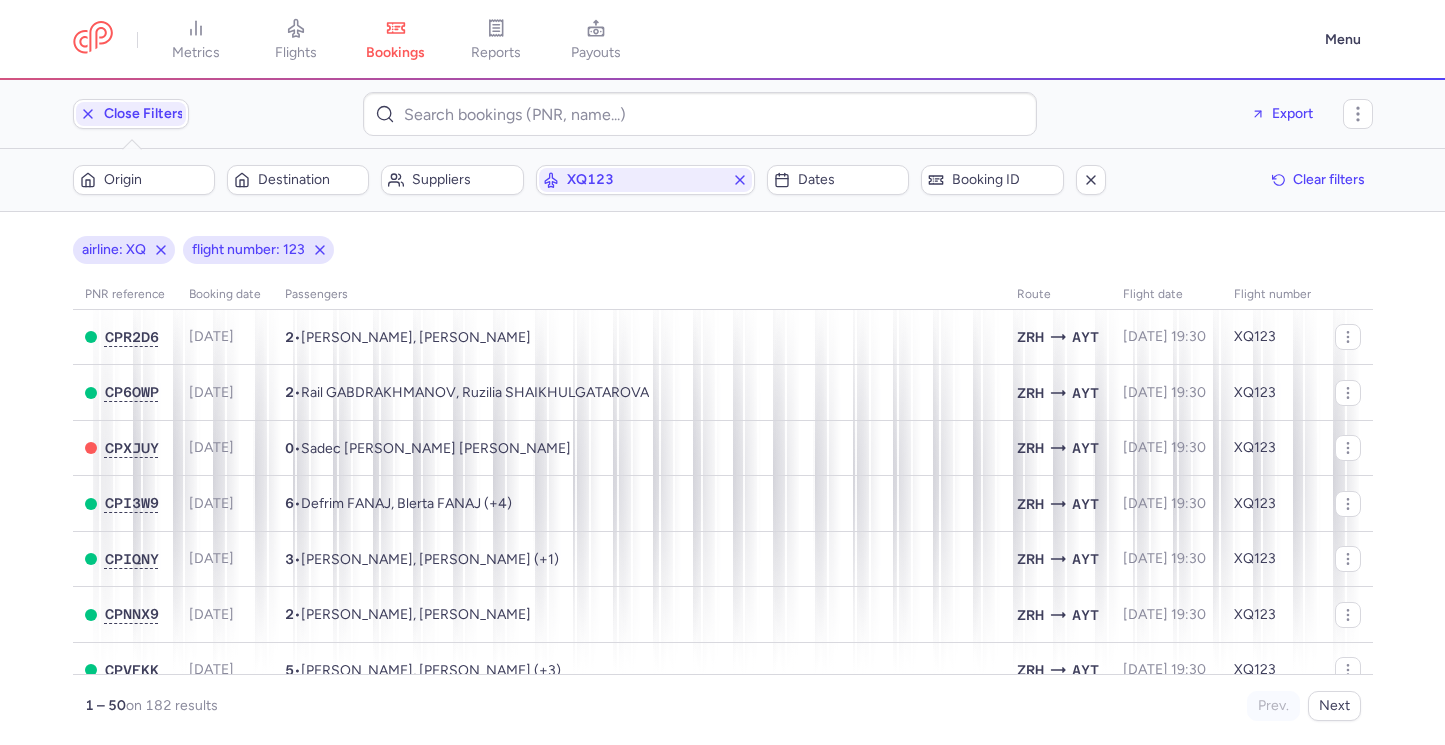 click on "airline: XQ flight number: 123 PNR reference Booking date Passengers Route flight date Flight number CPR2D6 2025-07-09 2  •  Nailia AKHATOVA, Robert AKHATOV  ZRH  AYT 2025-08-19, 19:30  XQ123  CP6OWP 2025-07-09 2  •  Rail GABDRAKHMANOV, Ruzilia SHAIKHULGATAROVA  ZRH  AYT 2025-08-19, 19:30  XQ123  CPXJUY 2025-07-09 0  •  Sadec Hassan CHAMAS, Cassandra RAMA  ZRH  AYT 2025-07-17, 19:30  XQ123  CPI3W9 2025-07-09 6  •  Defrim FANAJ, Blerta FANAJ (+4)  ZRH  AYT 2025-07-26, 19:30  XQ123  CPIQNY 2025-07-08 3  •  Zeki YILDIRIM, Liubov YILDIRIM (+1)  ZRH  AYT 2025-07-11, 19:30  XQ123  CPNNX9 2025-07-08 2  •  Alan Dario FOGLIARESI, Elsa RIZK  ZRH  AYT 2025-07-17, 19:30  XQ123  CPVFKK 2025-07-08 5  •  Ali MOURAD, Assmaa MOURAD (+3)  ZRH  AYT 2025-07-26, 19:30  XQ123  CPT9S9 2025-07-08 3  •  Mansur MAVLIUTOV, Guzel MAVLIUTOVA (+2)  ZRH  AYT 2025-07-17, 19:30  XQ123  CP5XQZ 2025-07-08 1  •  Azizbek ASADOV  ZRH  AYT 2025-07-17, 19:30  XQ123  CPQYBK 2025-07-08 1  •  Nigar IBRAHIMOVA  ZRH  AYT  XQ123  4 1" at bounding box center (722, 478) 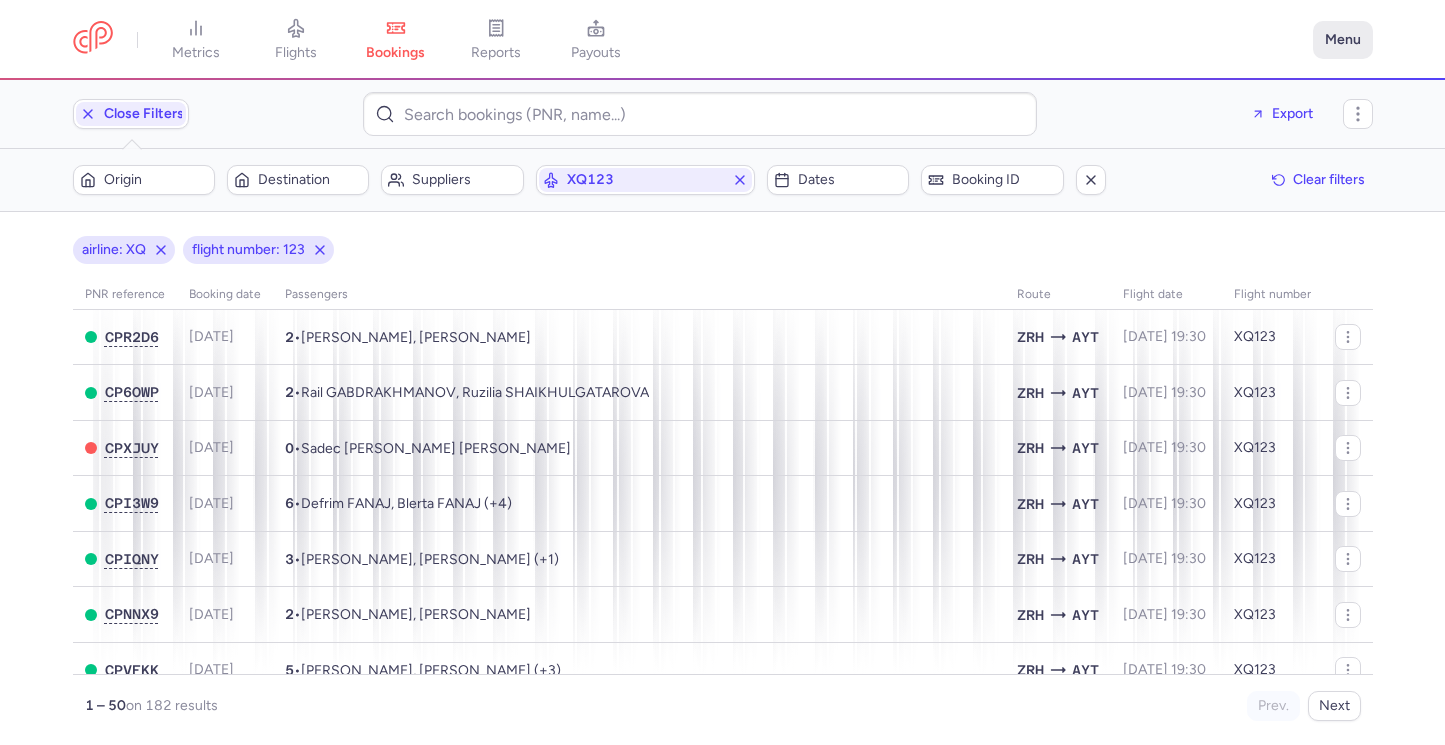 click on "Menu" 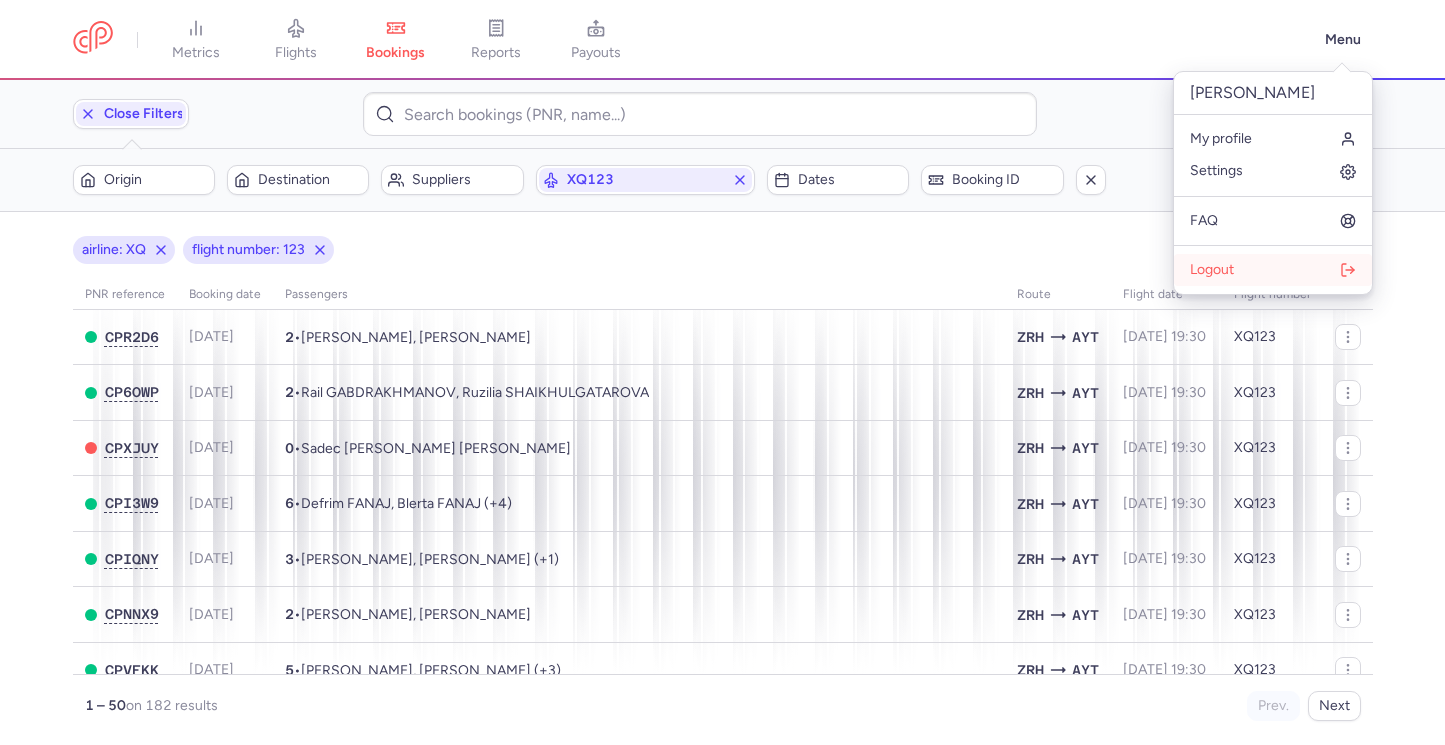 click on "Logout" at bounding box center [1273, 270] 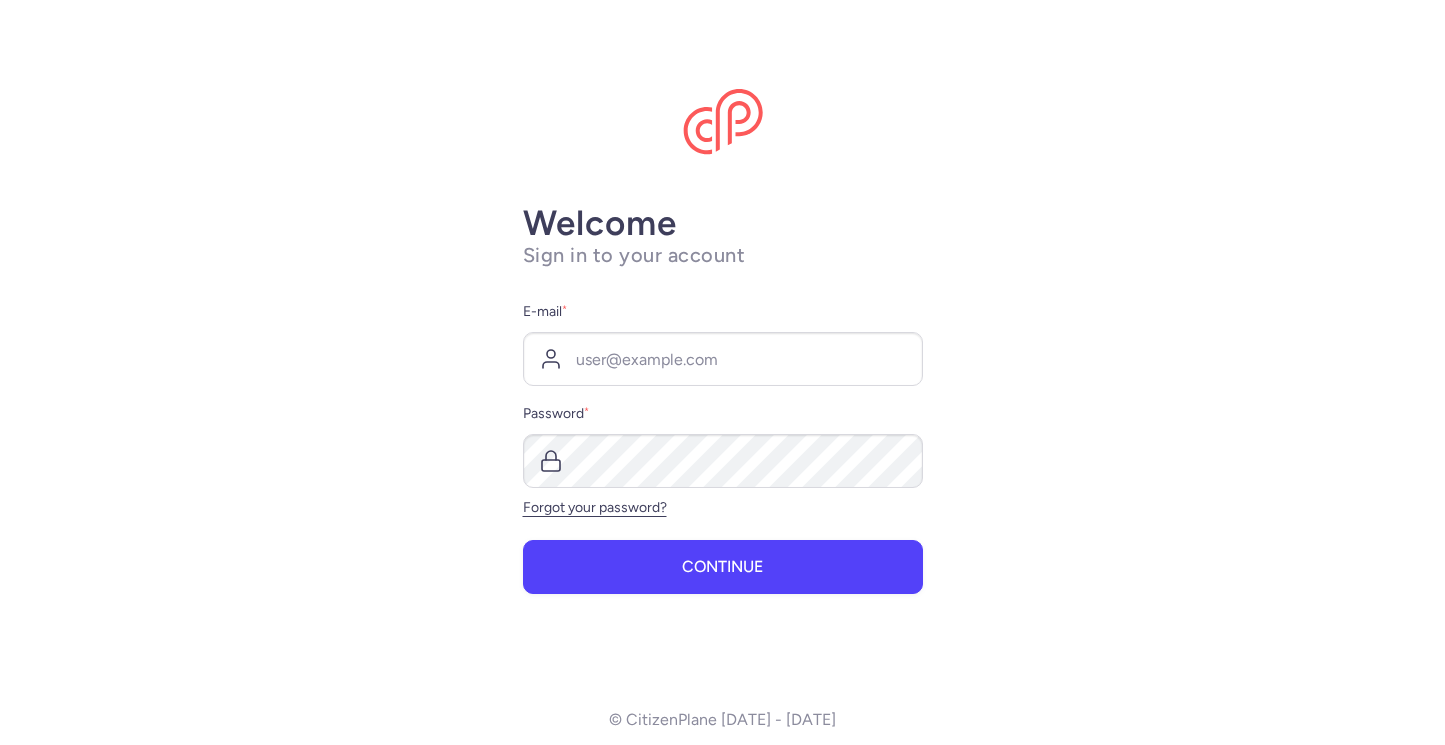 scroll, scrollTop: 0, scrollLeft: 0, axis: both 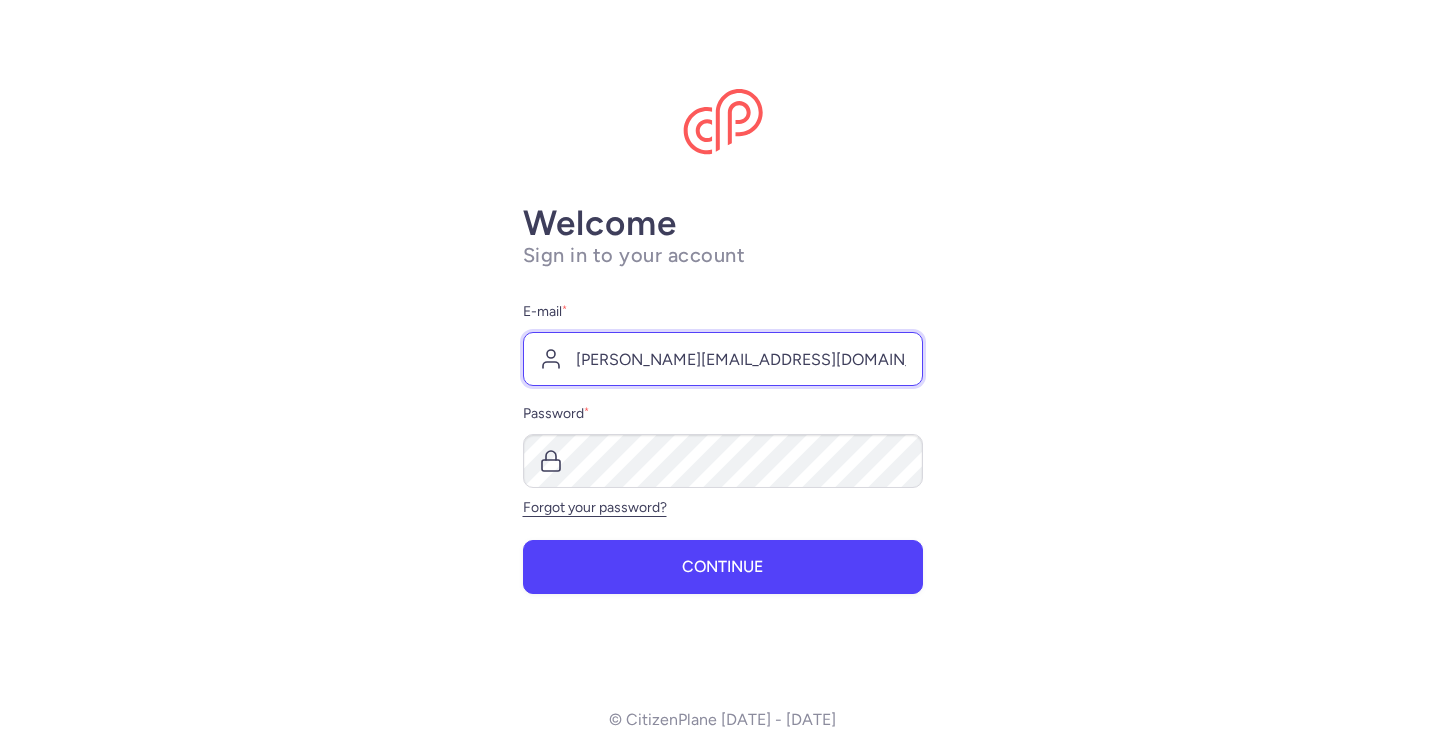 click on "paul@citizenplane.com" at bounding box center [723, 359] 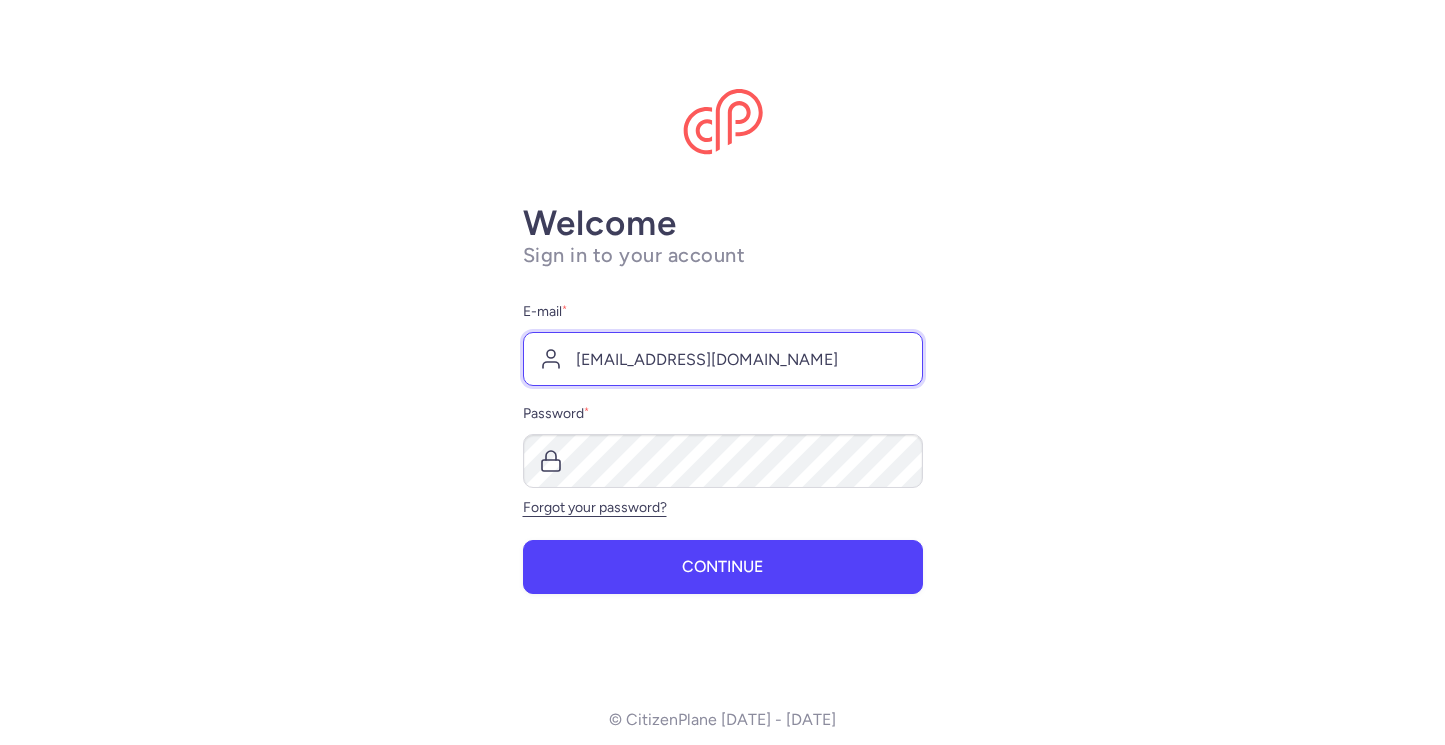 click on "demo@citizenplane.com" at bounding box center [723, 359] 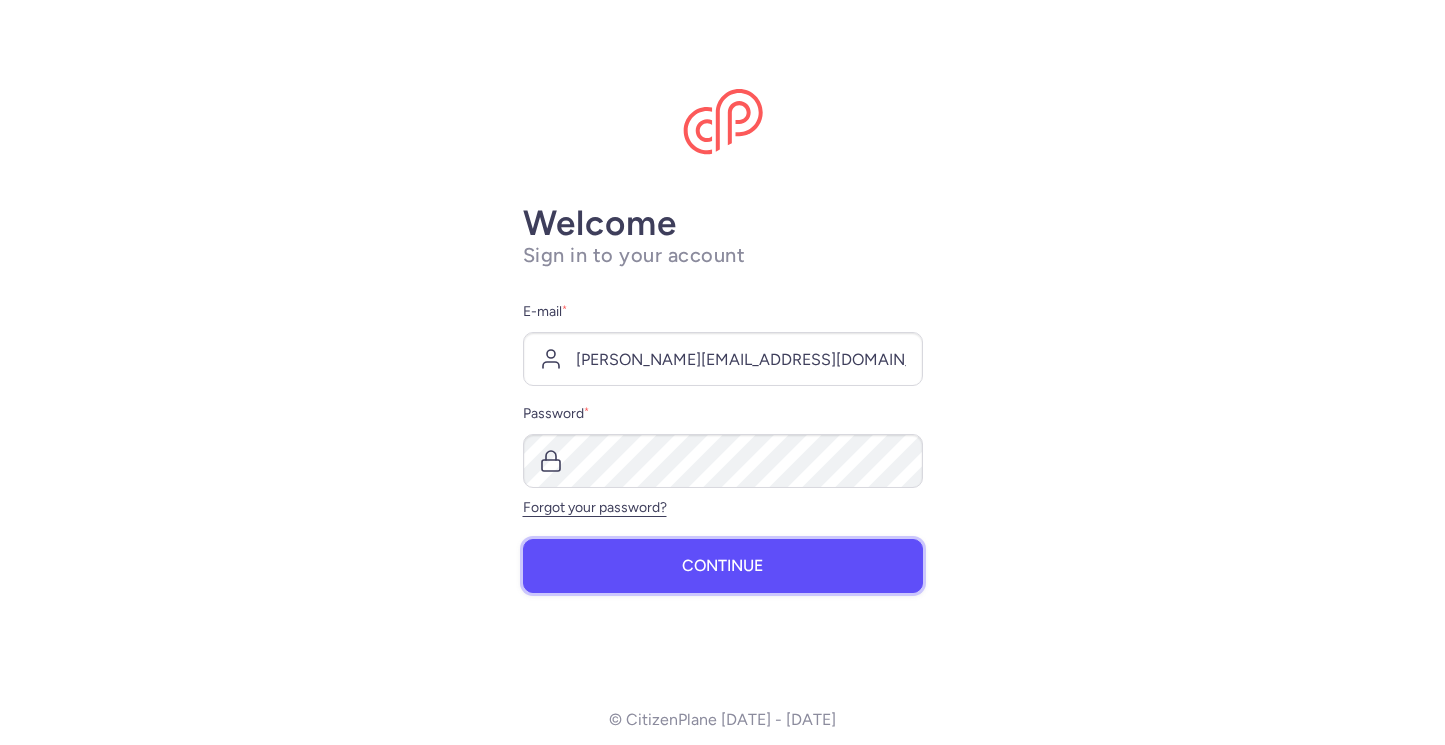 click on "Continue" at bounding box center [722, 566] 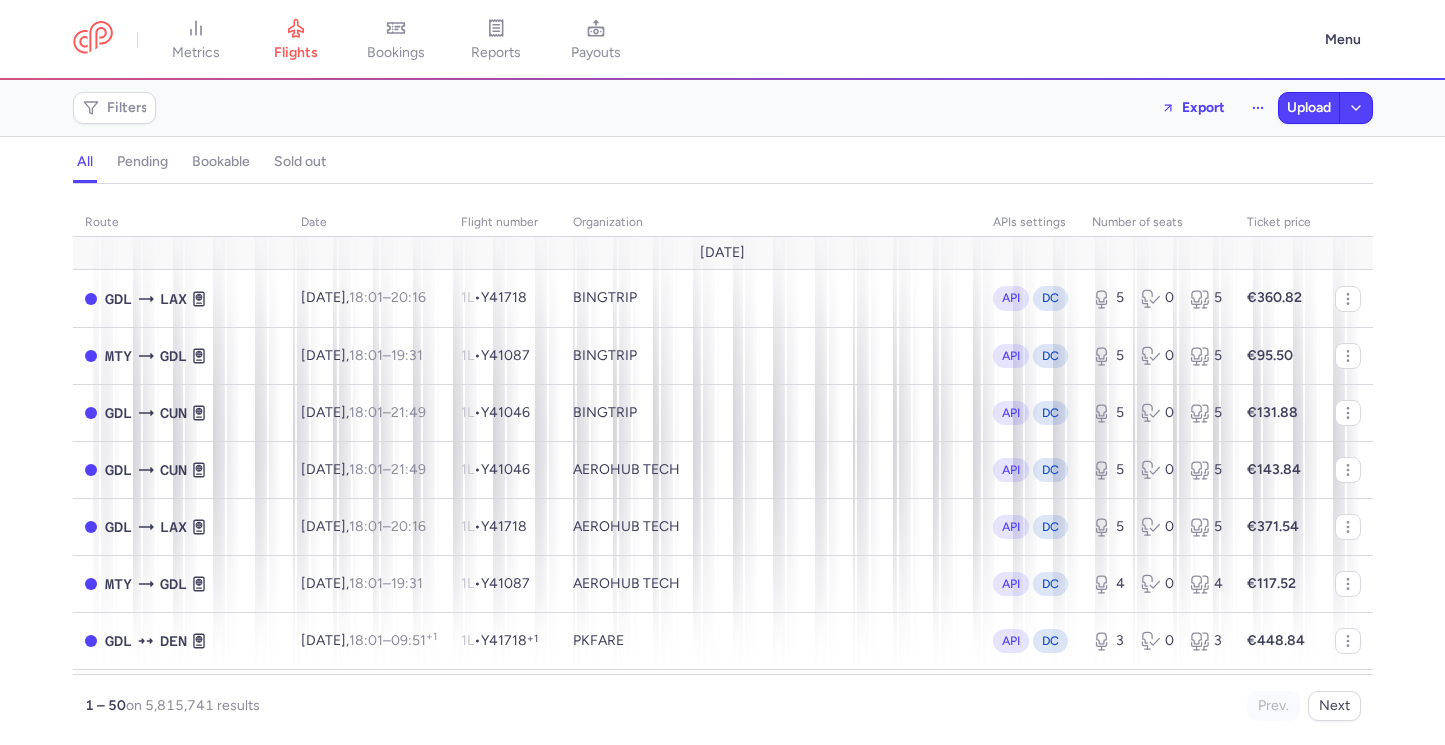 scroll, scrollTop: 0, scrollLeft: 0, axis: both 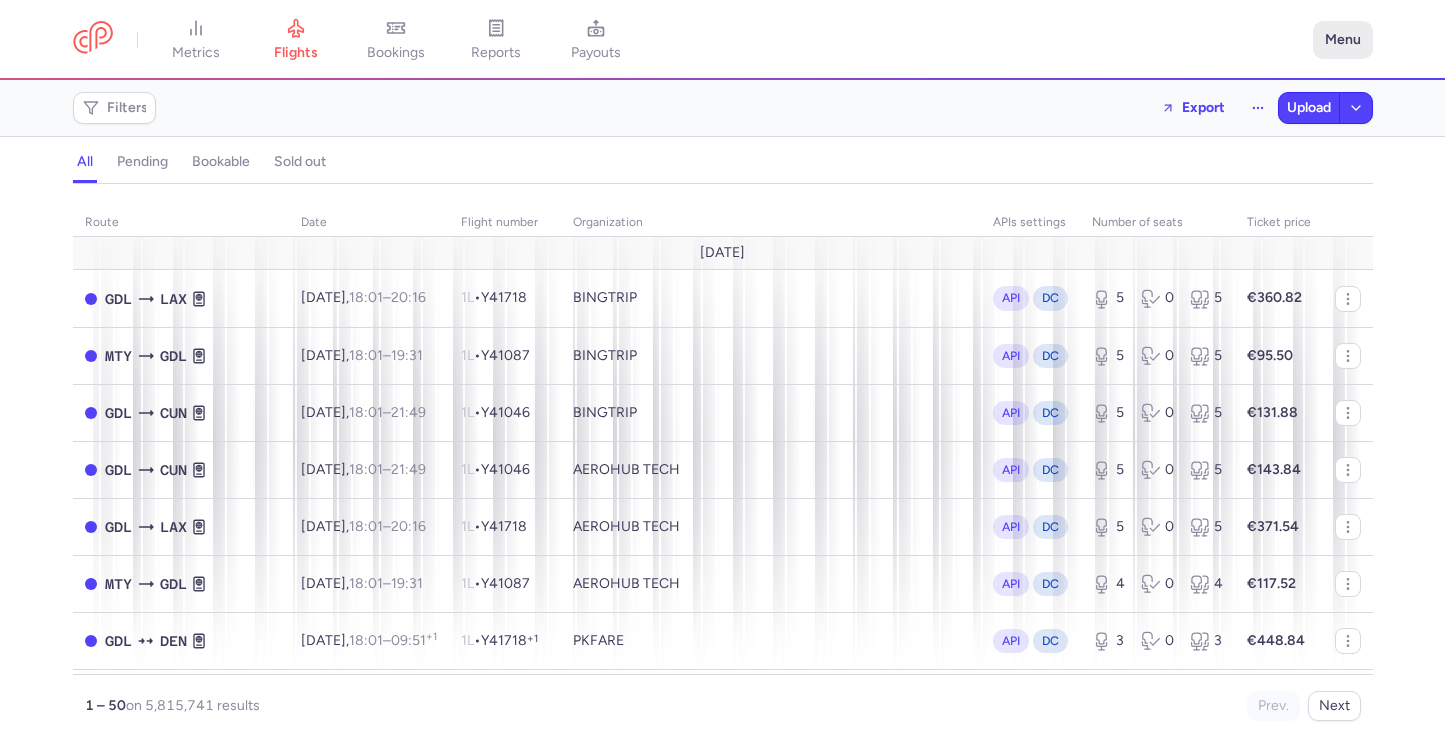 click on "Menu" at bounding box center (1343, 40) 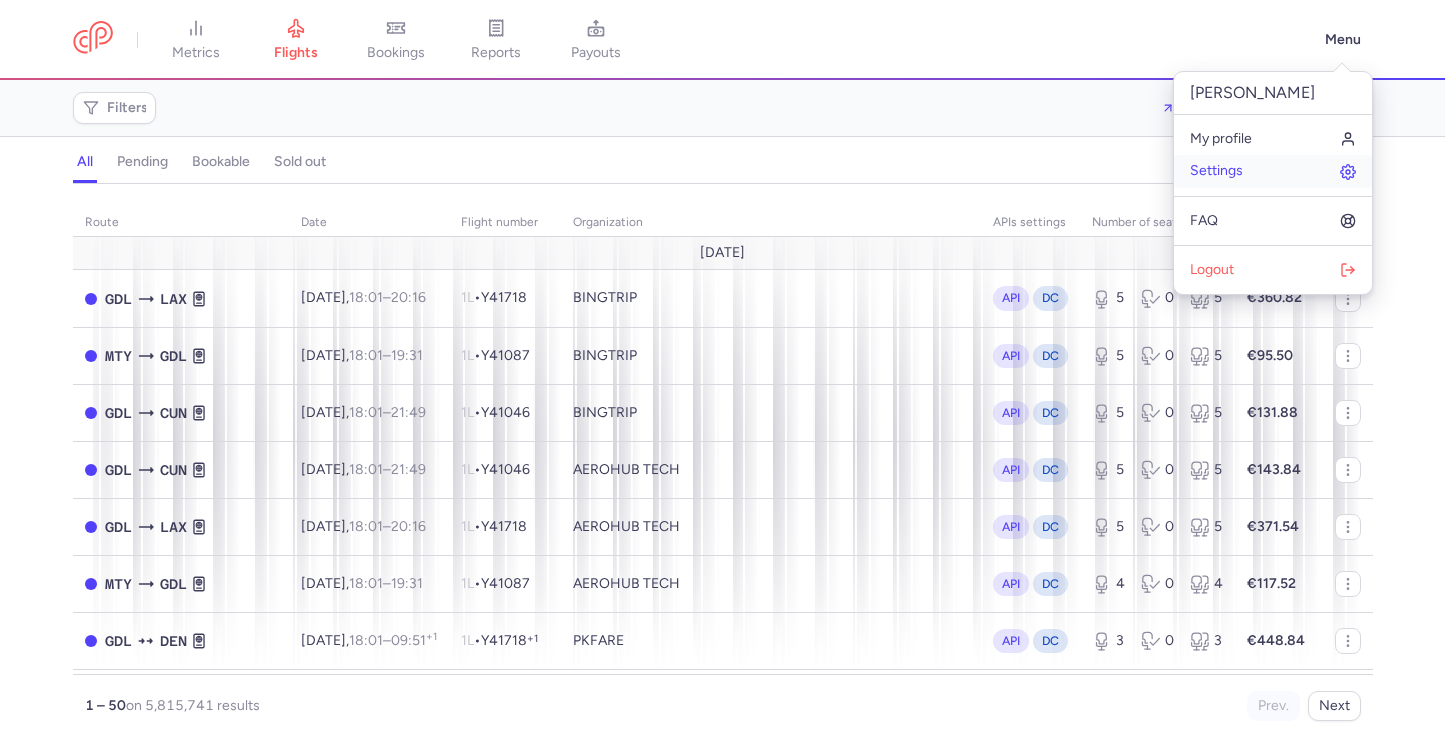 click on "Settings" at bounding box center (1273, 171) 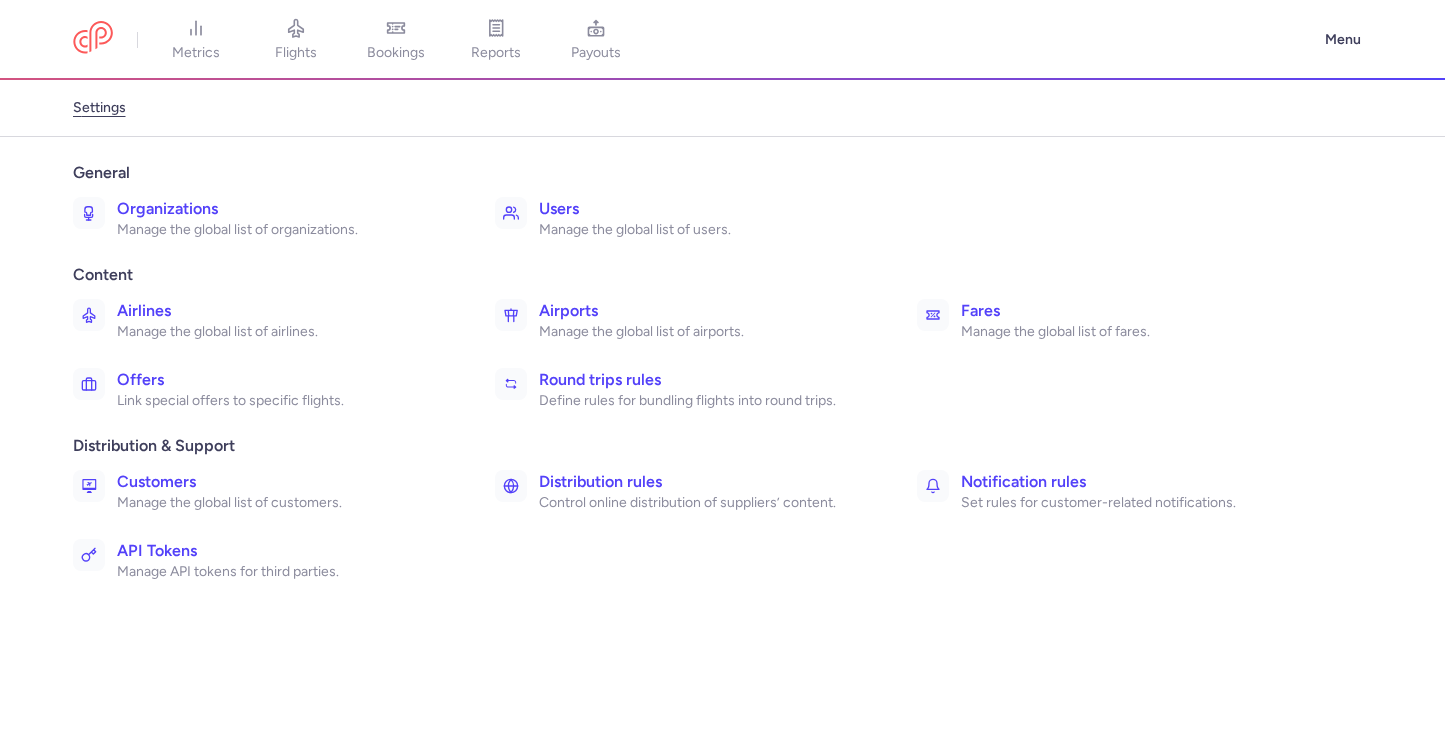 click on "Control online distribution of suppliers’ content." at bounding box center (706, 503) 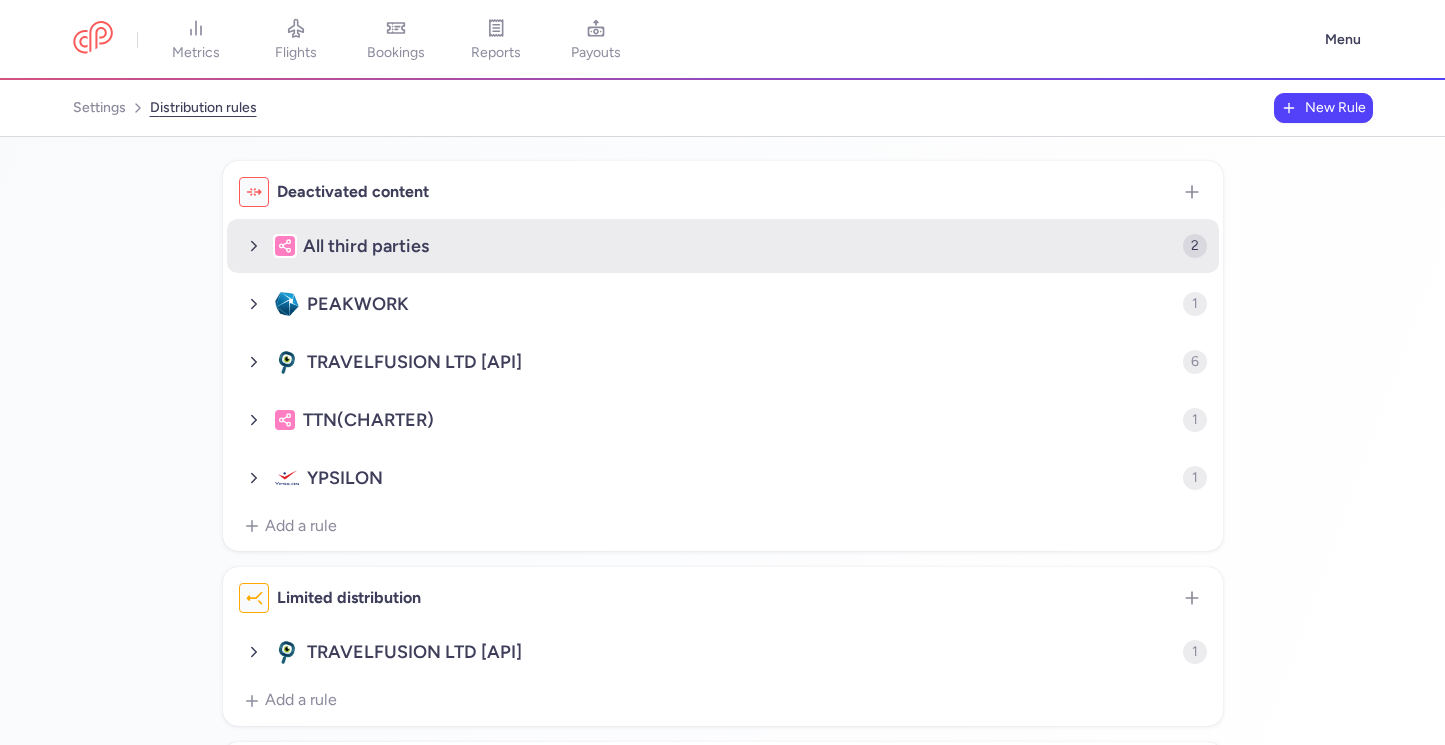 click on "All third parties" 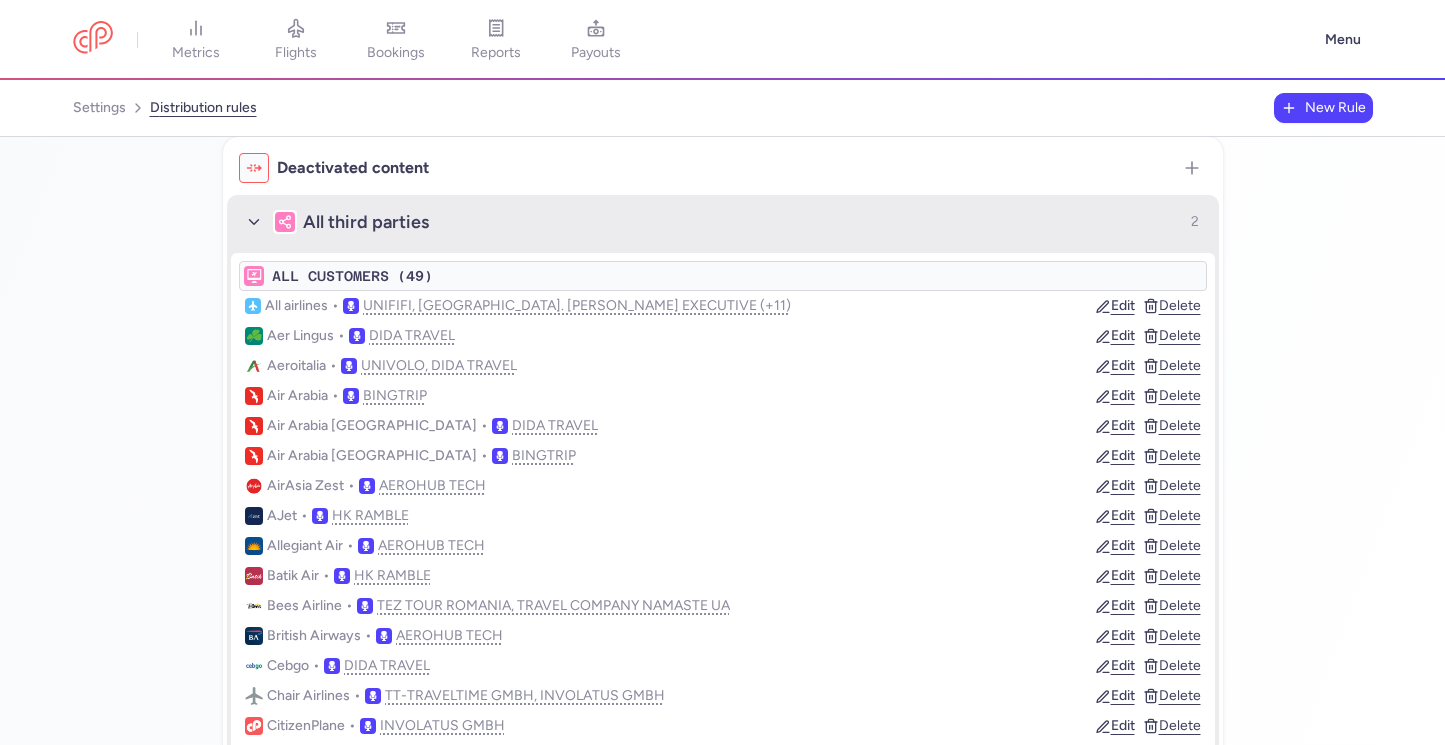 scroll, scrollTop: 32, scrollLeft: 0, axis: vertical 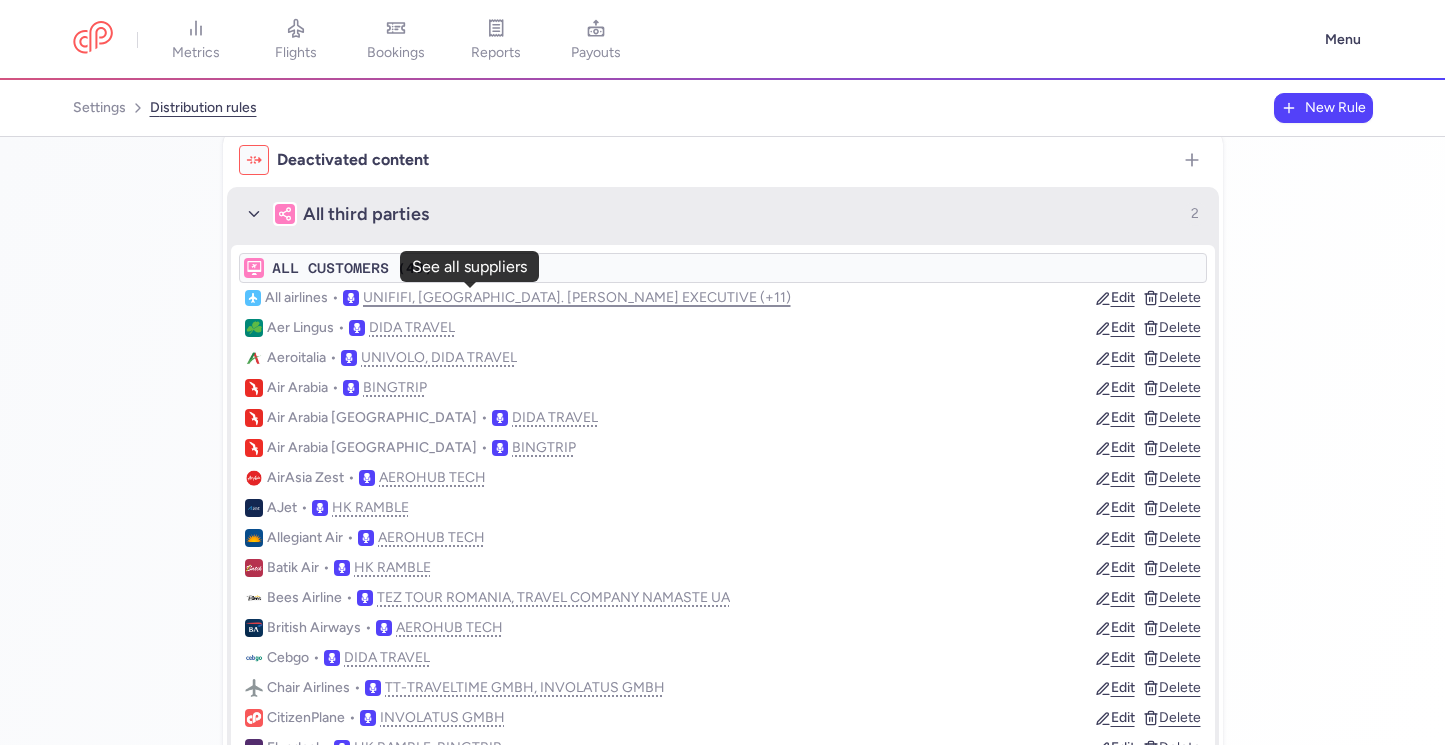 click on "UNIFIFI, [GEOGRAPHIC_DATA]. [PERSON_NAME] EXECUTIVE (+11)" at bounding box center (577, 298) 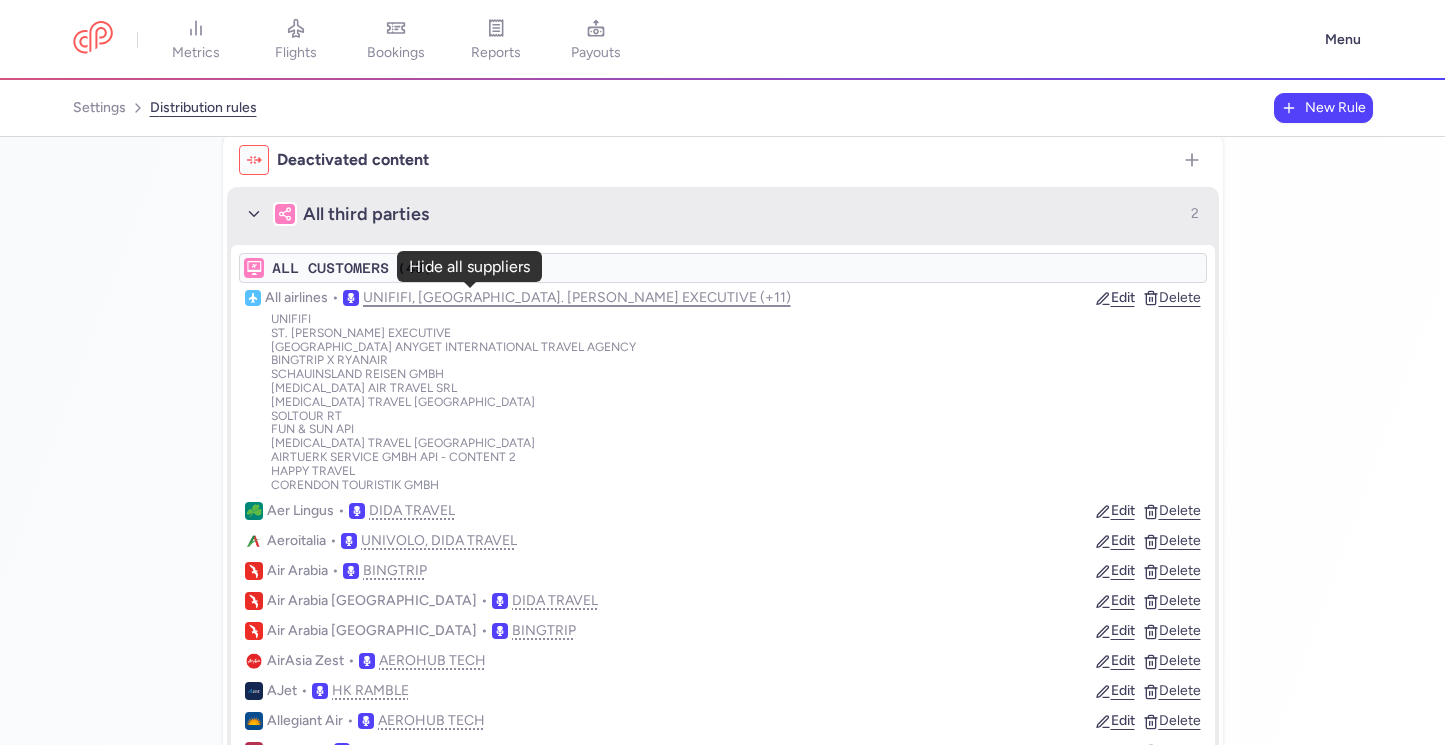 click on "UNIFIFI, [GEOGRAPHIC_DATA]. [PERSON_NAME] EXECUTIVE (+11)" at bounding box center [577, 298] 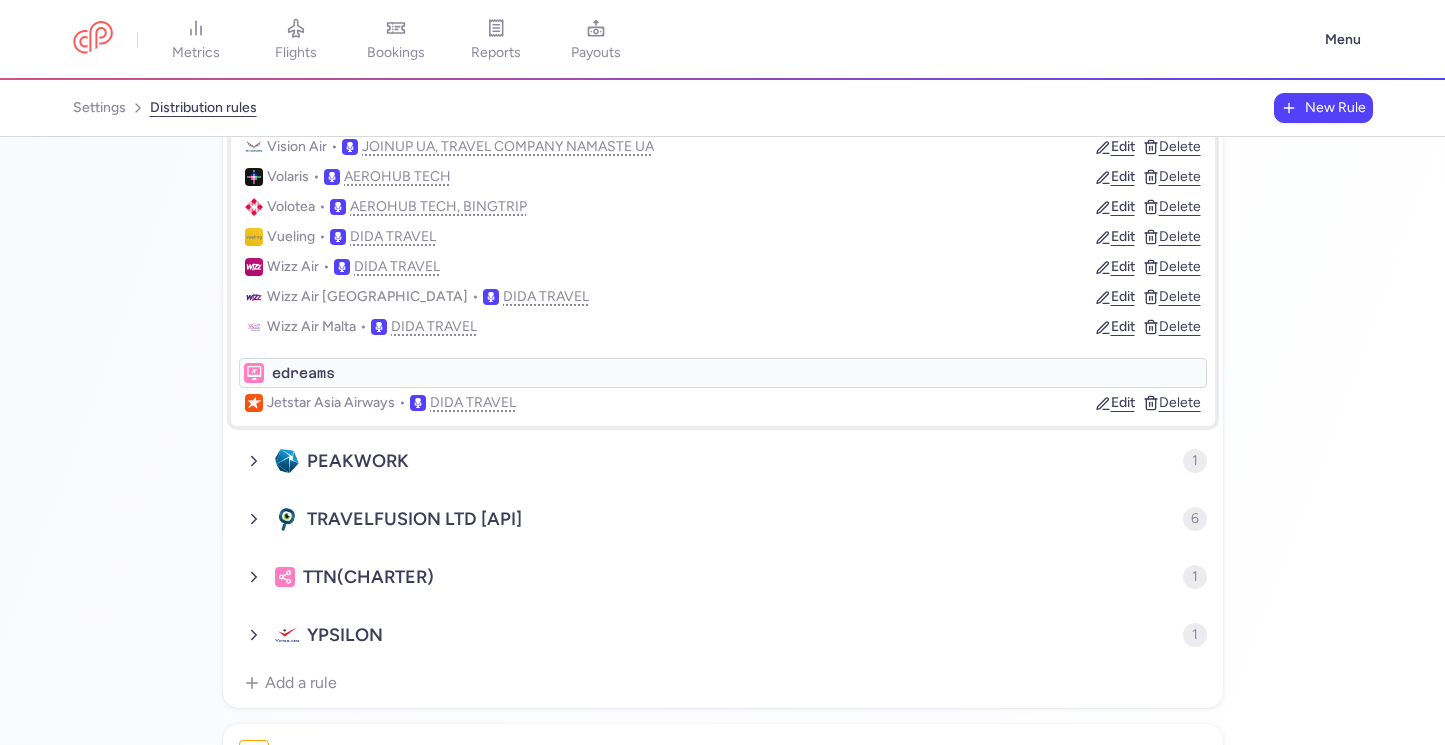 scroll, scrollTop: 1526, scrollLeft: 0, axis: vertical 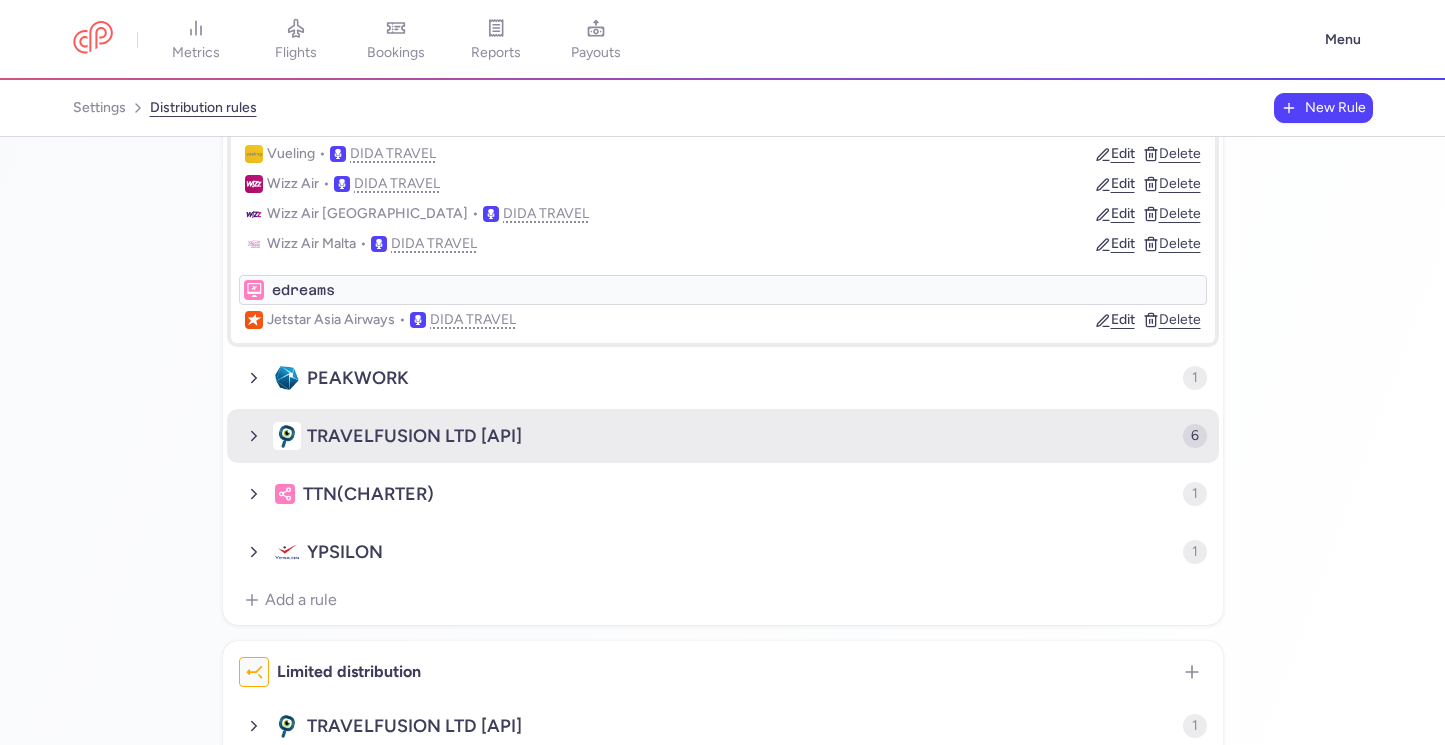 click on "TRAVELFUSION LTD [API]" 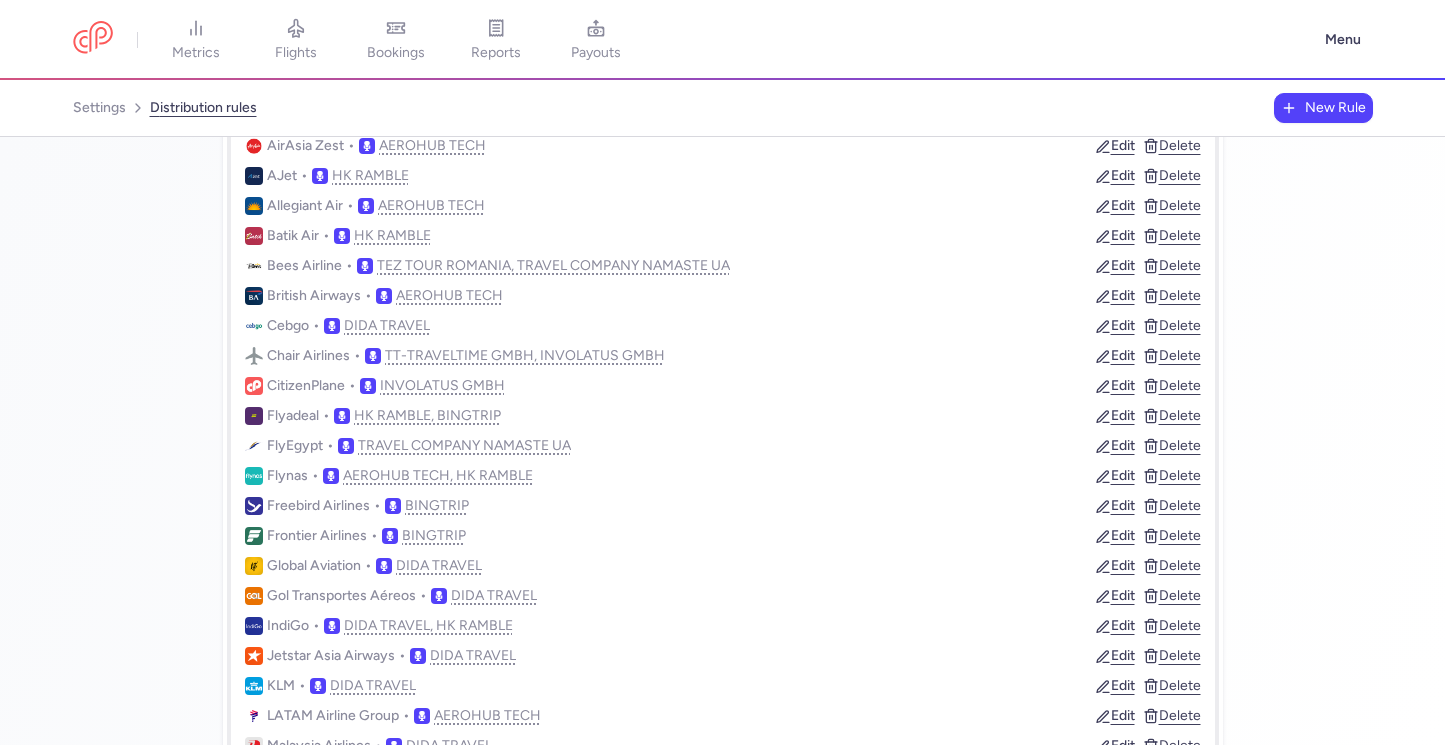 scroll, scrollTop: 0, scrollLeft: 0, axis: both 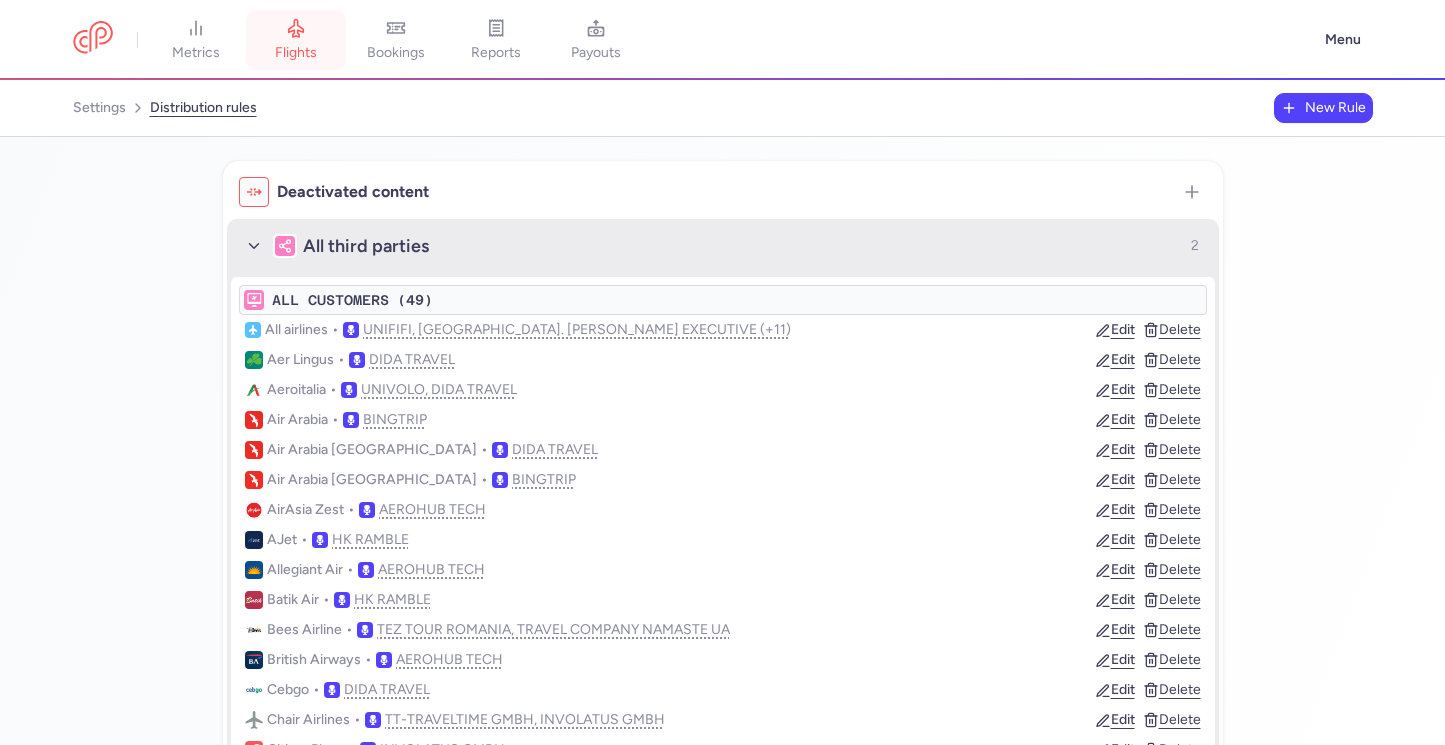 click 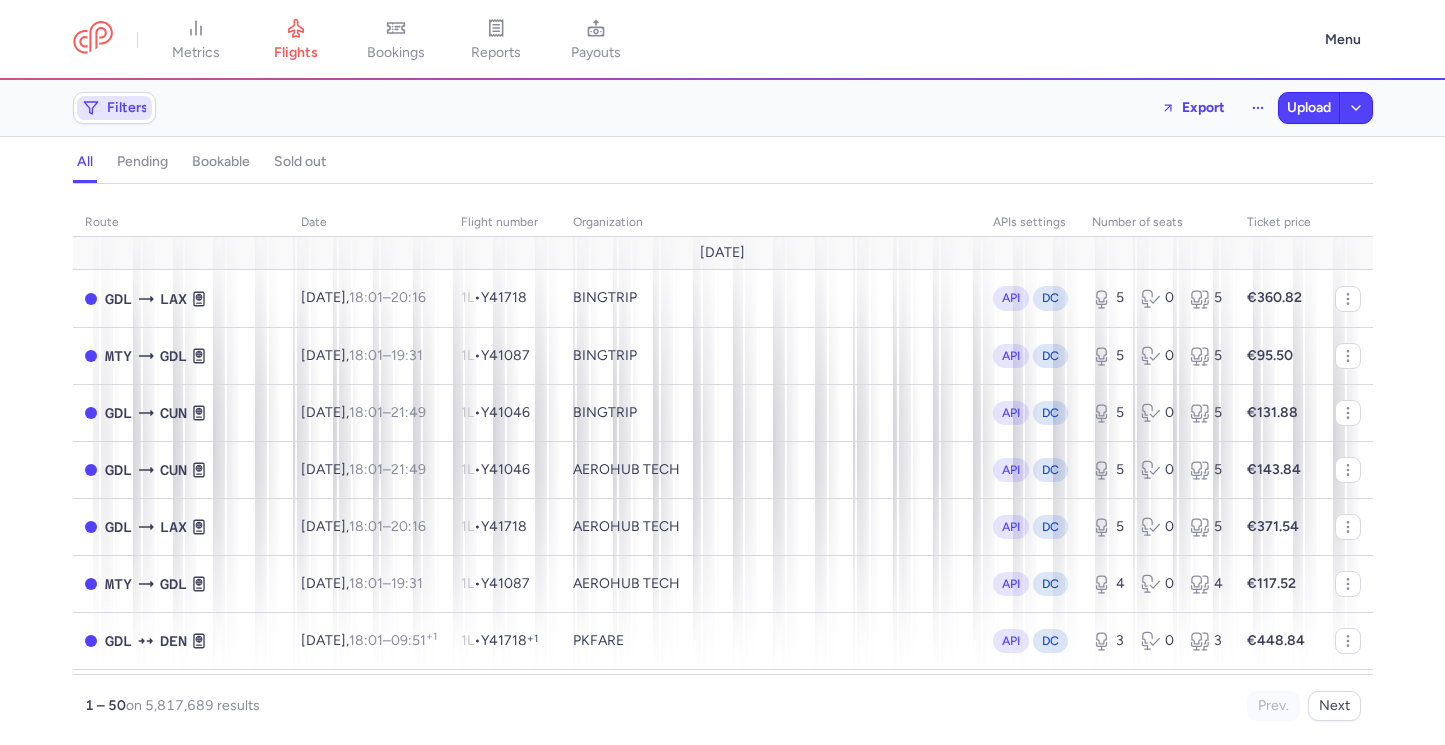 click on "Filters" 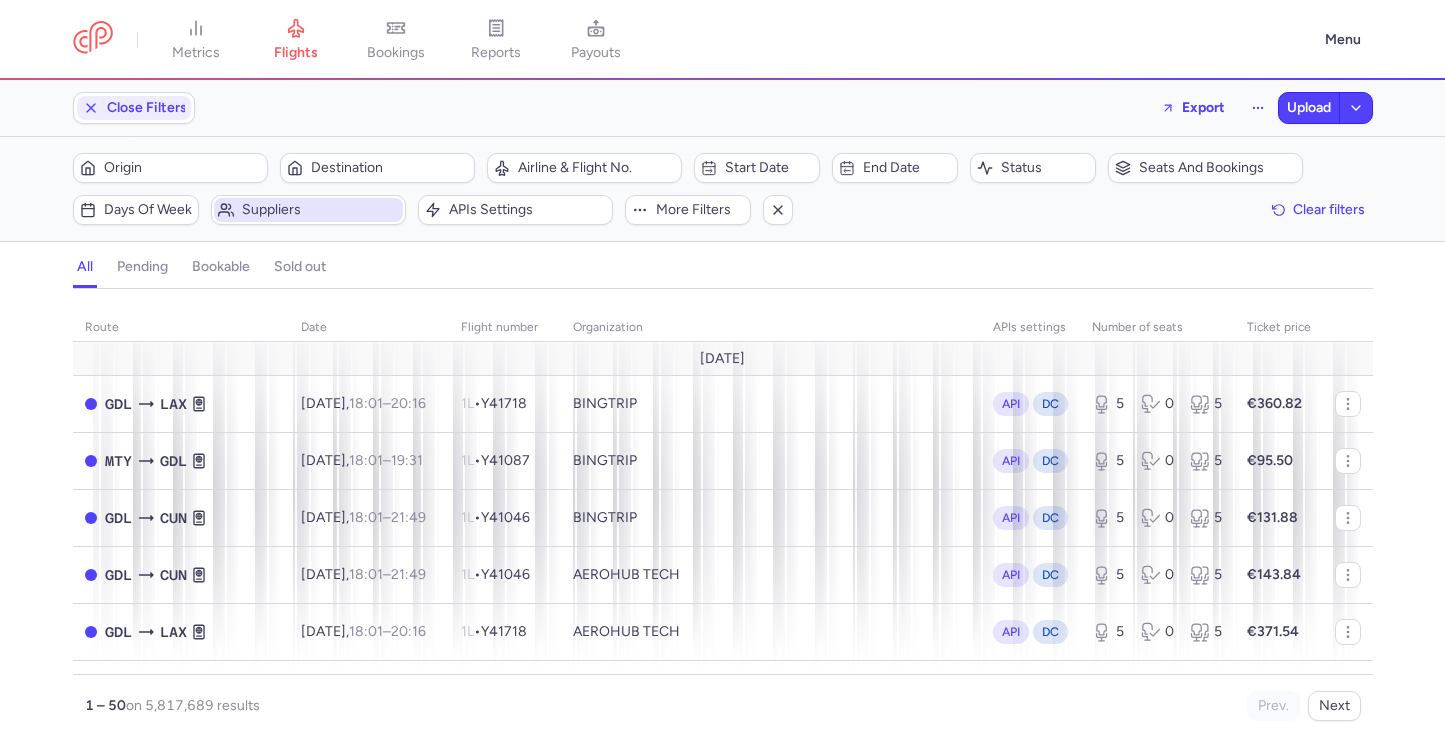 scroll, scrollTop: 0, scrollLeft: 0, axis: both 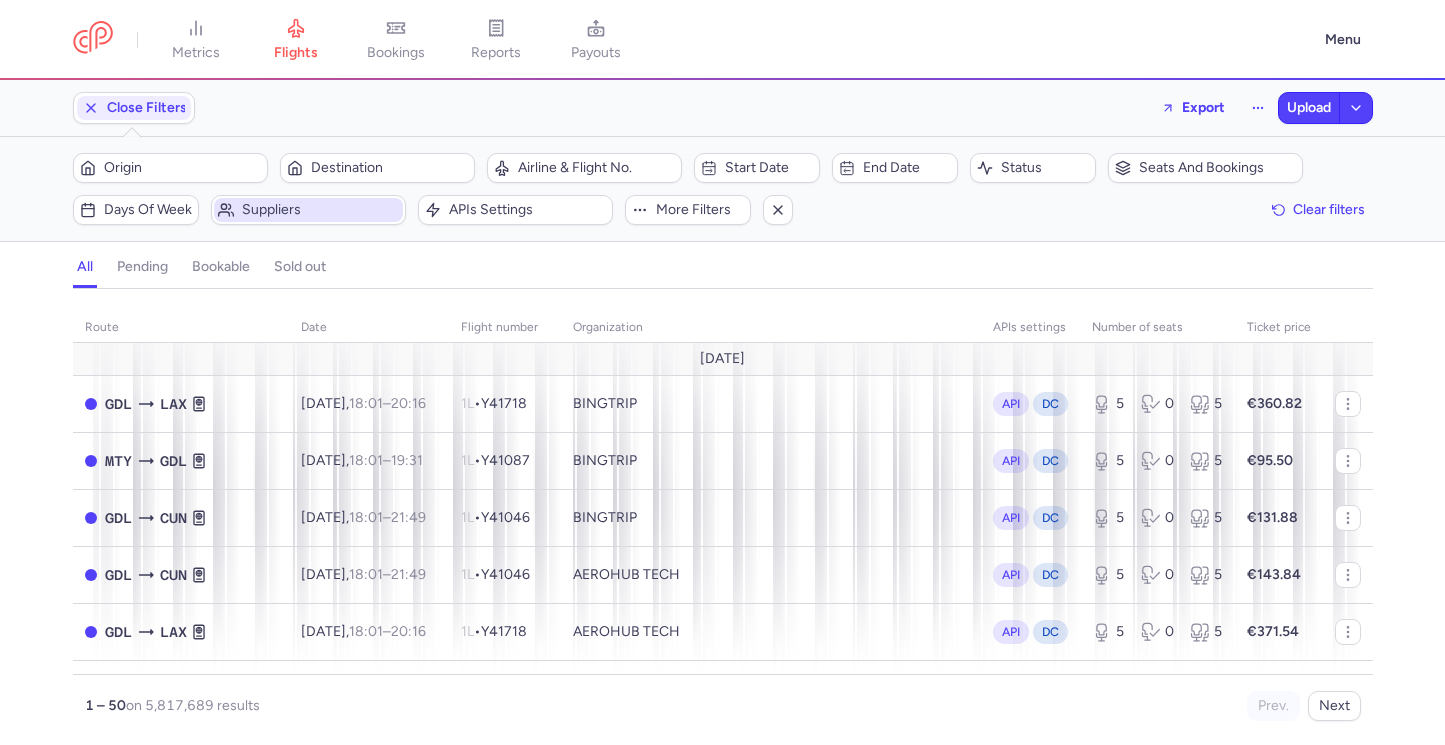 click on "Suppliers" at bounding box center (320, 210) 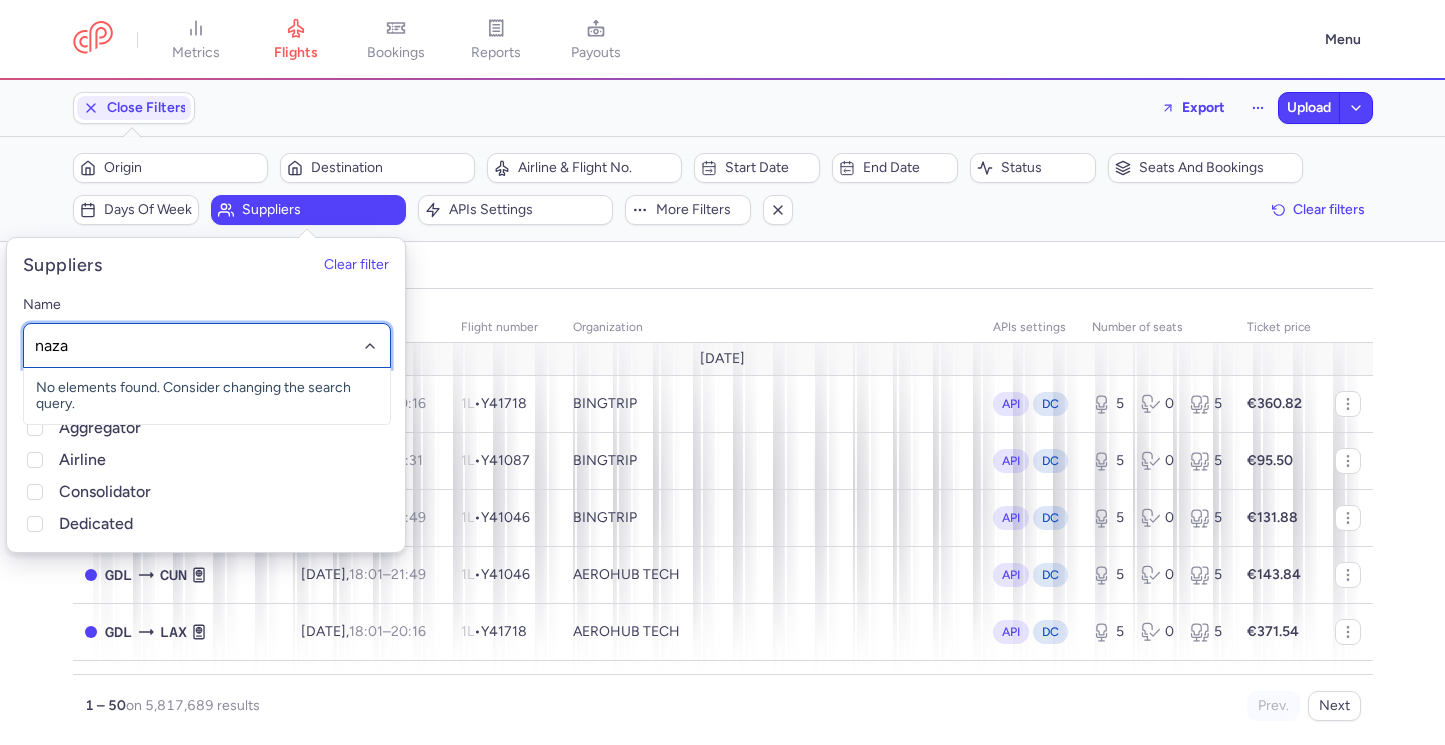 type on "nazar" 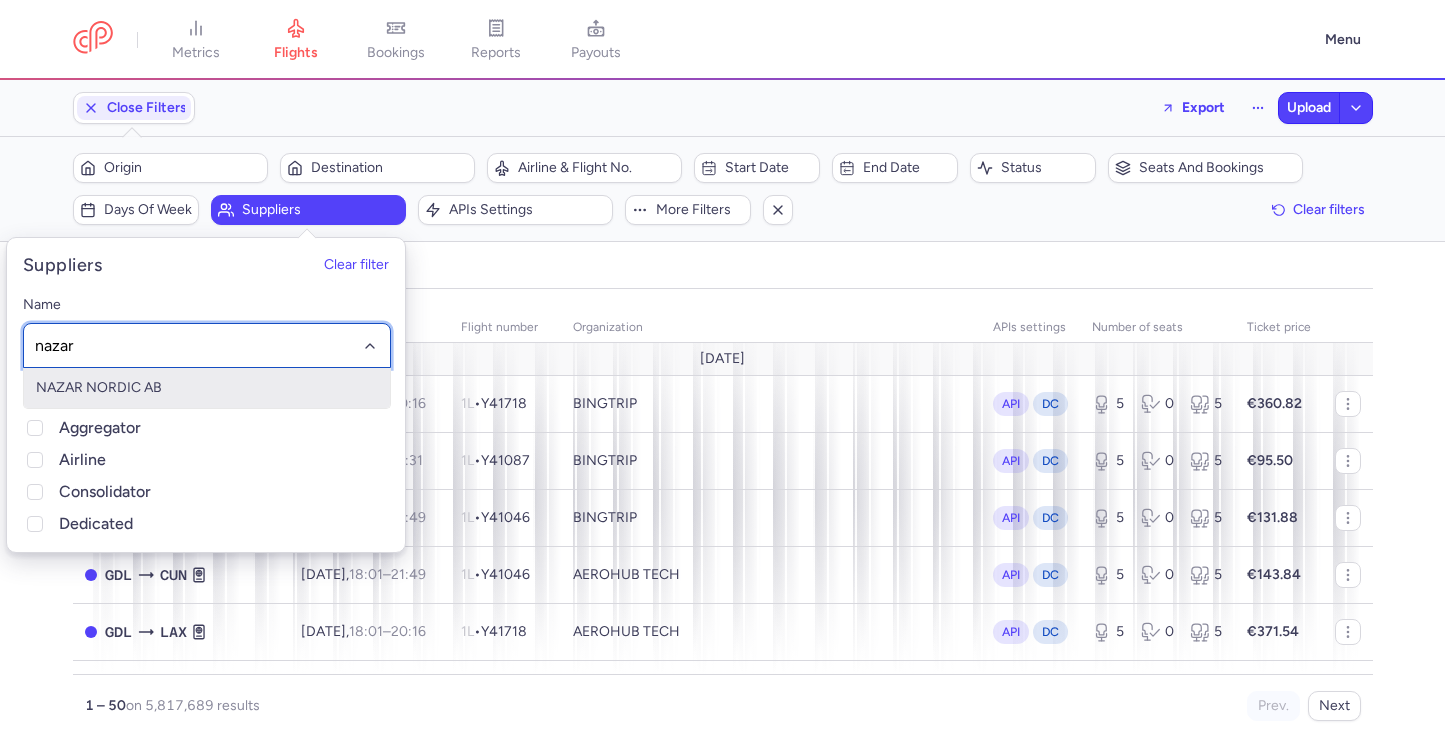 click on "NAZAR NORDIC AB" at bounding box center (207, 388) 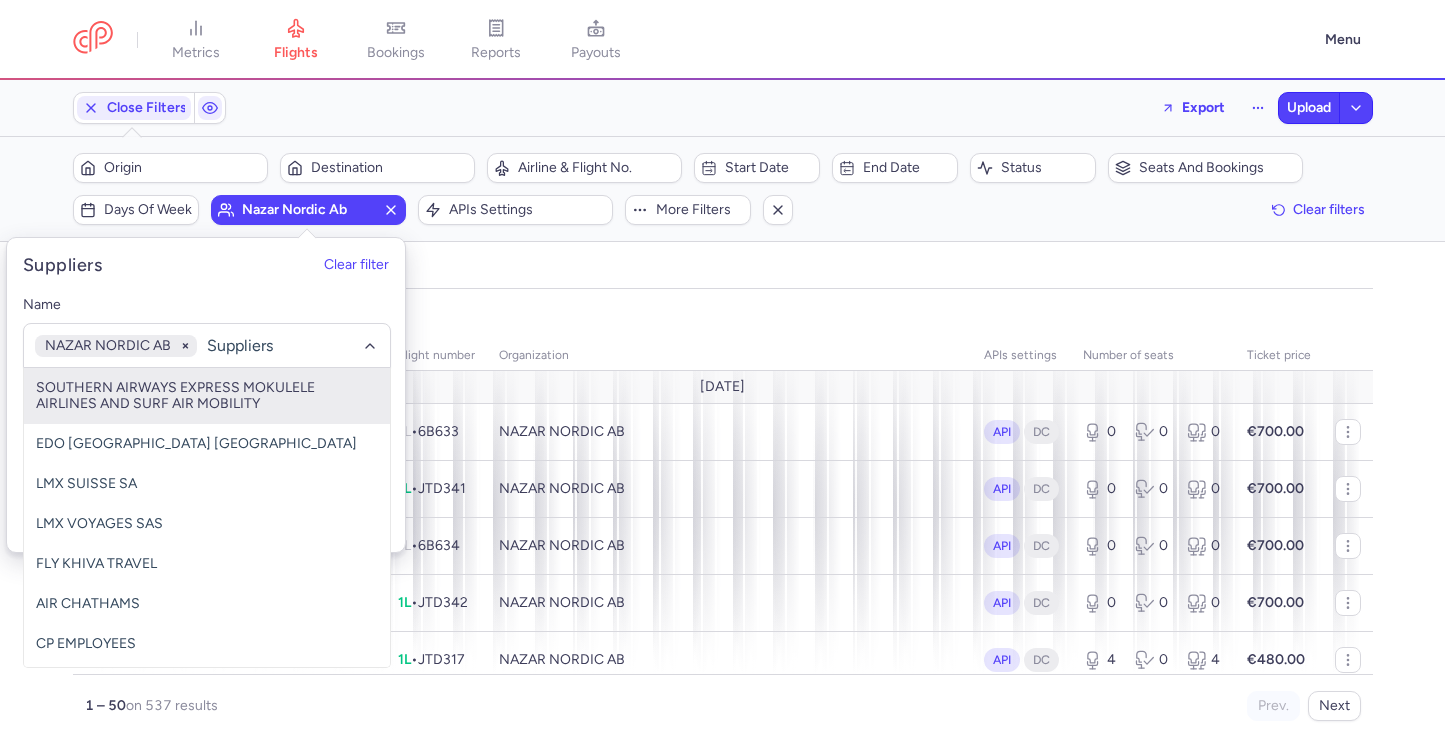 click on "all pending bookable sold out" at bounding box center [723, 271] 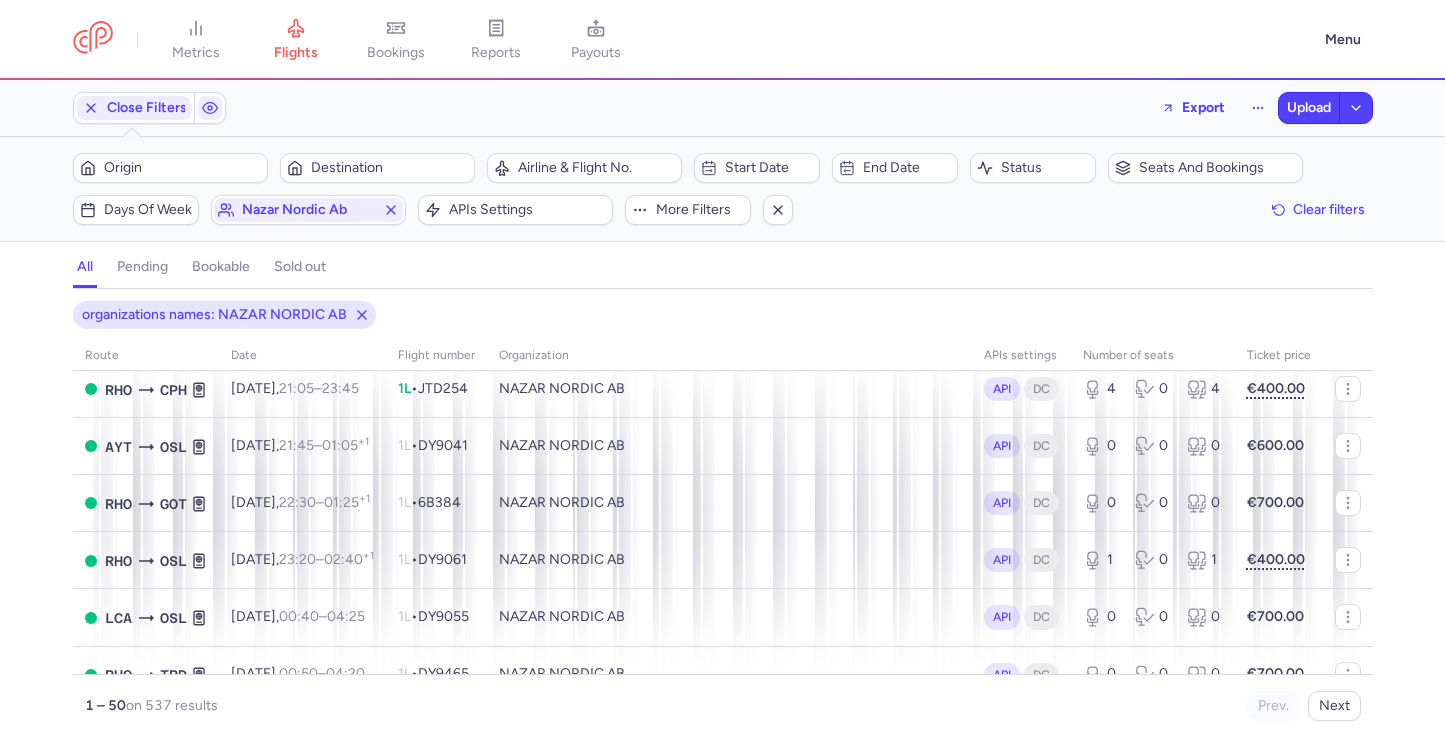 scroll, scrollTop: 2591, scrollLeft: 0, axis: vertical 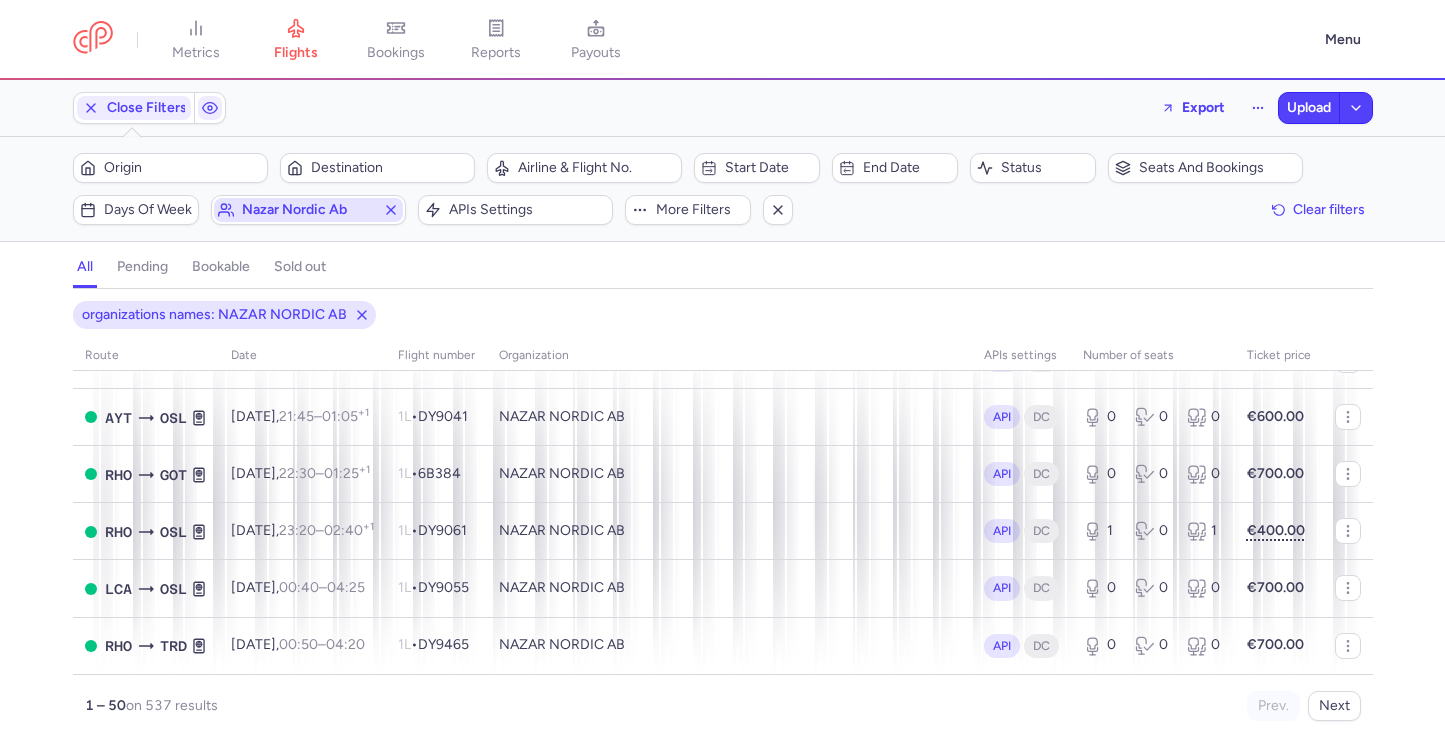 click on "nazar nordic ab" at bounding box center [308, 210] 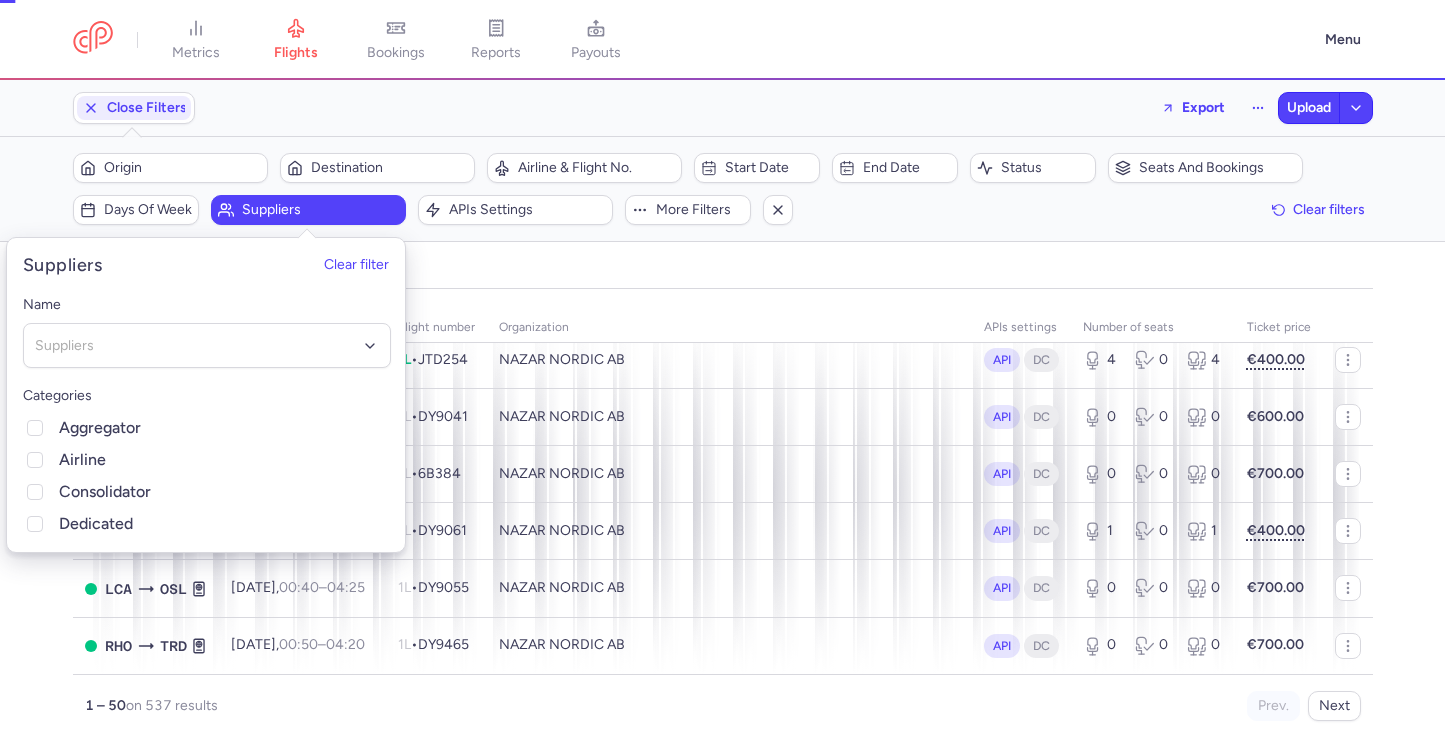 scroll, scrollTop: 2563, scrollLeft: 0, axis: vertical 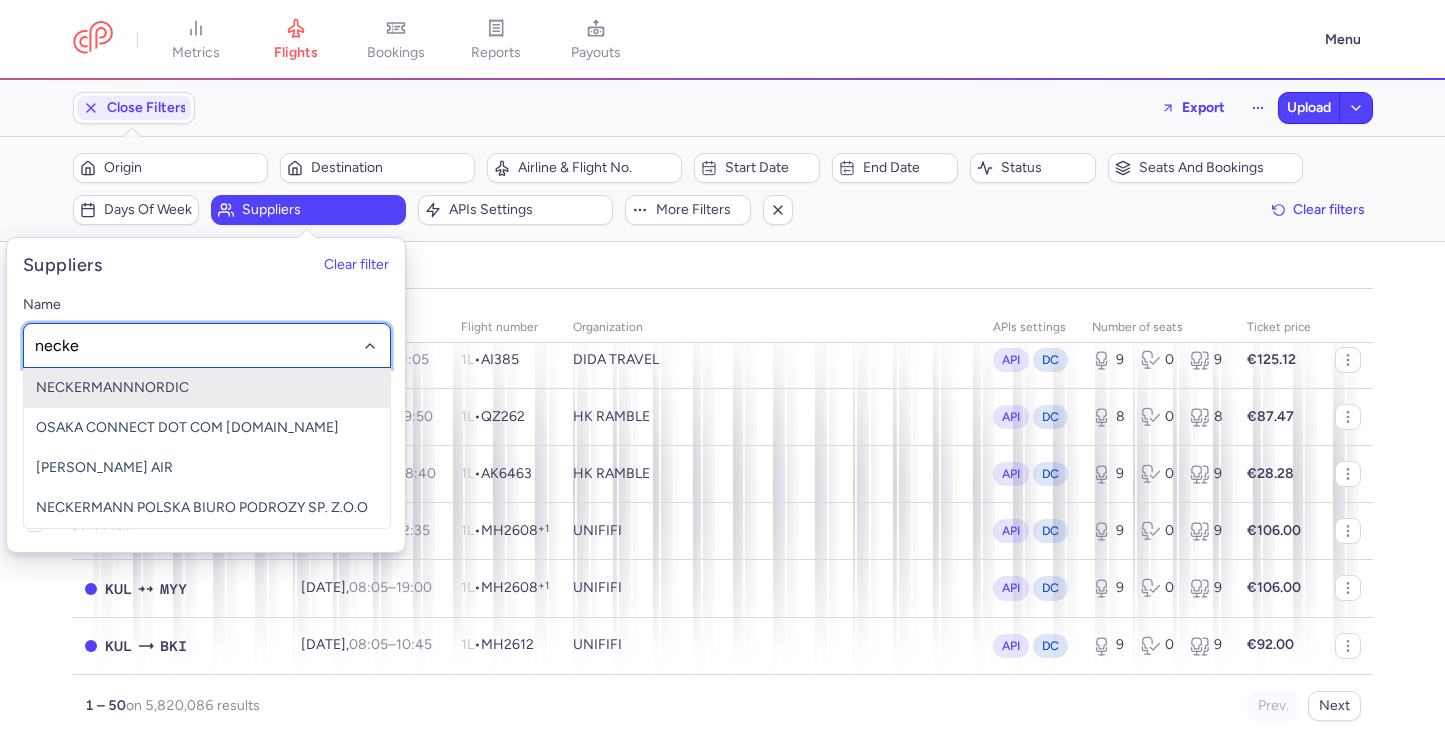 type on "necker" 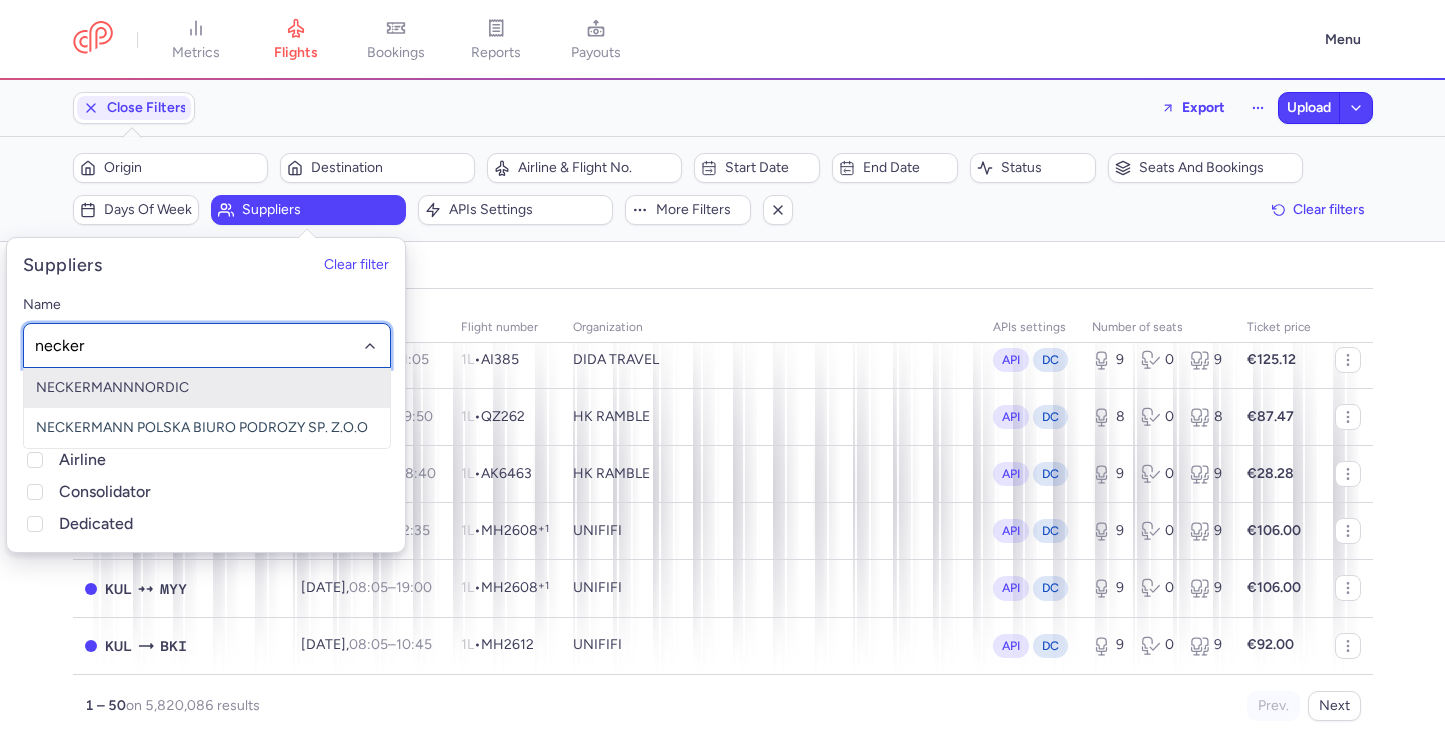 click on "NECKERMANNNORDIC" at bounding box center [207, 388] 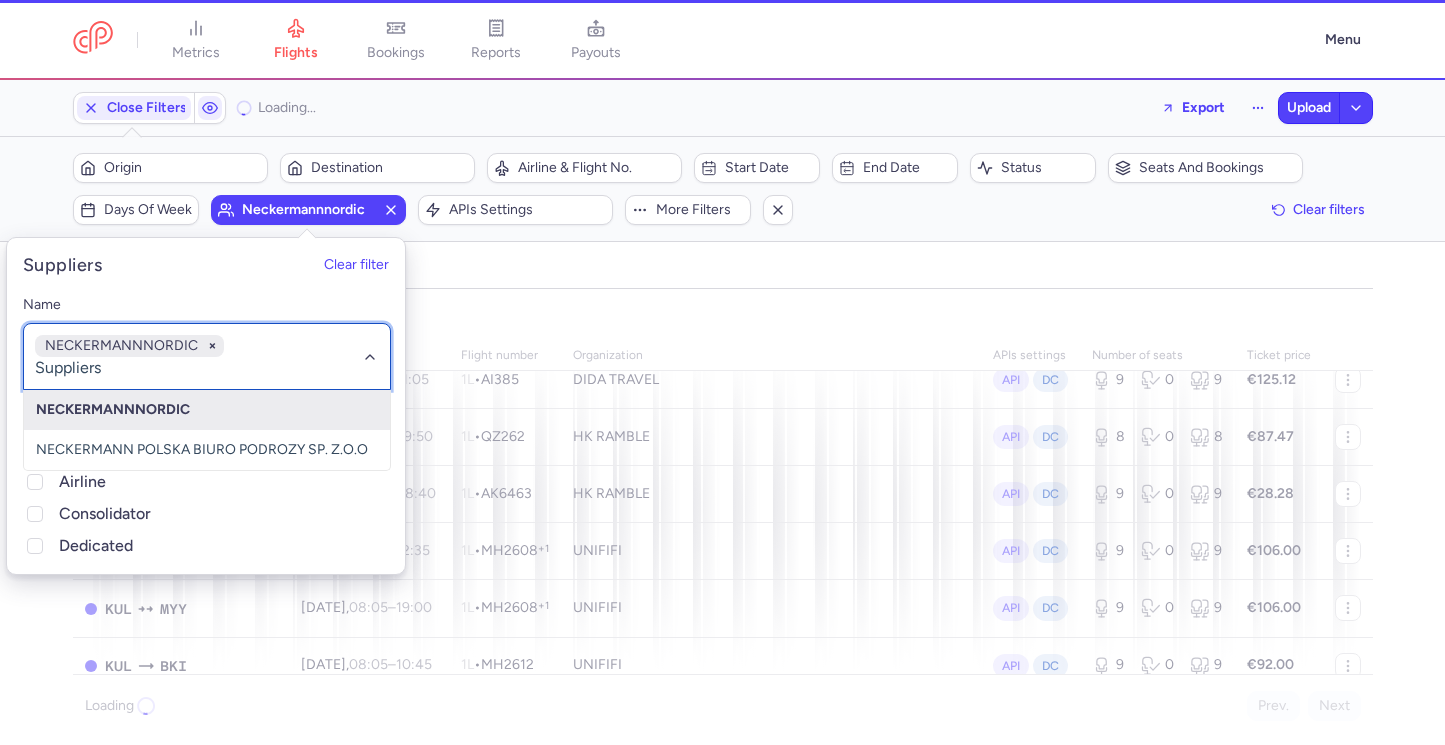 scroll, scrollTop: 2591, scrollLeft: 0, axis: vertical 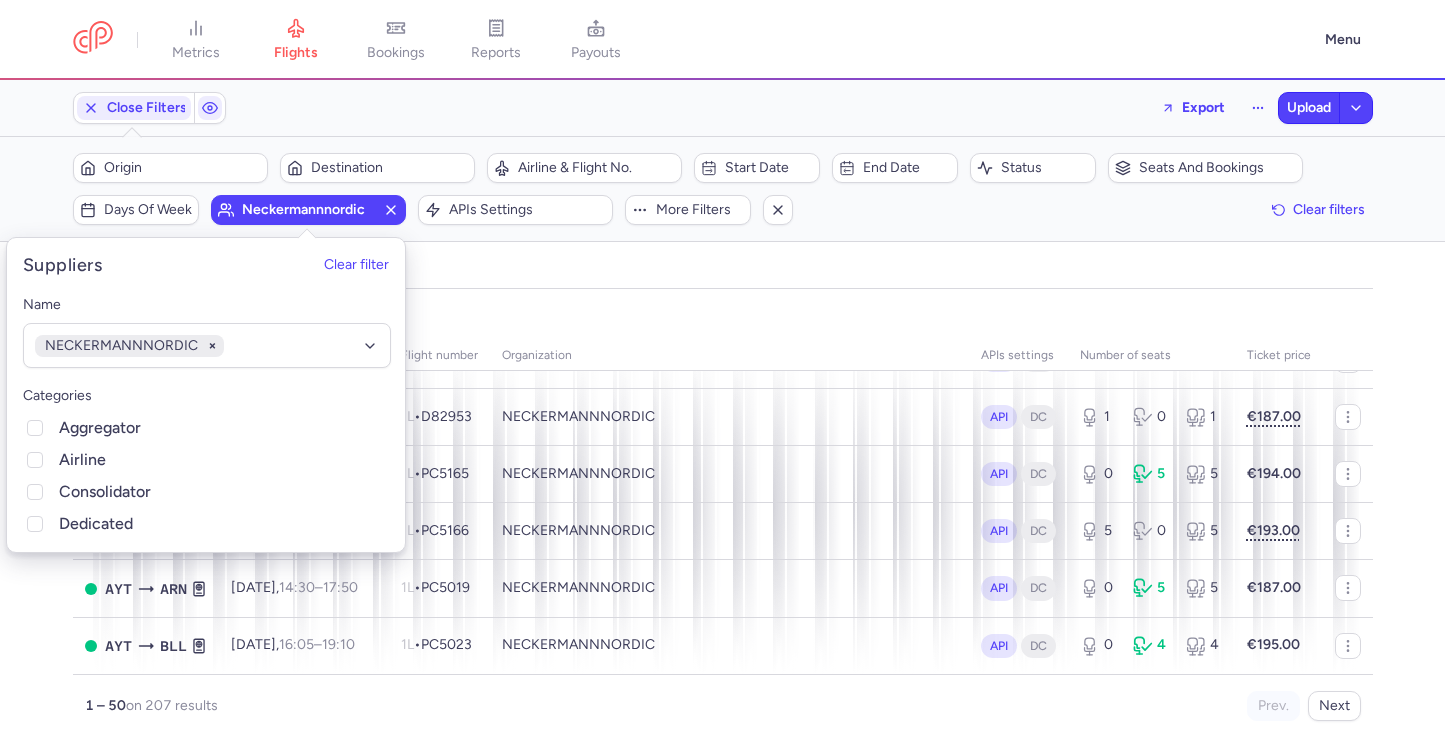 click on "organizations names: NECKERMANNNORDIC" at bounding box center (723, 315) 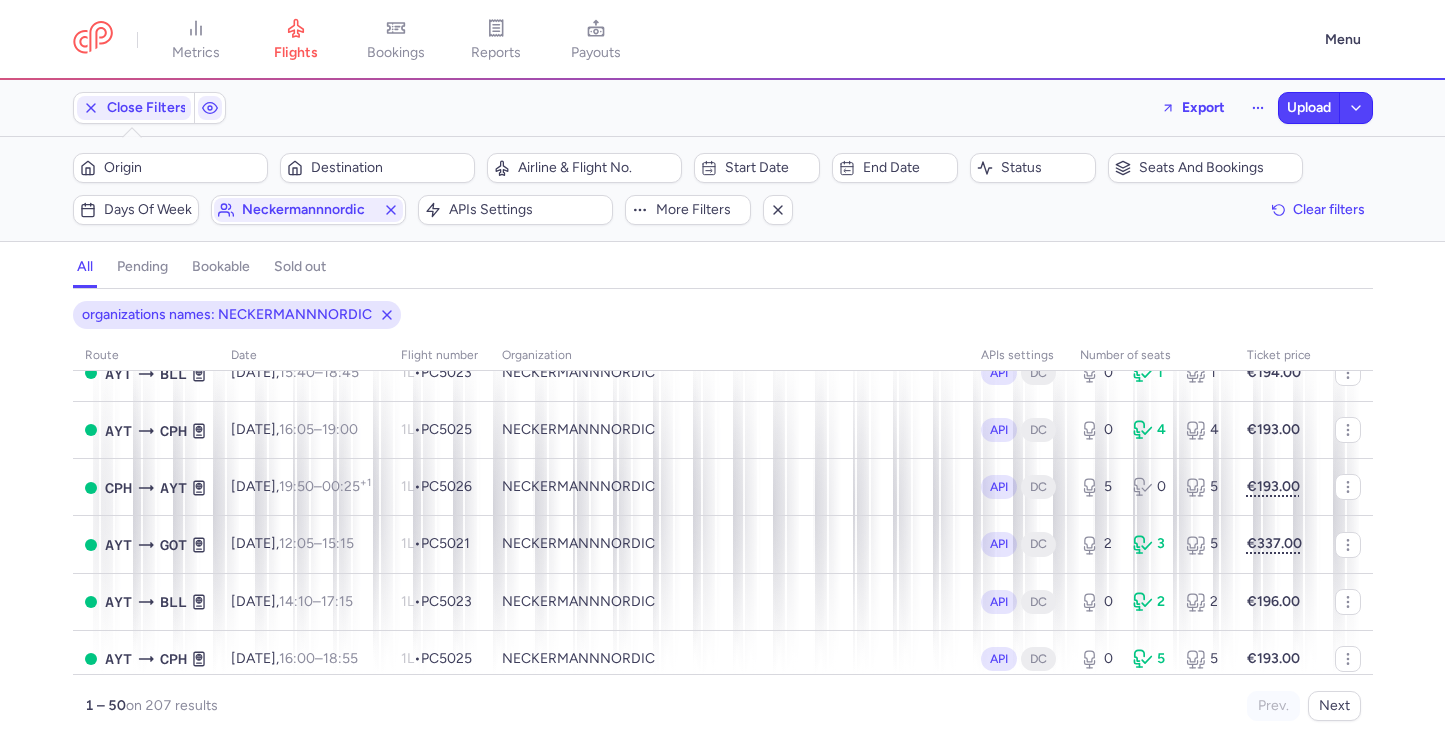 scroll, scrollTop: 2591, scrollLeft: 0, axis: vertical 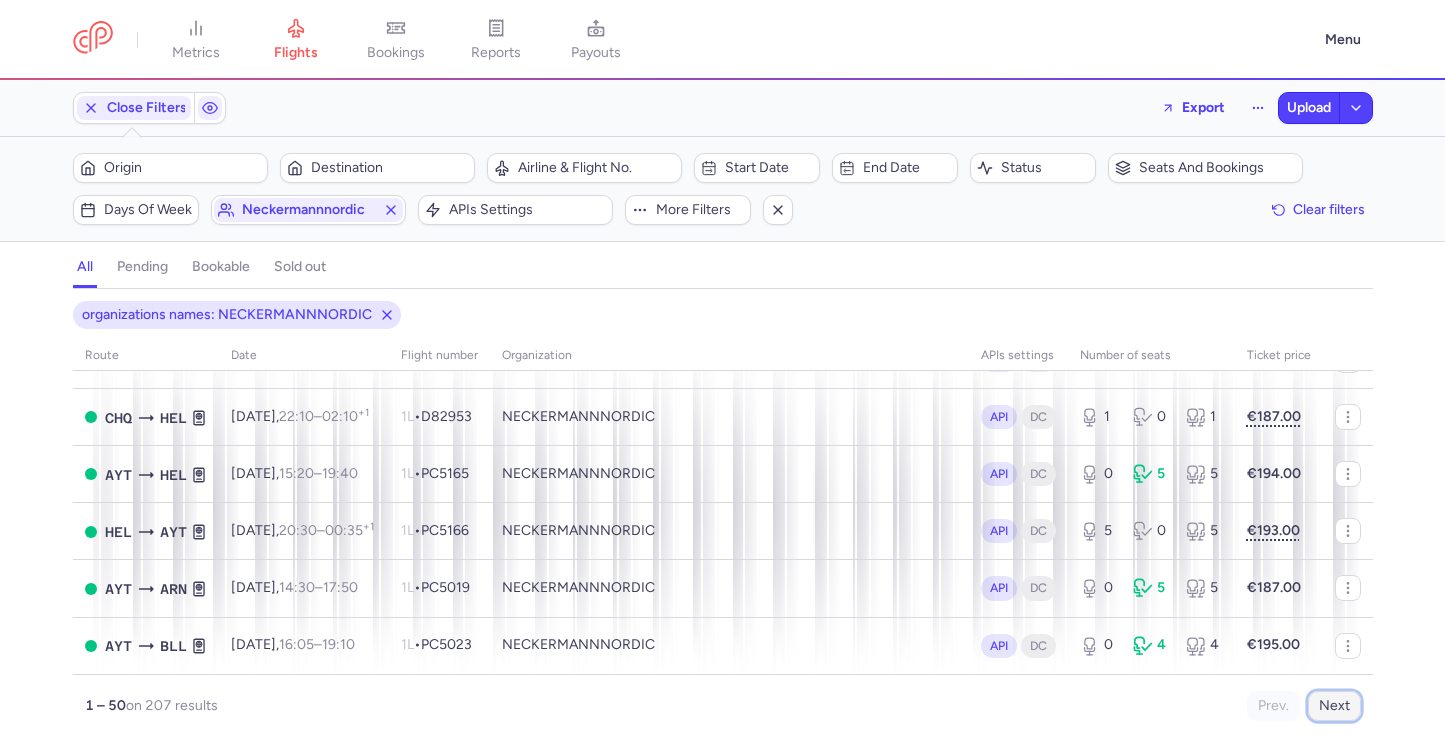 click on "Next" at bounding box center (1334, 706) 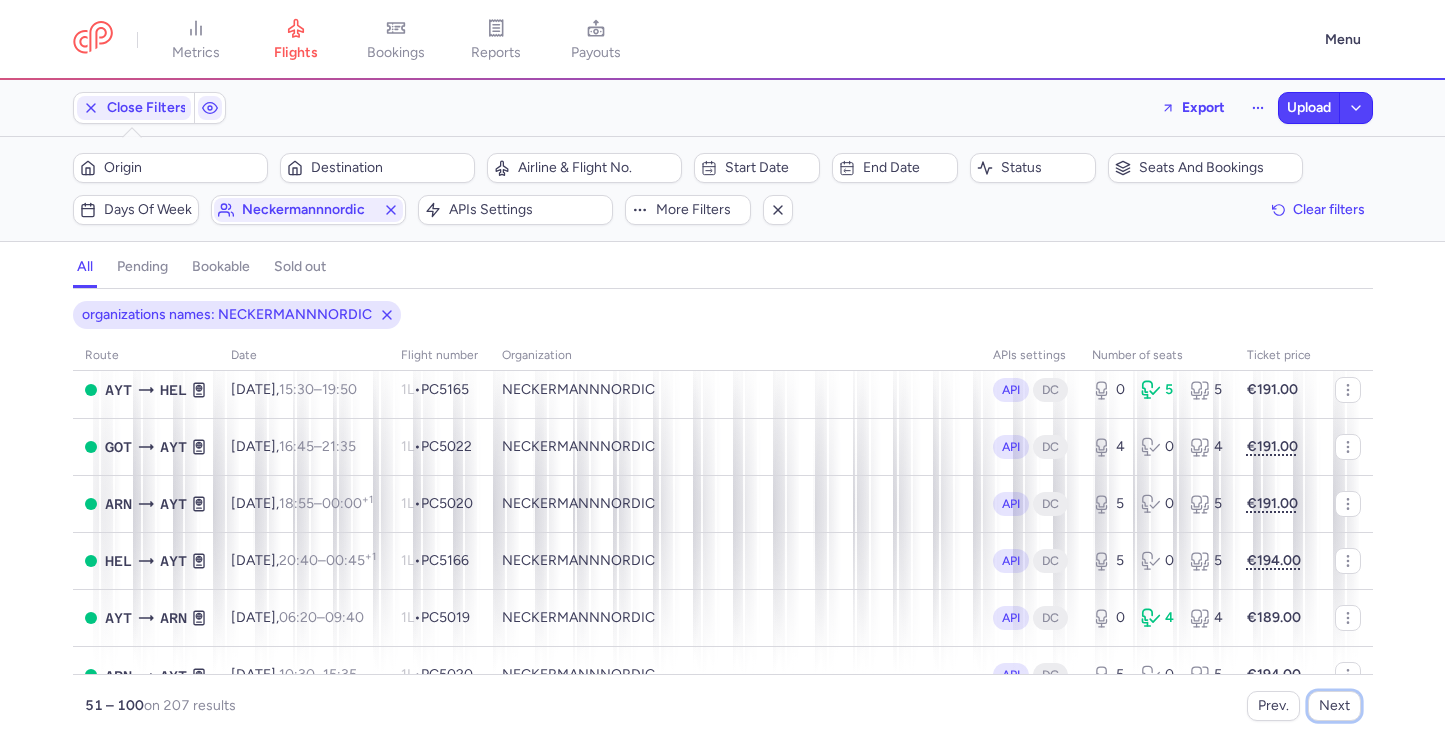 scroll, scrollTop: 2624, scrollLeft: 0, axis: vertical 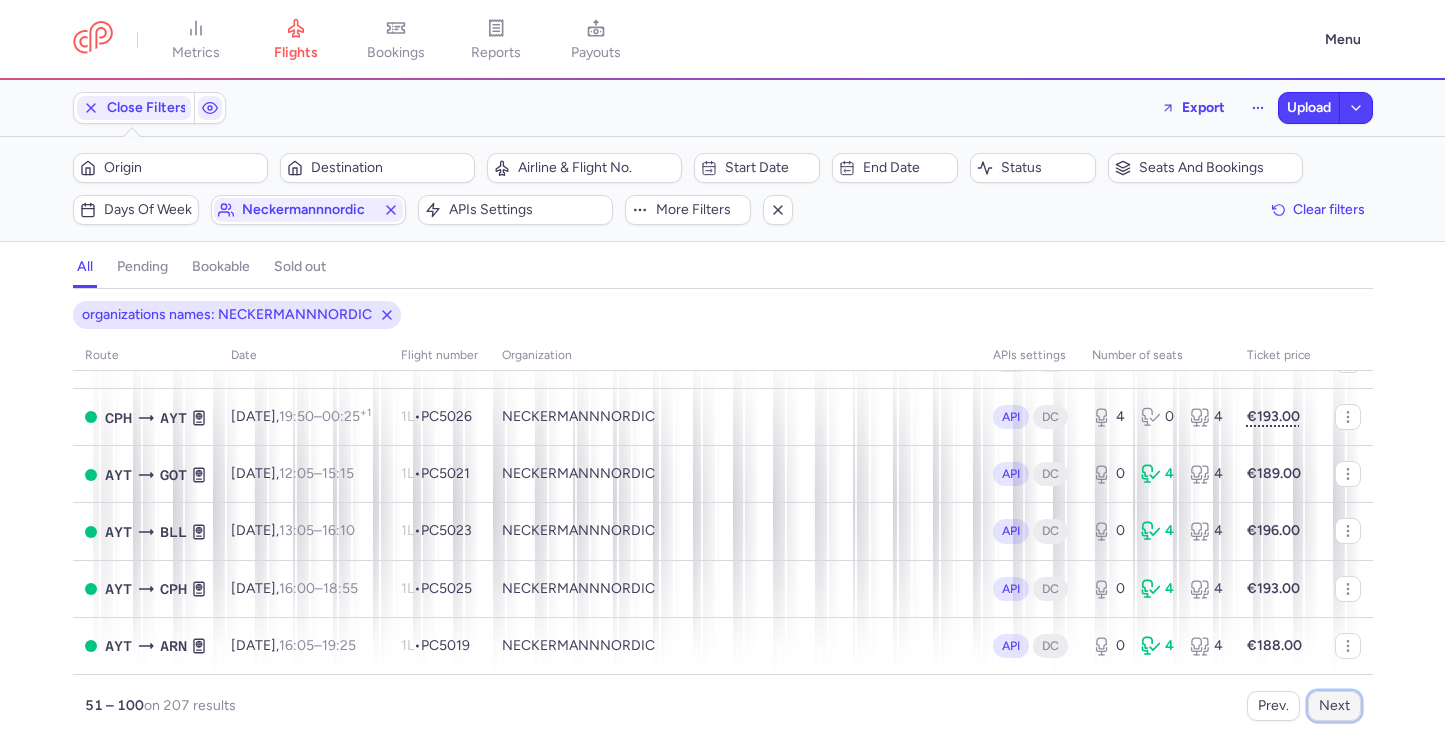 click on "Next" at bounding box center (1334, 706) 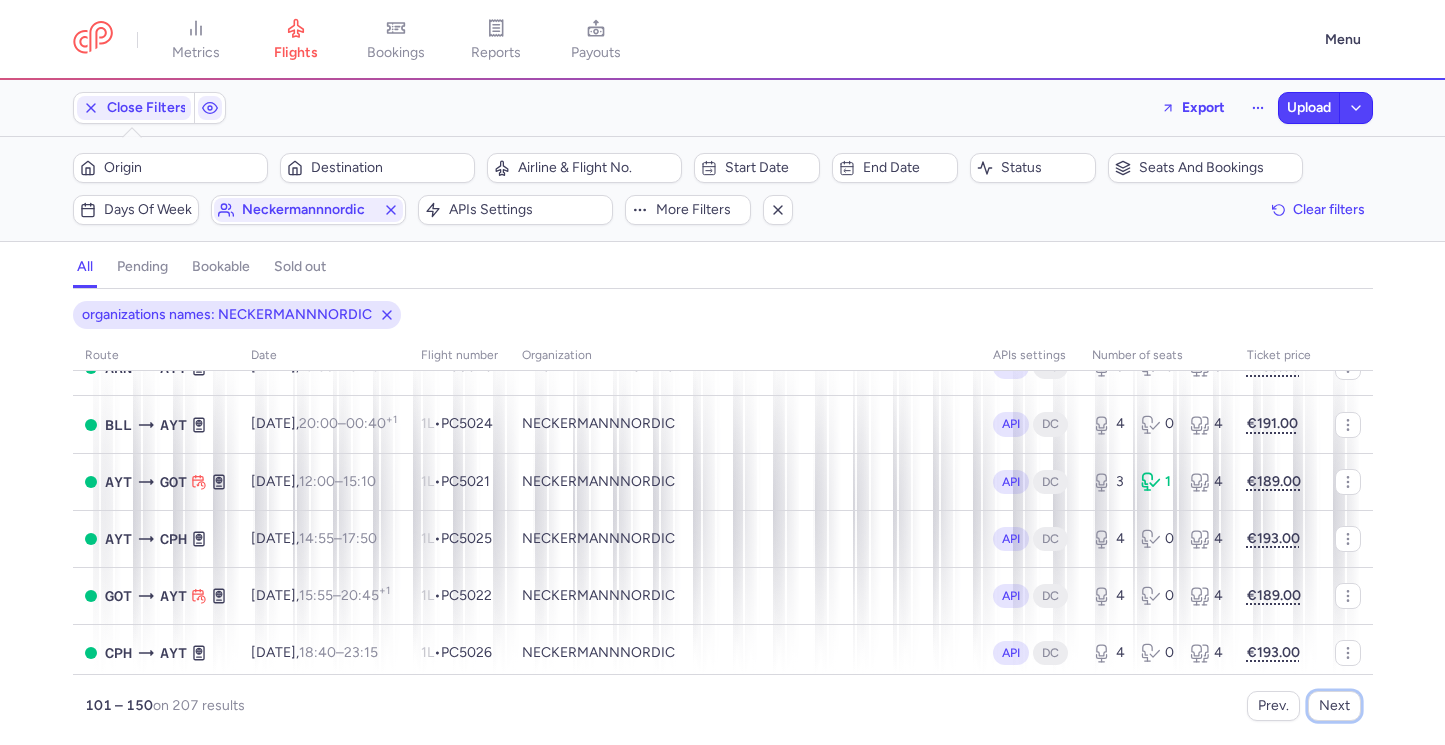 scroll, scrollTop: 2591, scrollLeft: 0, axis: vertical 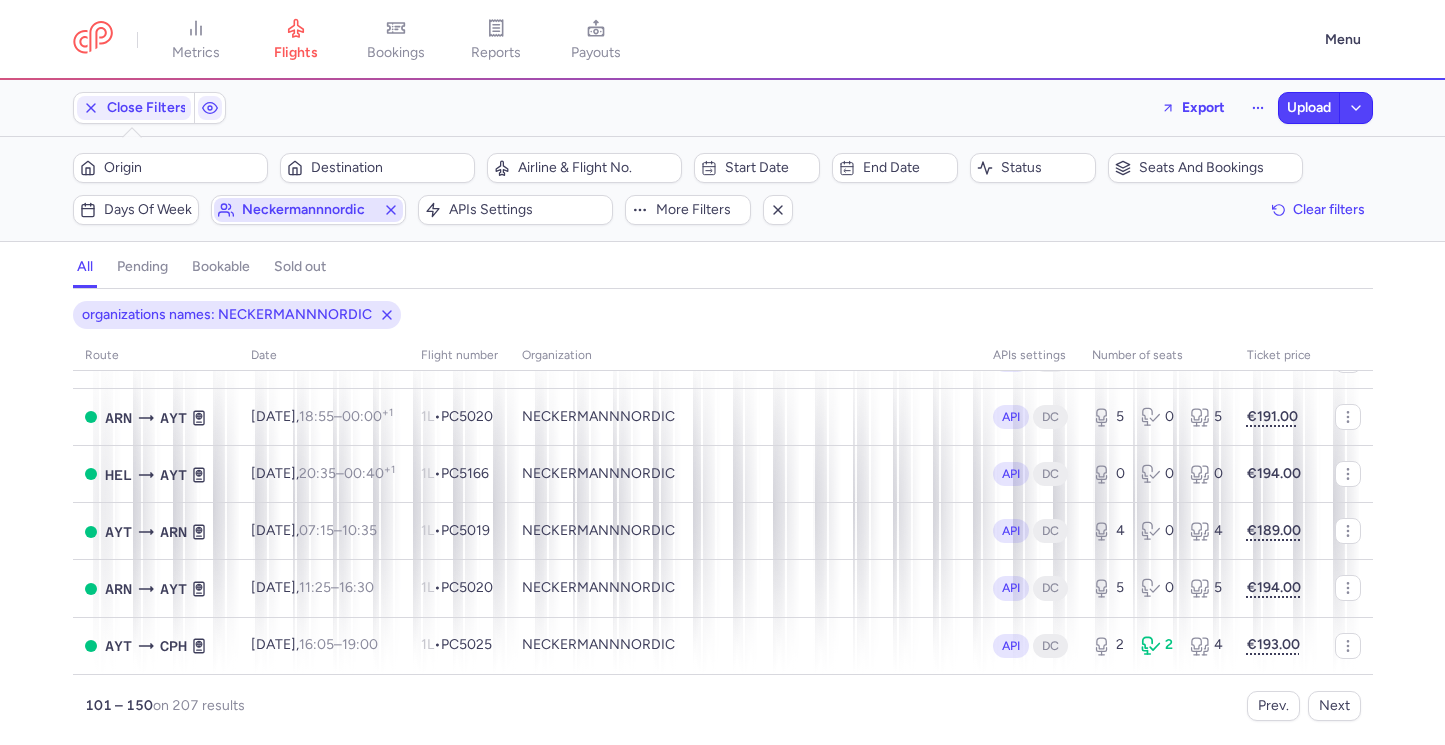 click on "neckermannnordic" at bounding box center (308, 210) 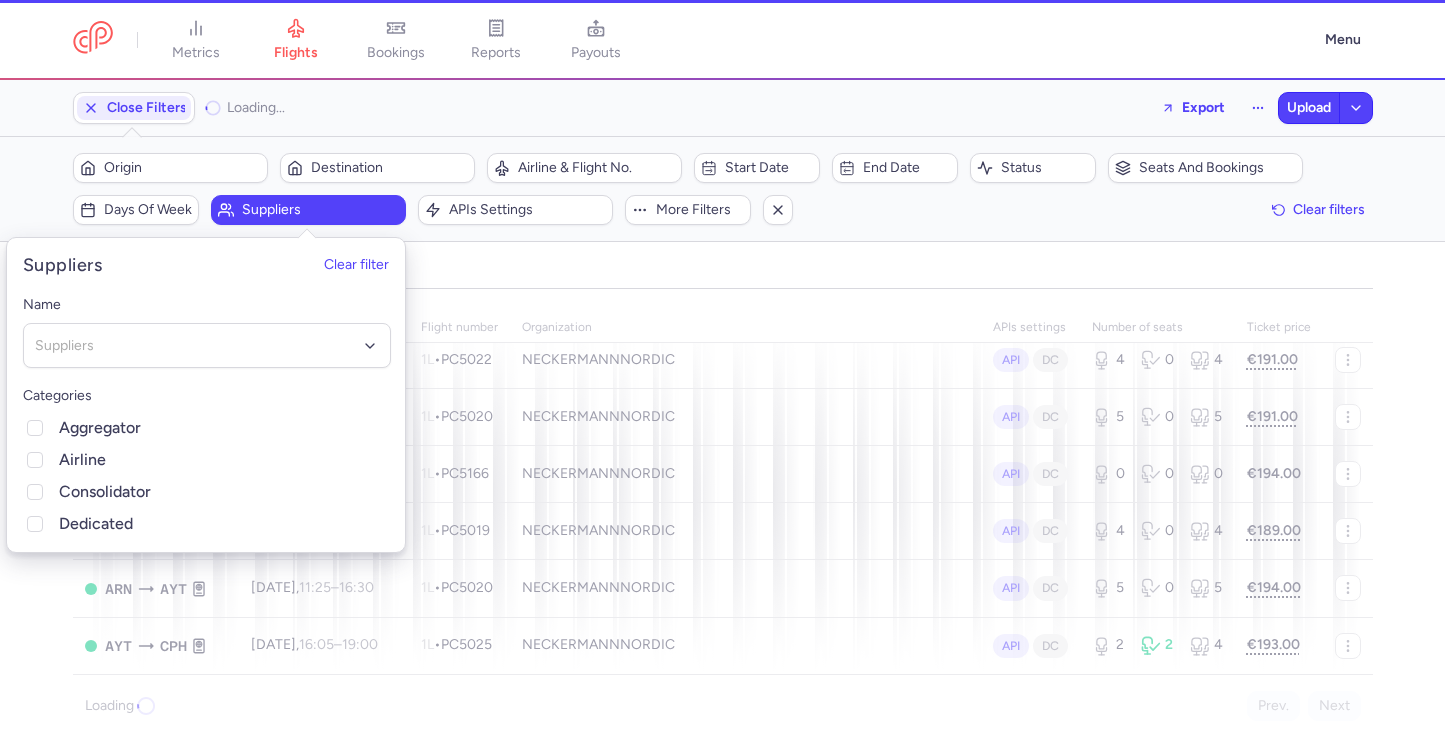 scroll, scrollTop: 2563, scrollLeft: 0, axis: vertical 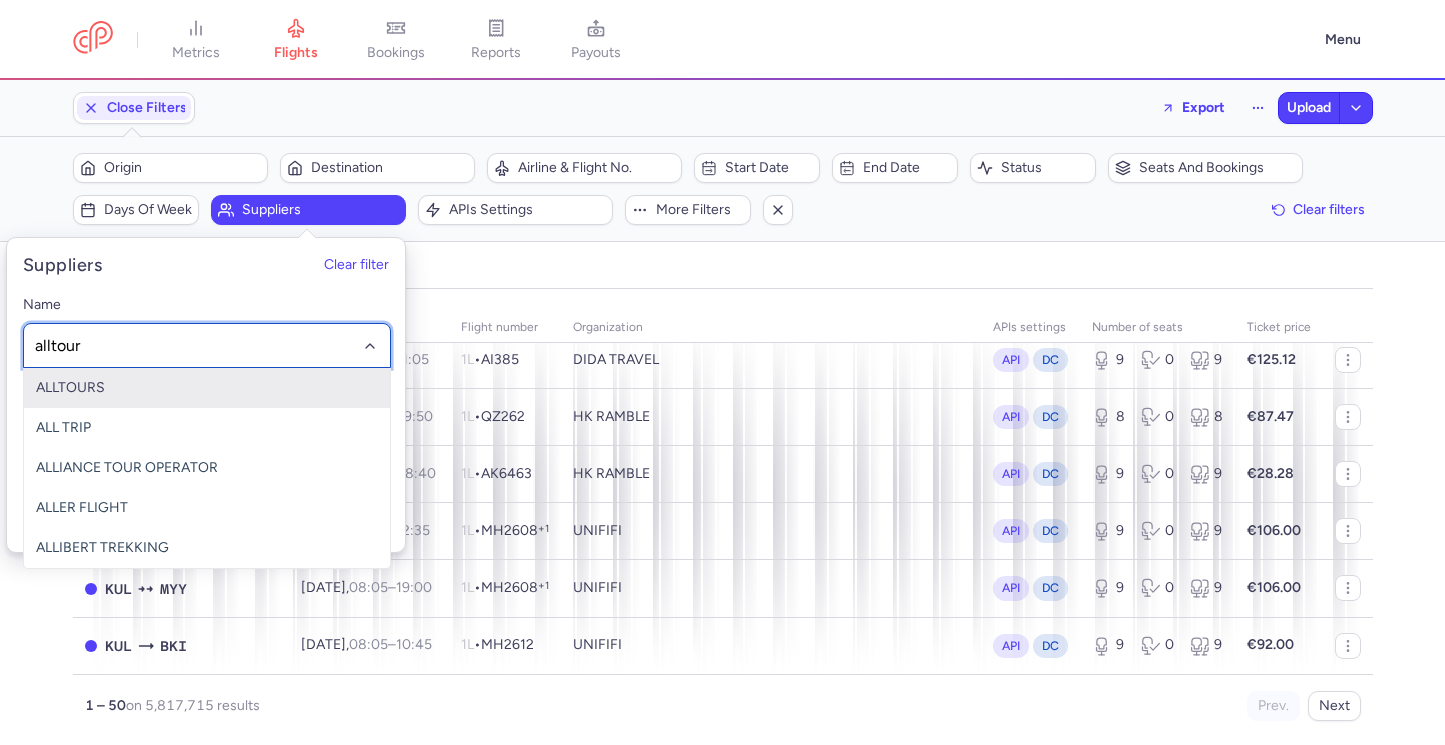 type on "alltours" 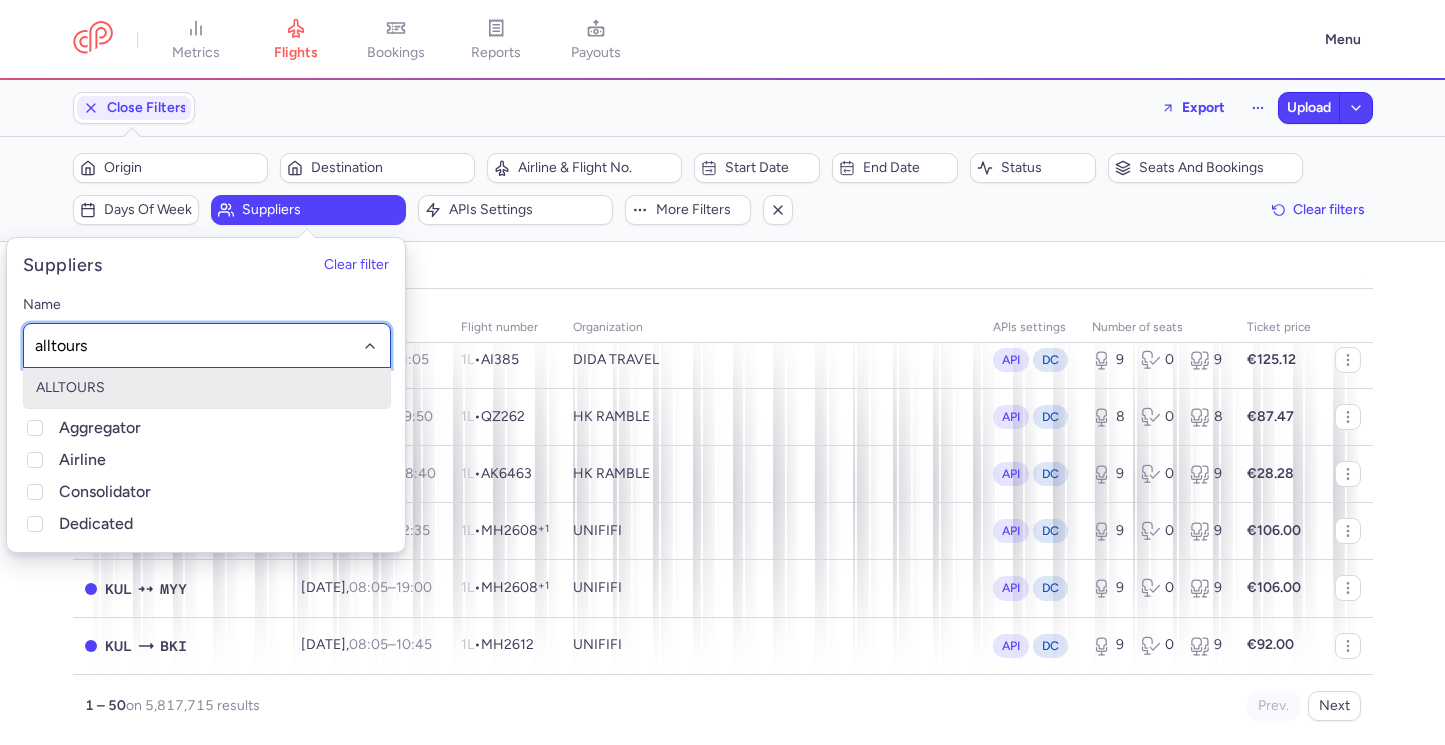 click on "ALLTOURS" at bounding box center (207, 388) 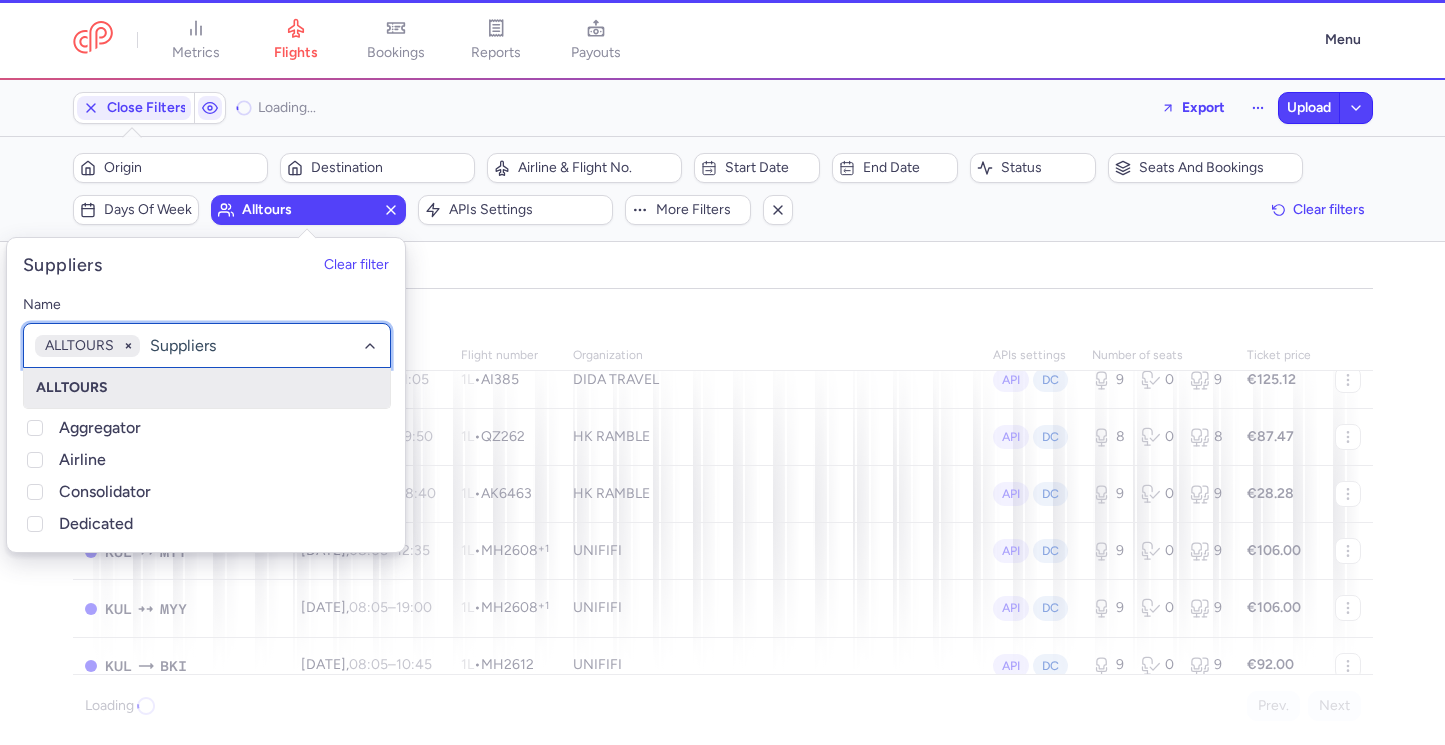 scroll, scrollTop: 2591, scrollLeft: 0, axis: vertical 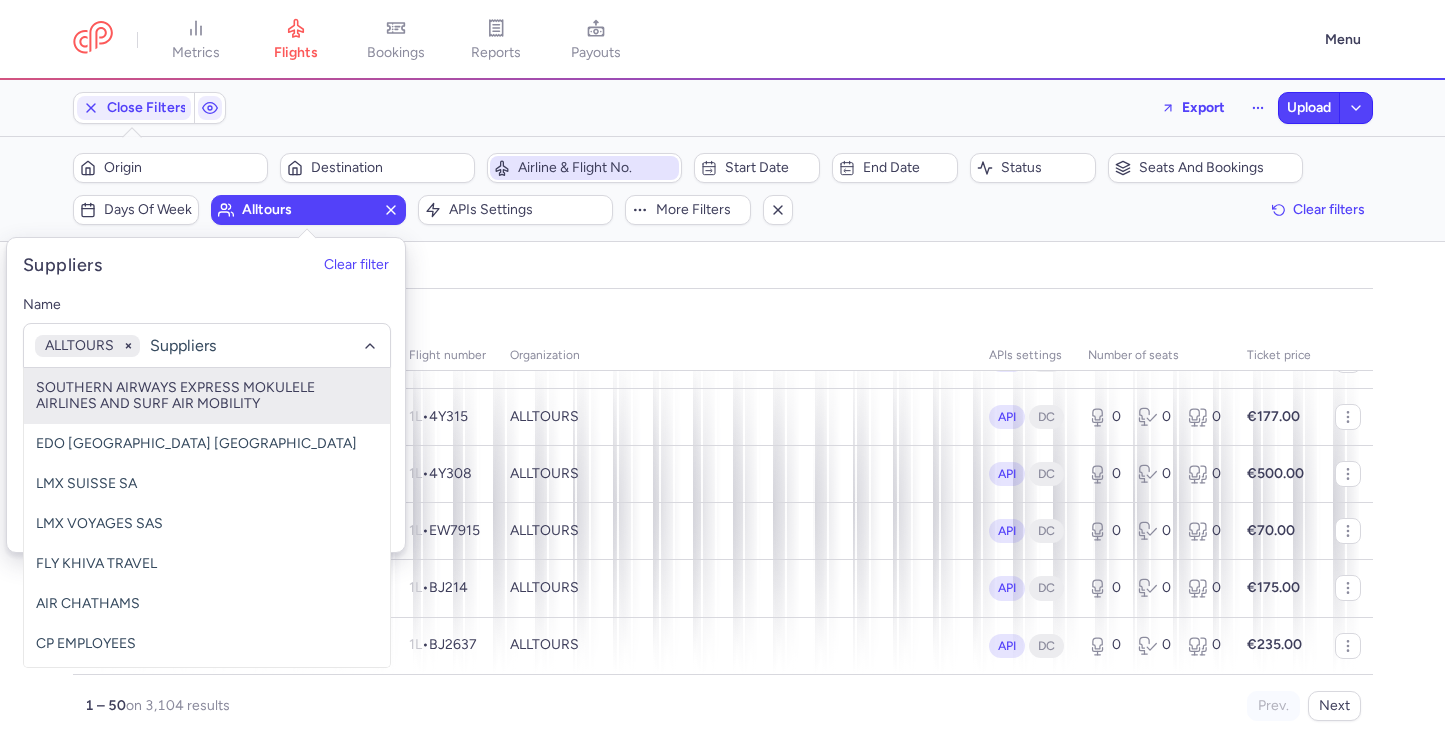 click on "Airline & Flight No." at bounding box center [596, 168] 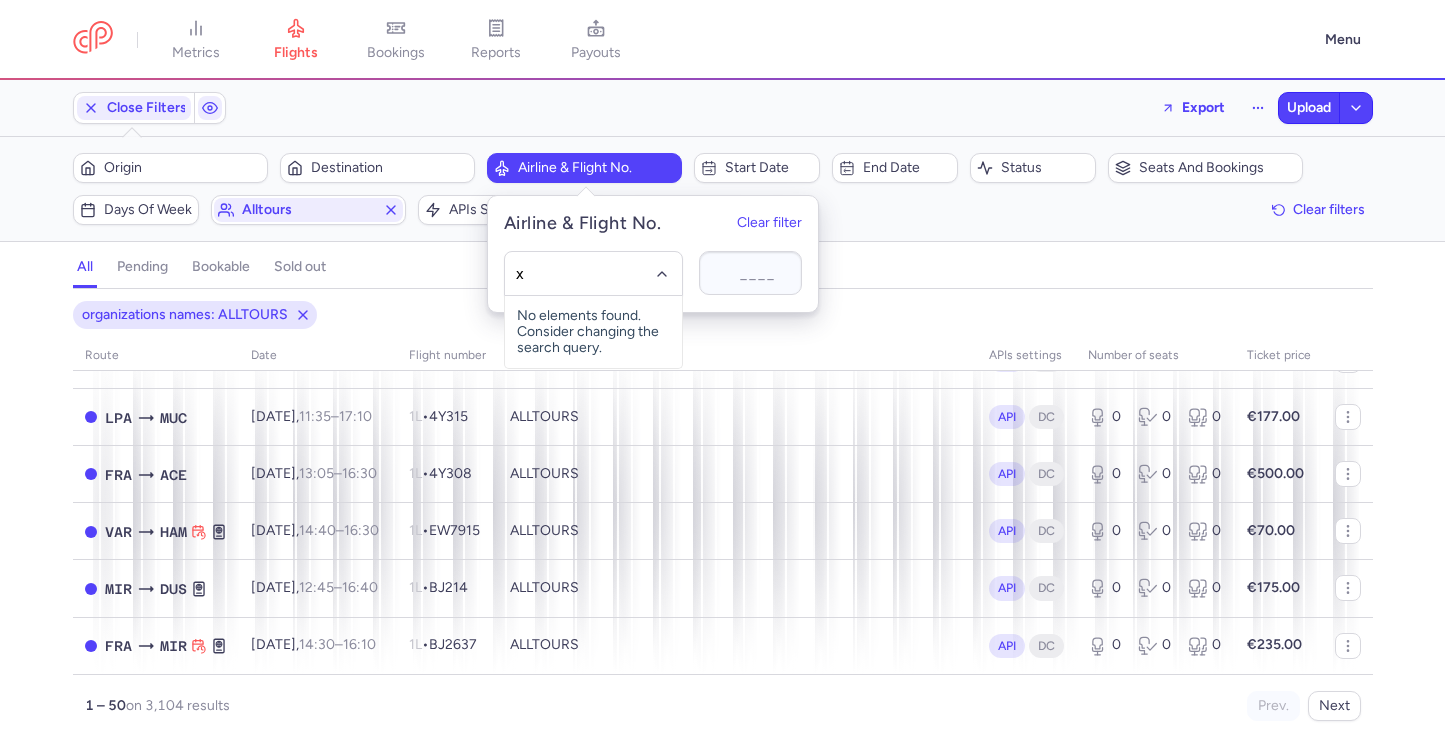 type on "xq" 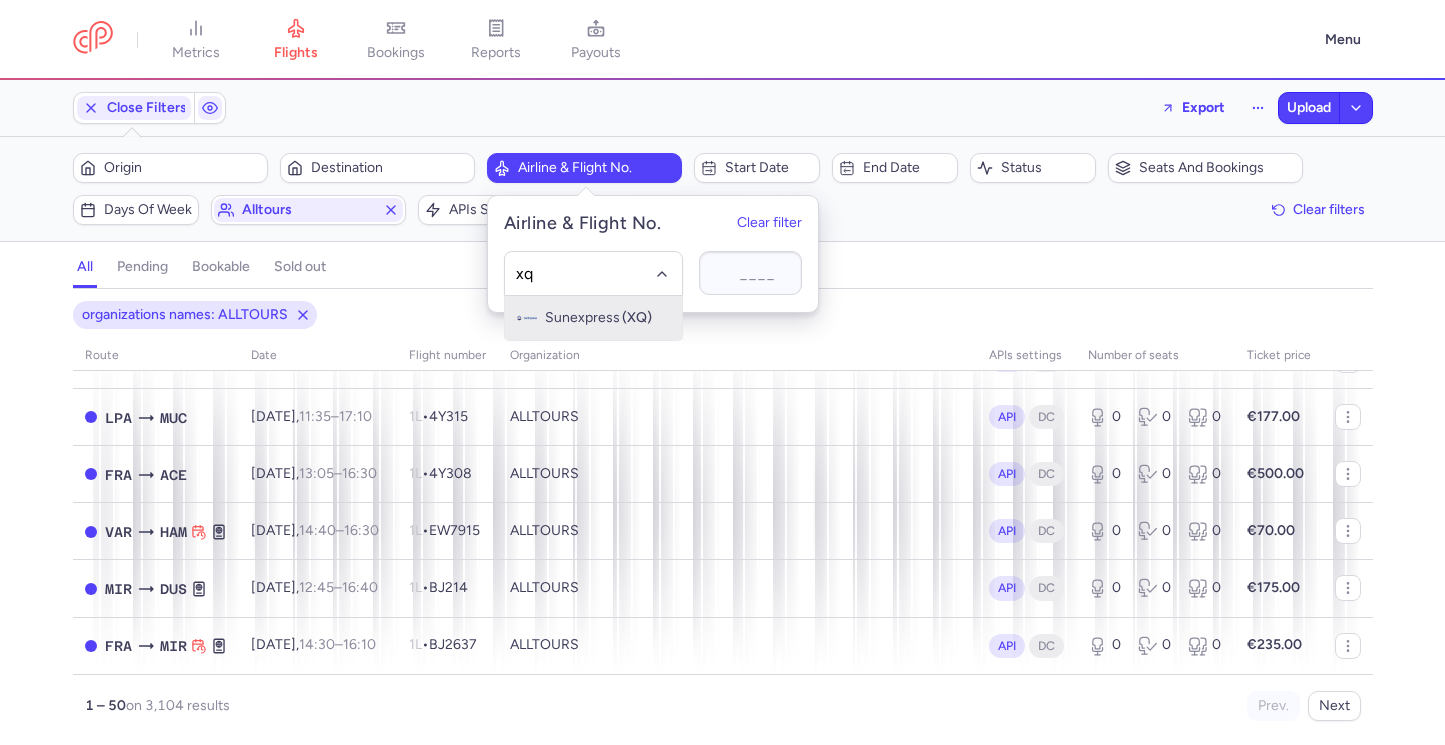 click on "(XQ)" at bounding box center [637, 318] 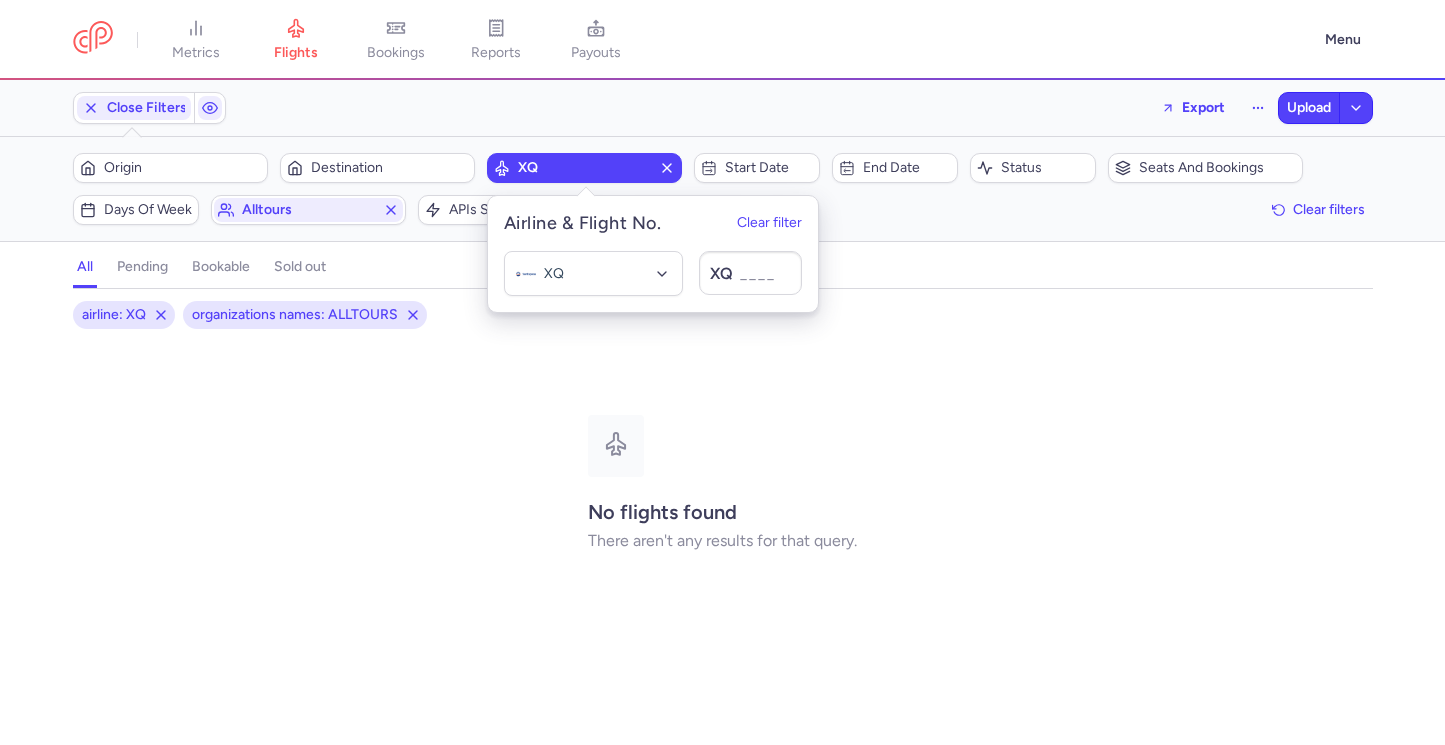 click on "all pending bookable sold out" at bounding box center [723, 271] 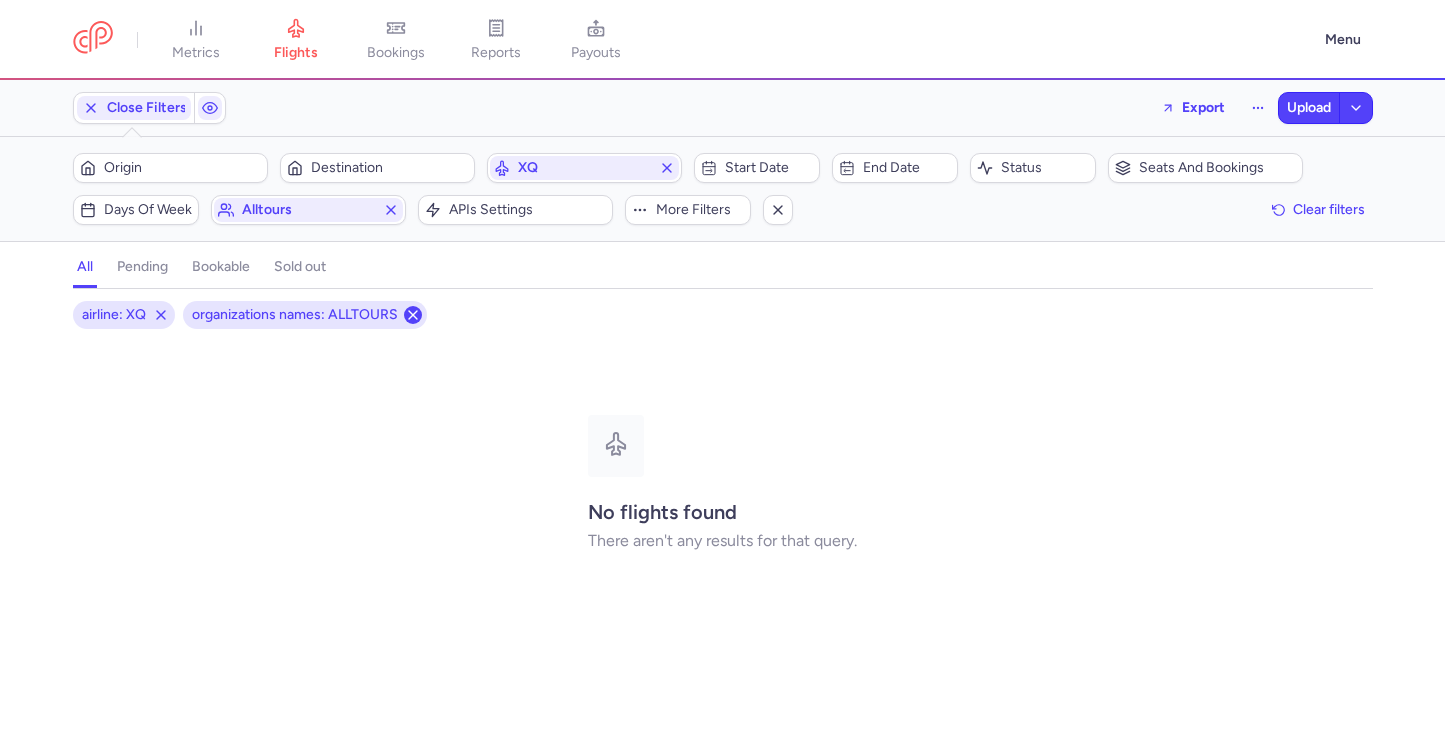 click 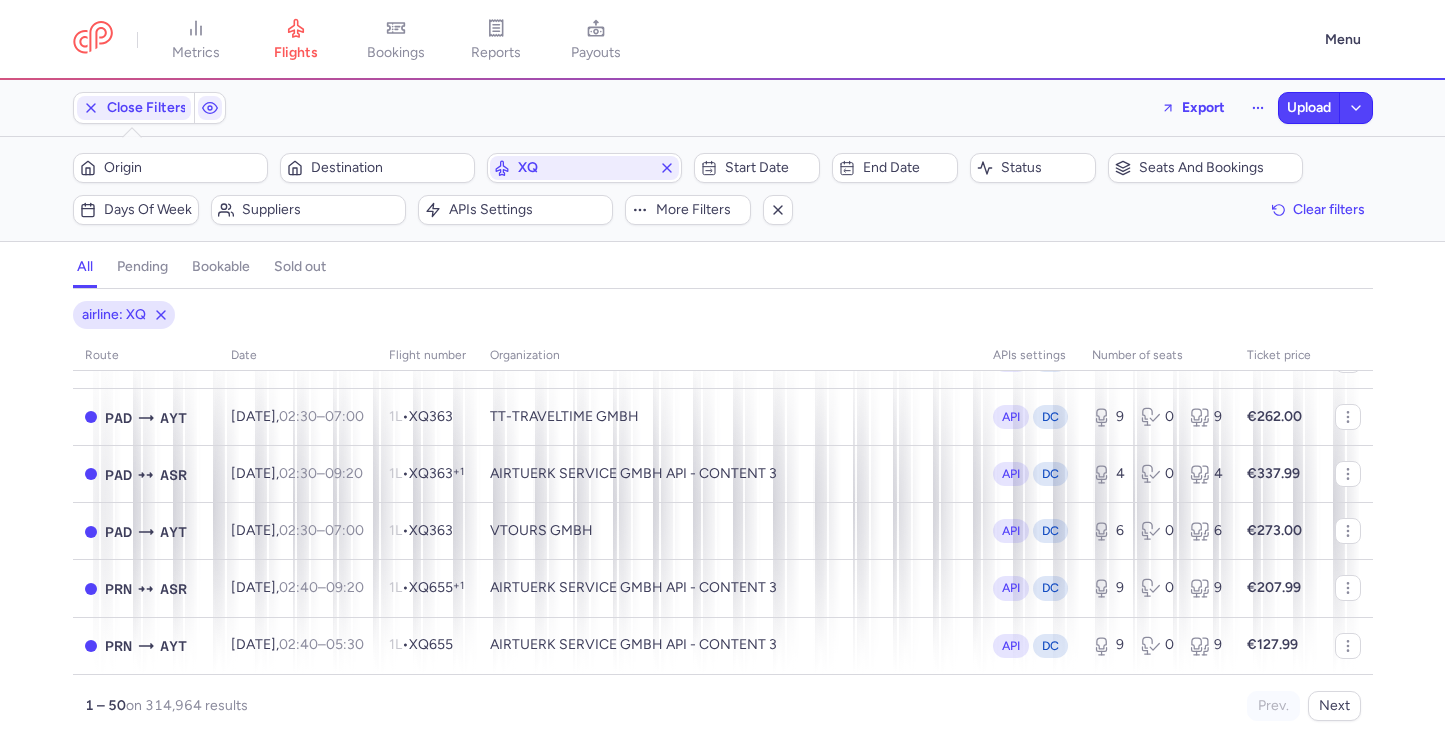 scroll, scrollTop: 2591, scrollLeft: 0, axis: vertical 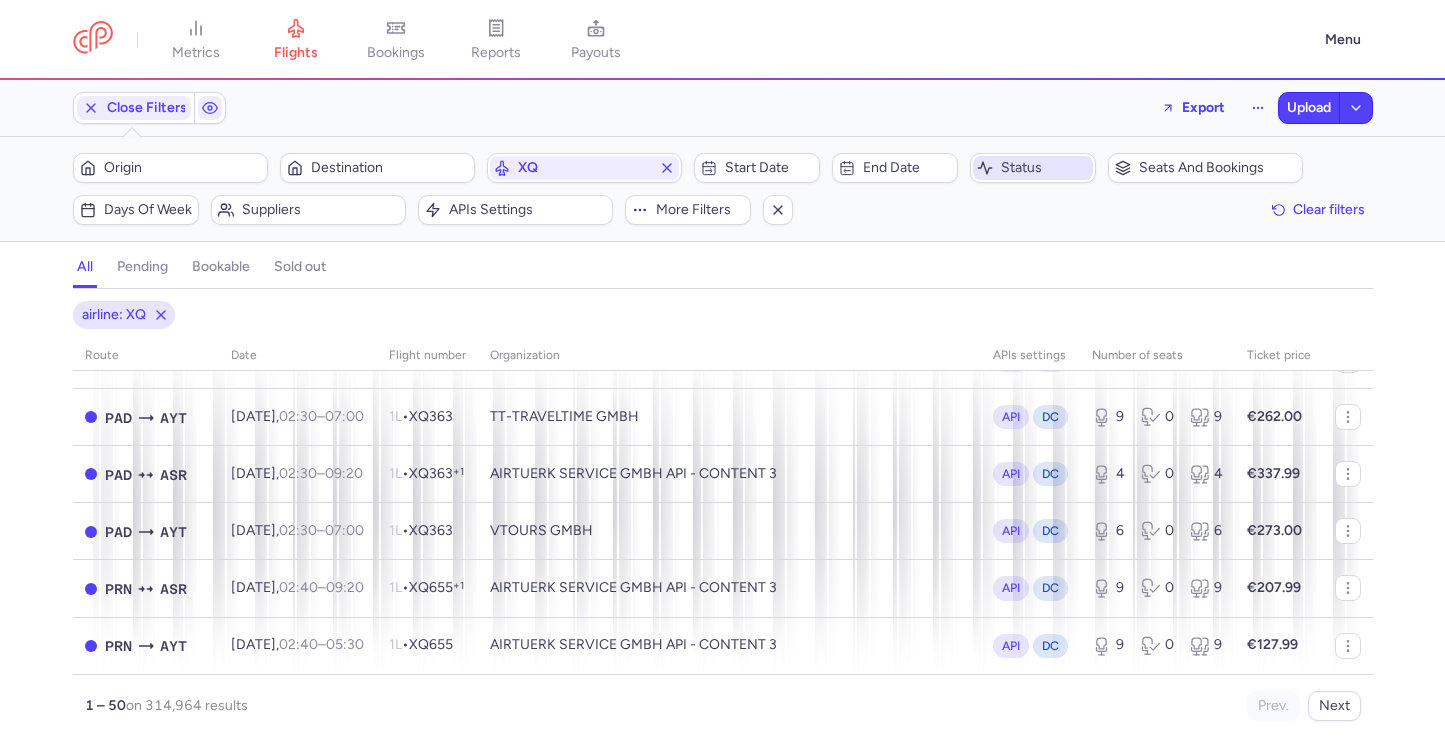 click on "Status" at bounding box center [1045, 168] 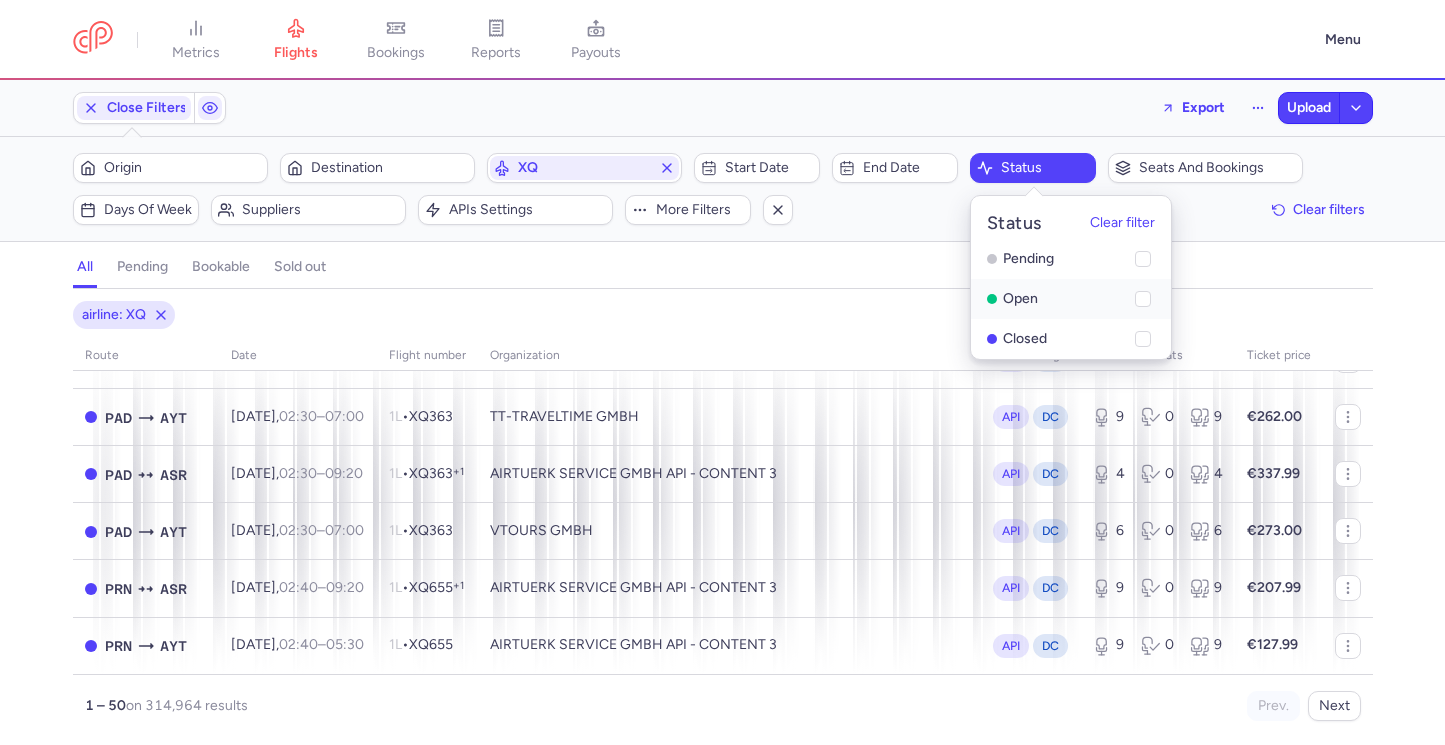 click on "open" 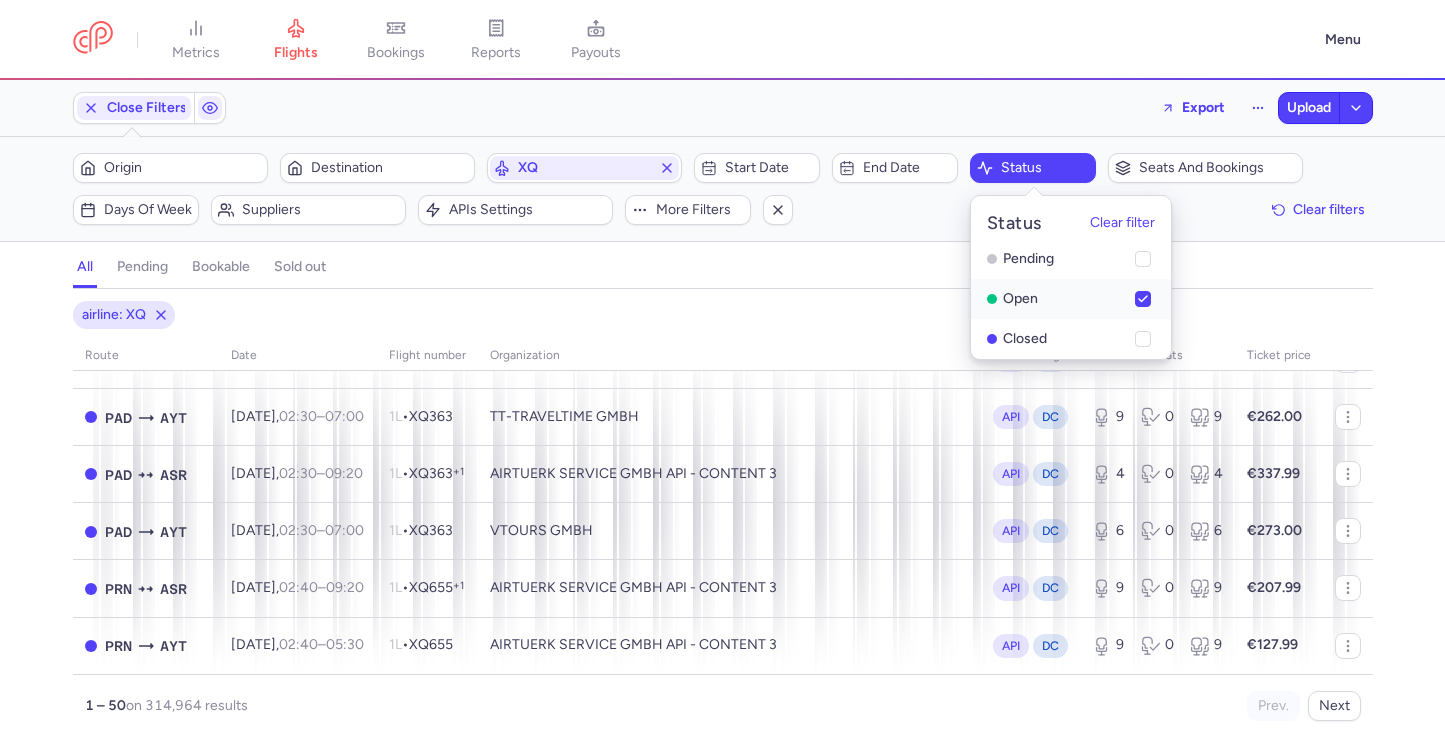 checkbox on "true" 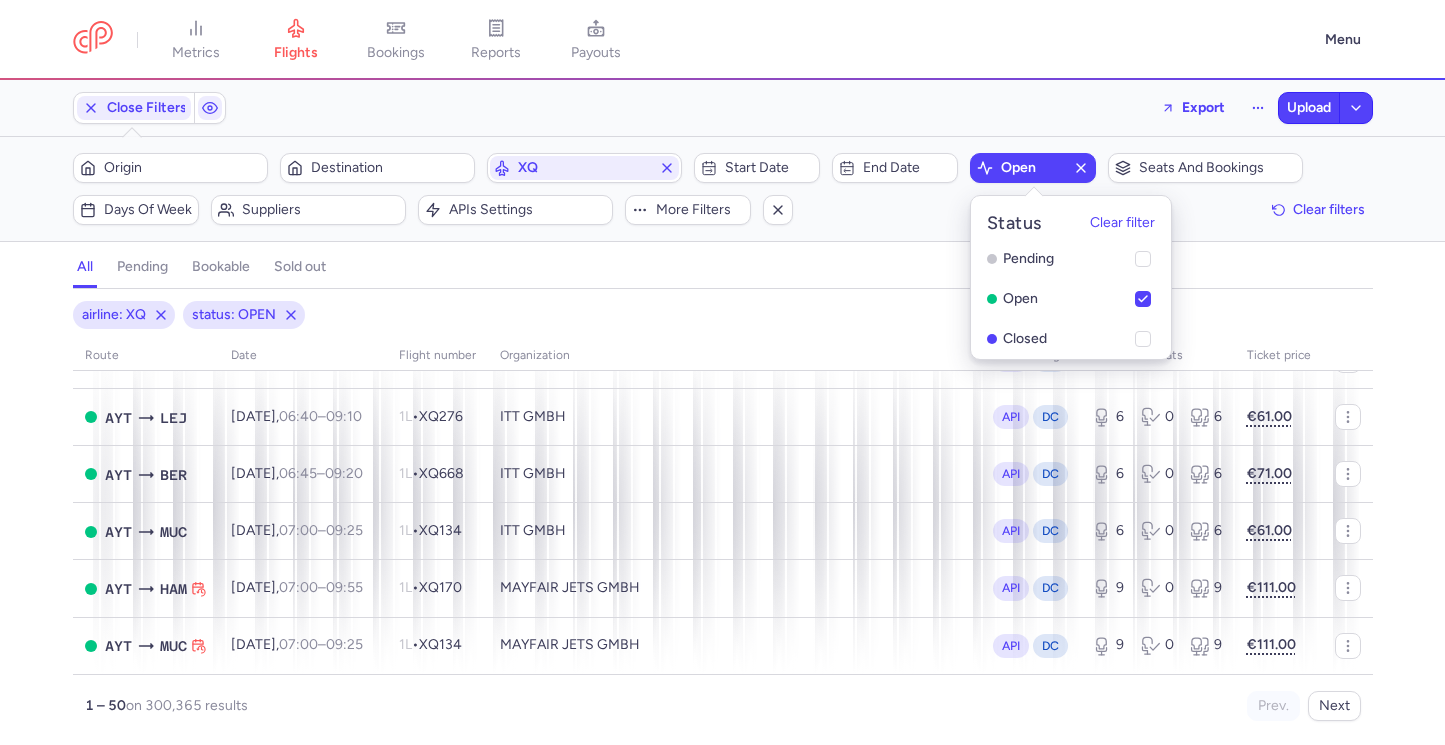 click on "Origin  Destination  XQ  Start date  End date  open  Seats and bookings  Days of week Suppliers   APIs settings  More filters  Clear filters" 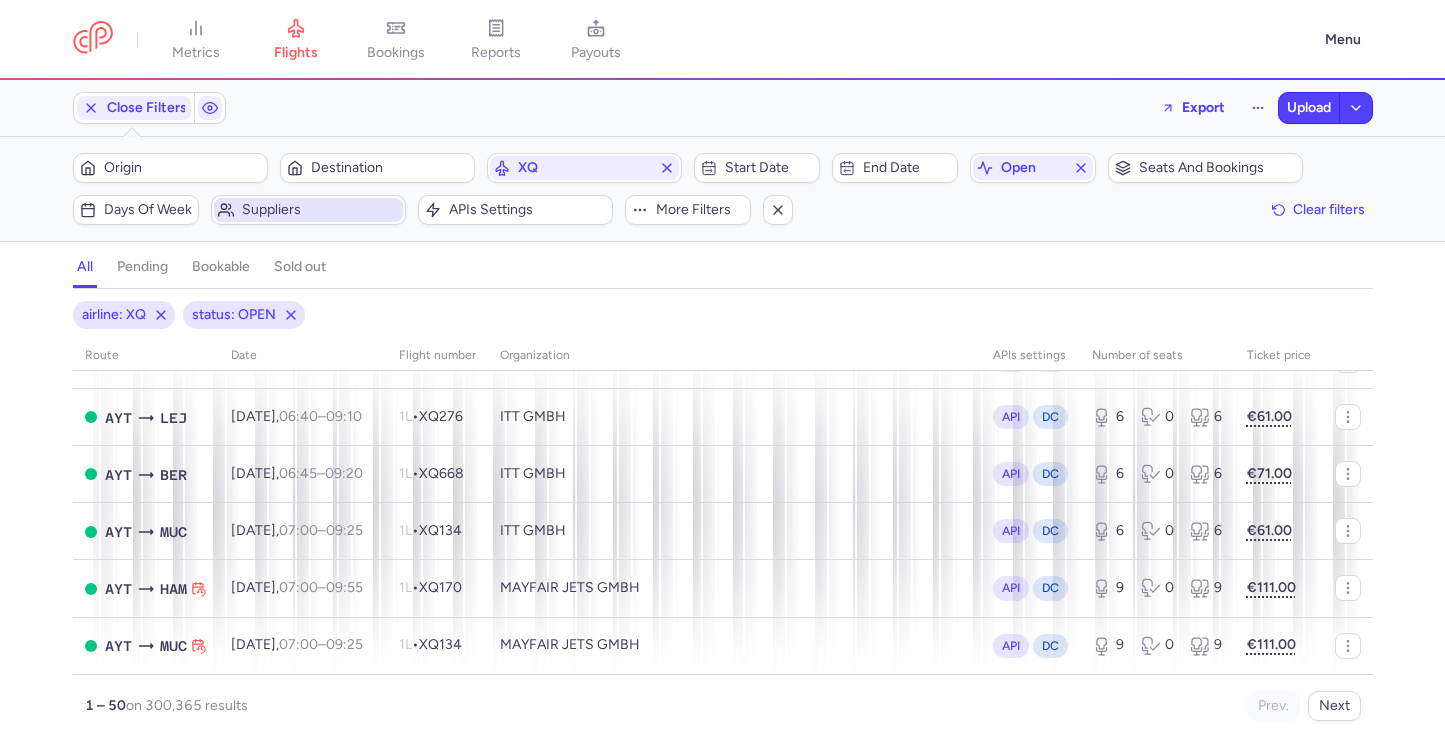 click on "Suppliers" at bounding box center [320, 210] 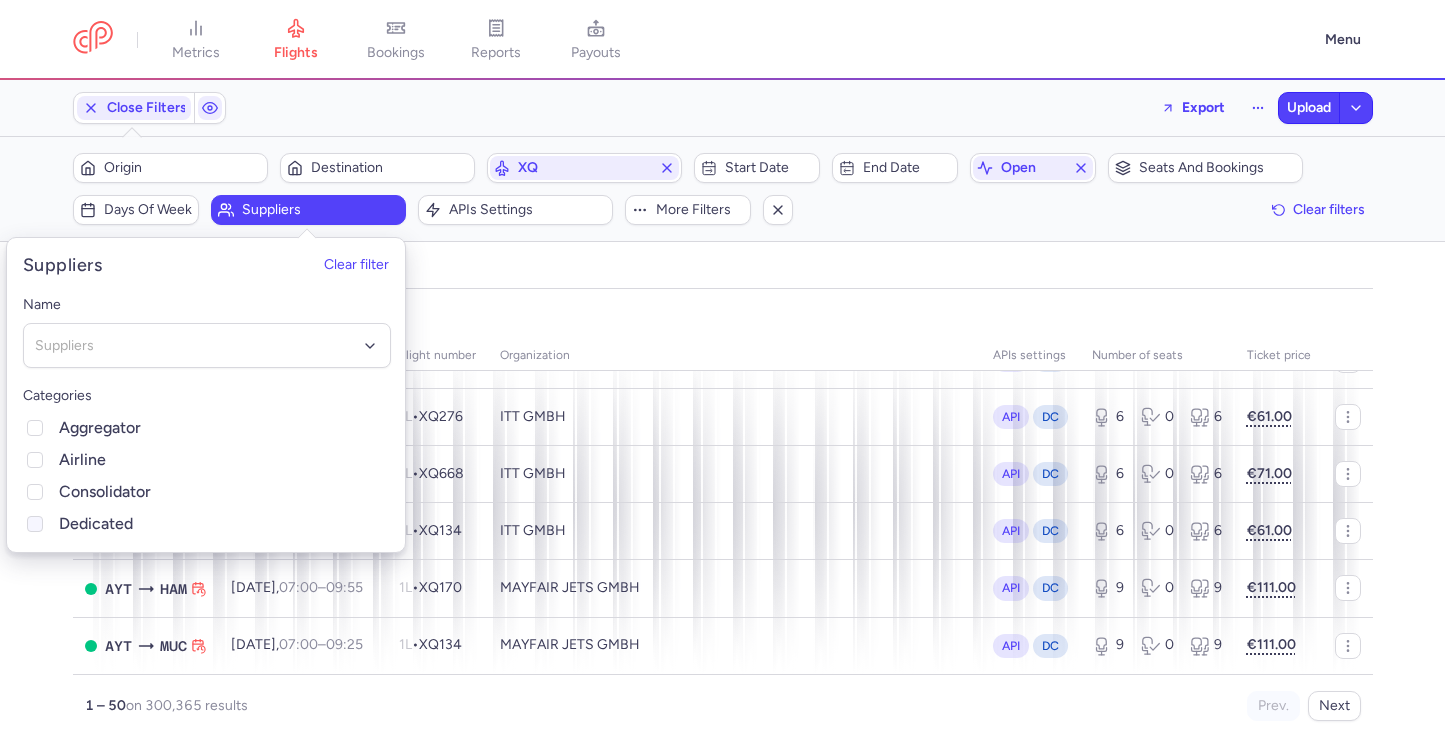 click on "Dedicated" 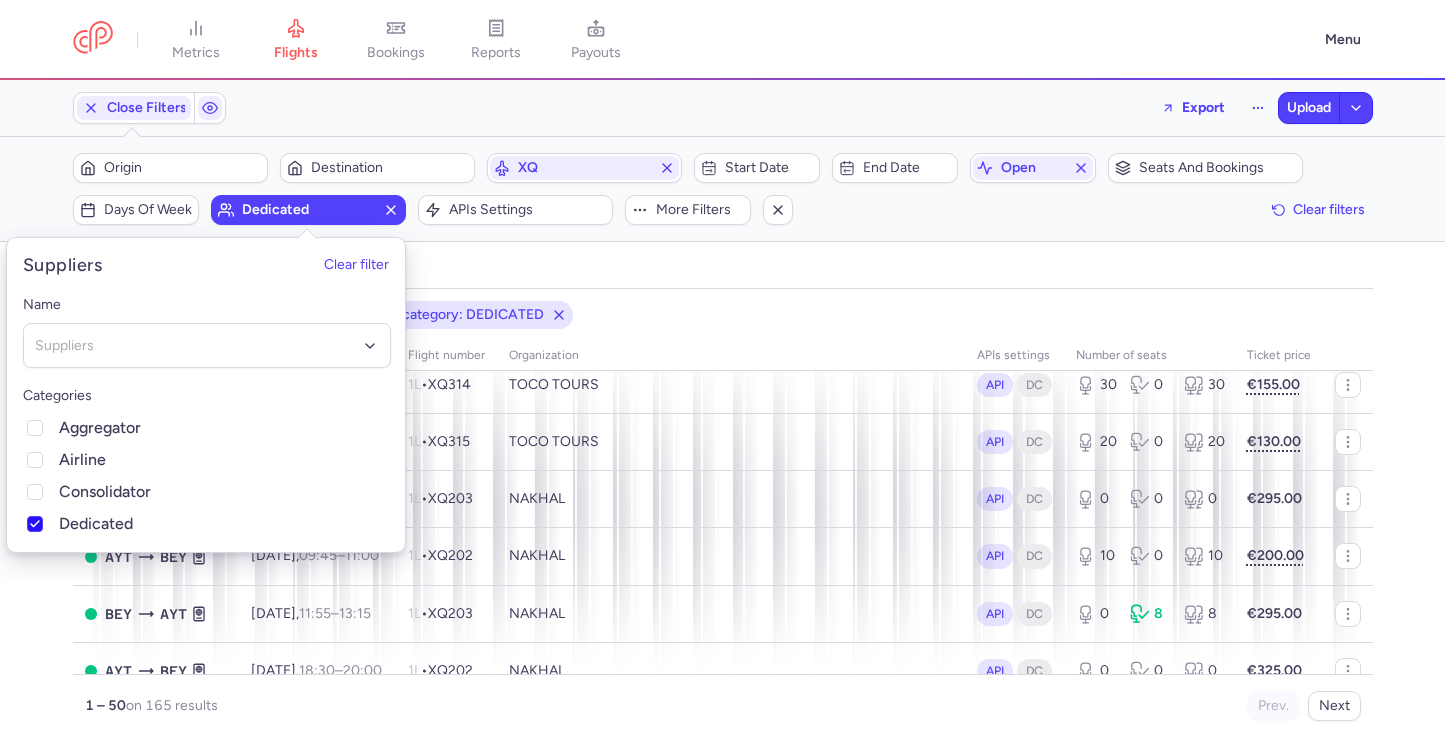 scroll, scrollTop: 2566, scrollLeft: 0, axis: vertical 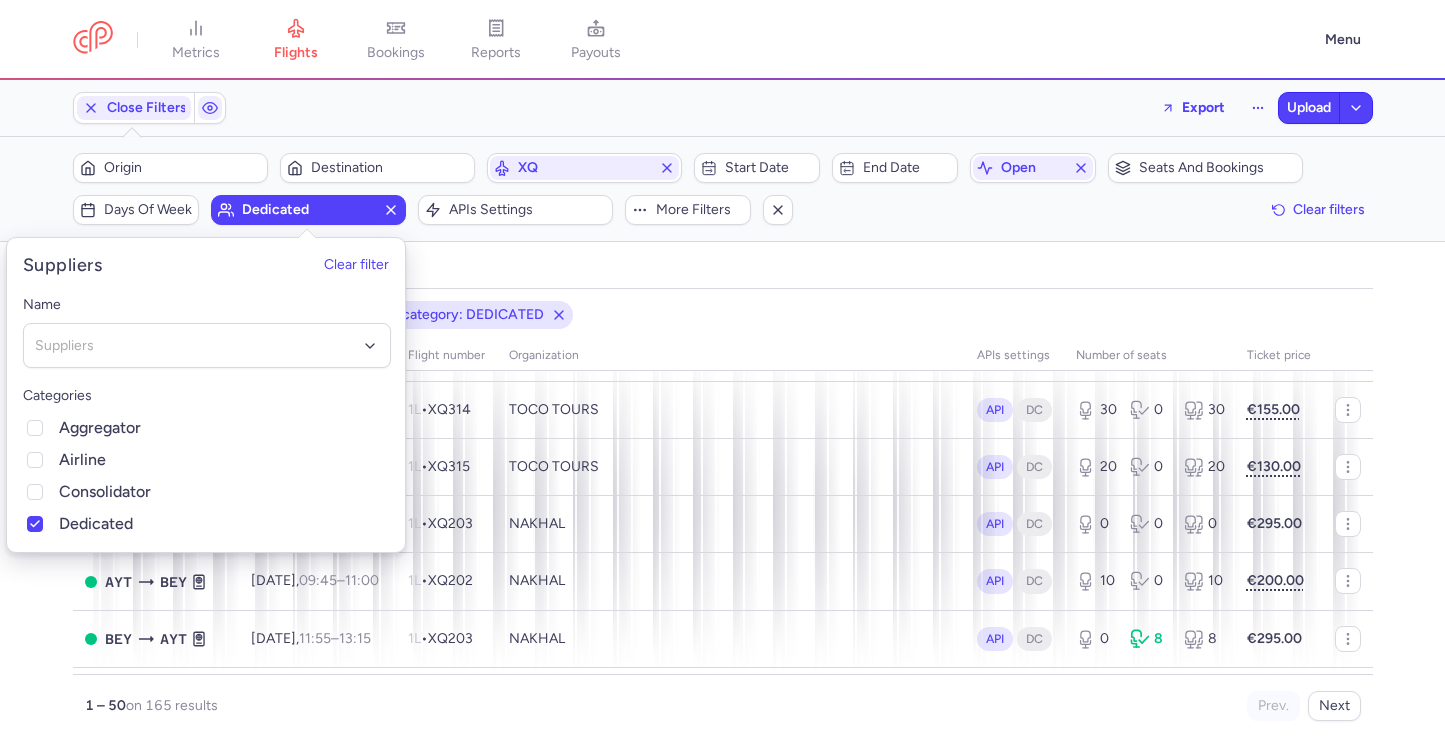 click on "all pending bookable sold out" at bounding box center [723, 271] 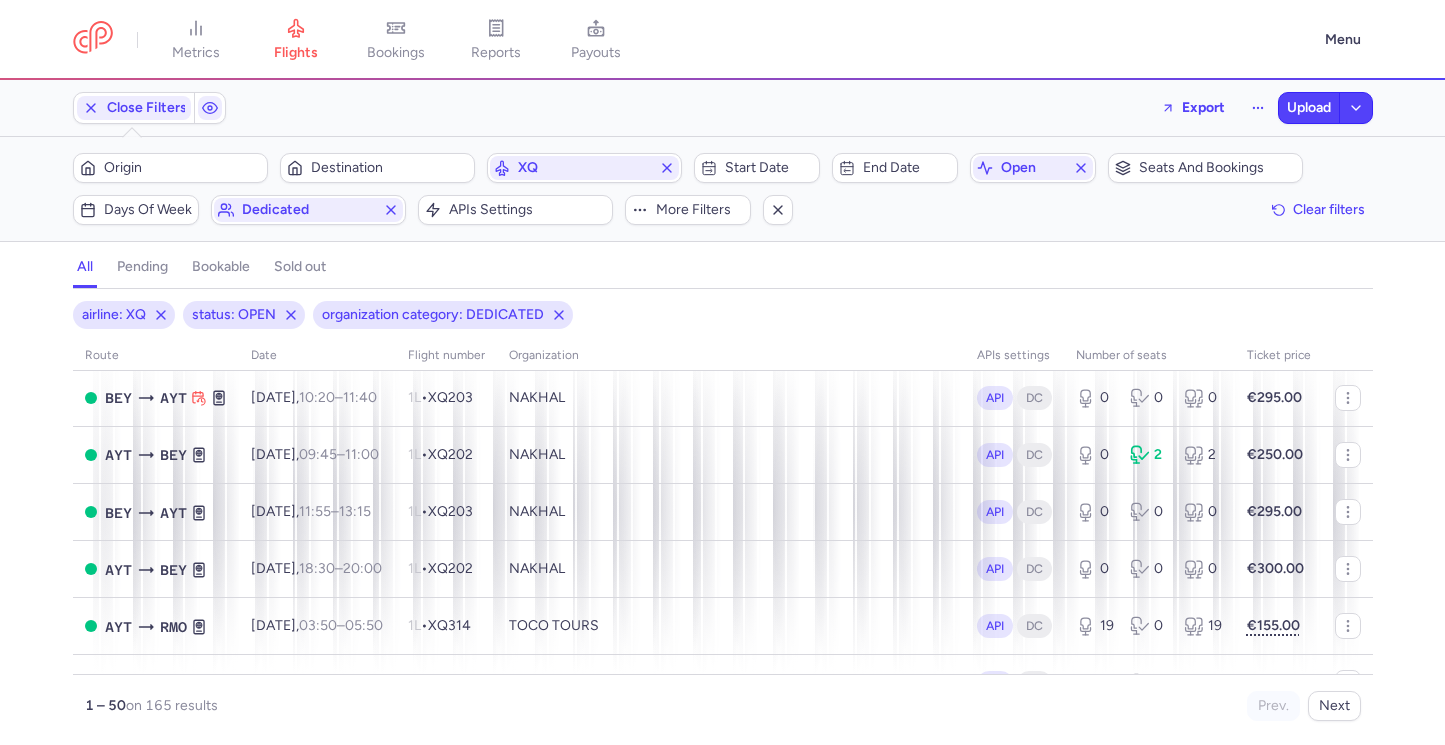 scroll, scrollTop: 0, scrollLeft: 0, axis: both 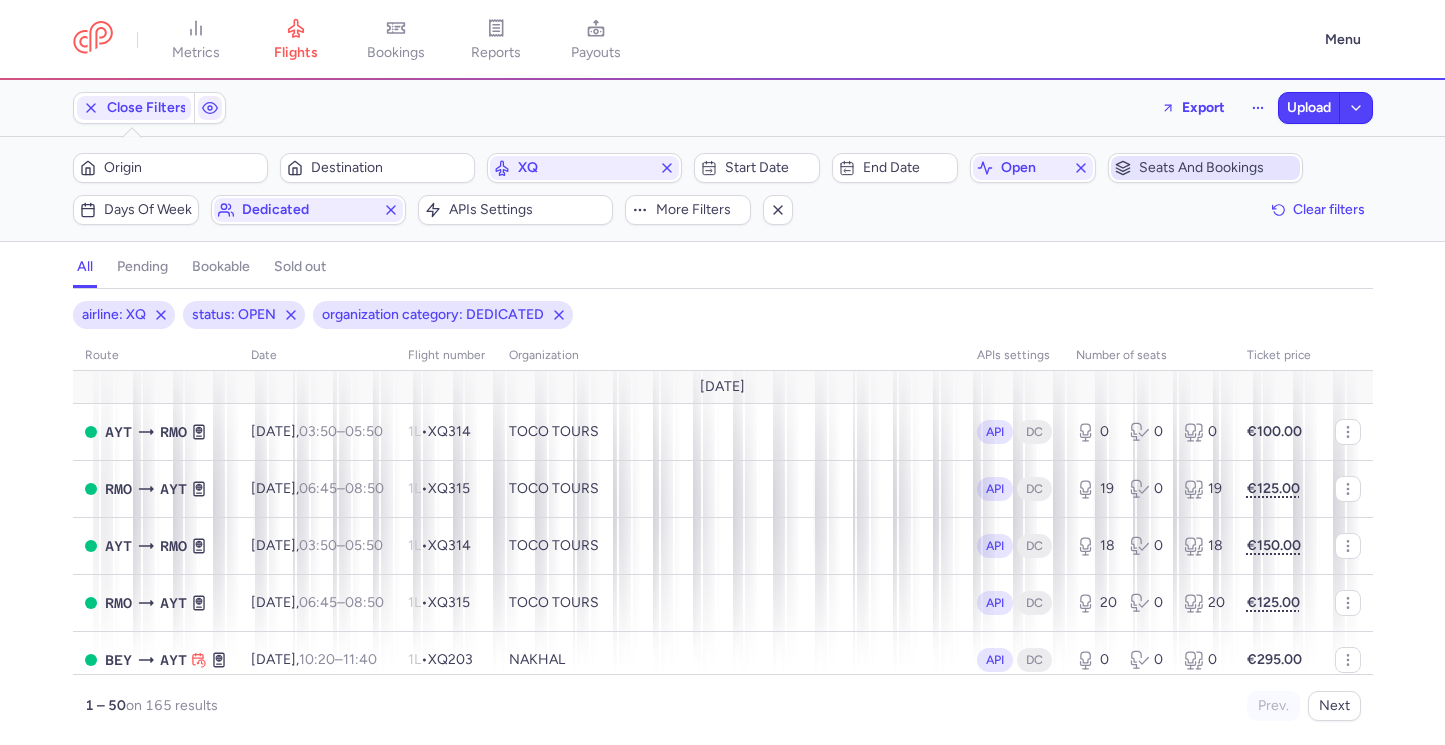 click on "Seats and bookings" at bounding box center [1205, 168] 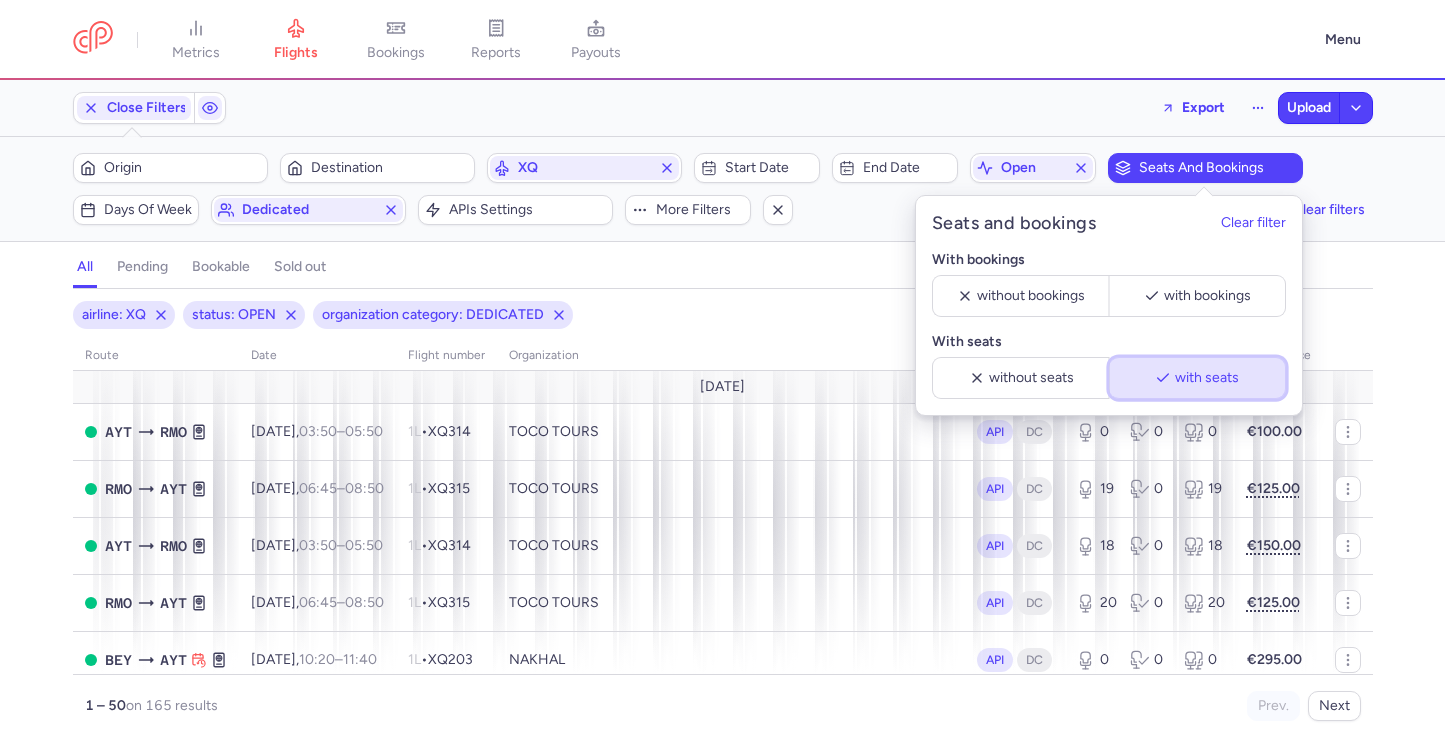 click on "with seats" 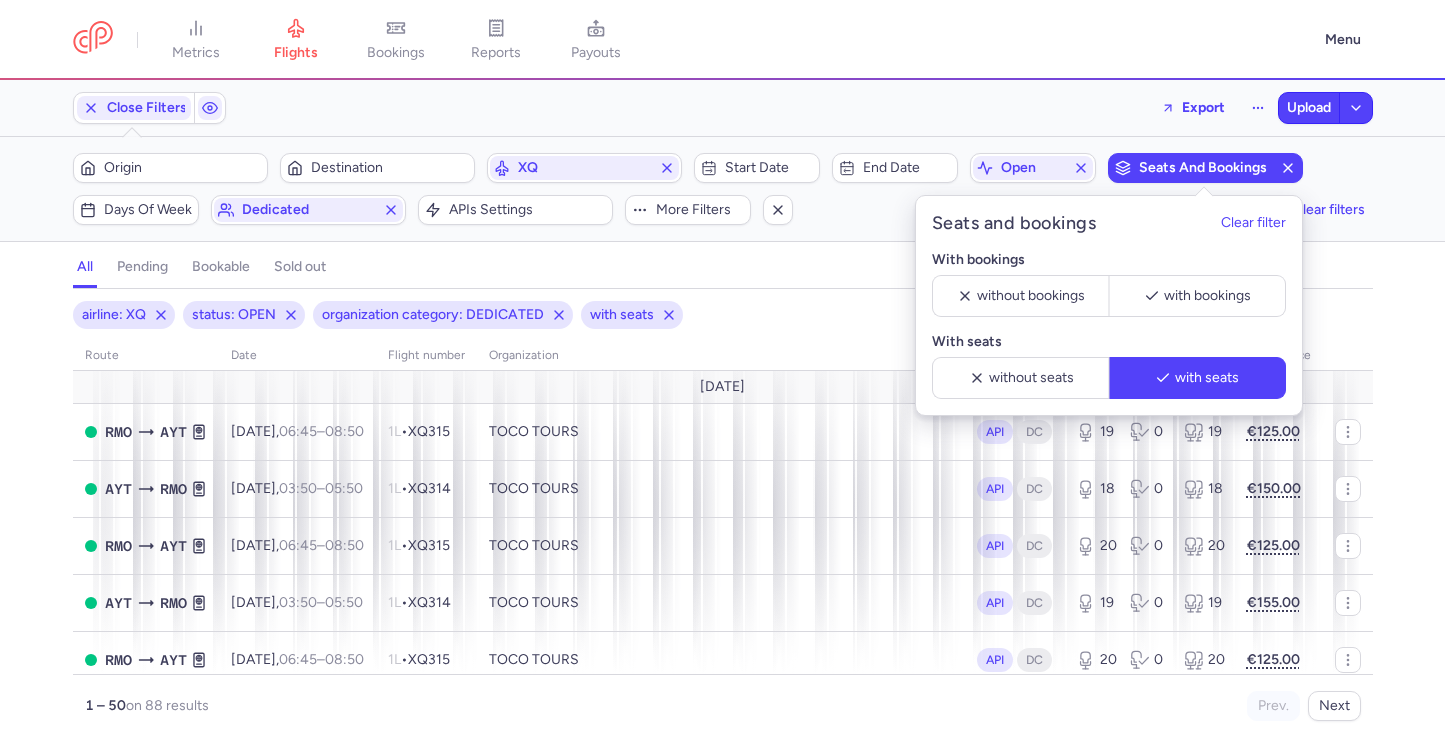 click on "airline: XQ status: OPEN organization category: DEDICATED with seats" at bounding box center [723, 315] 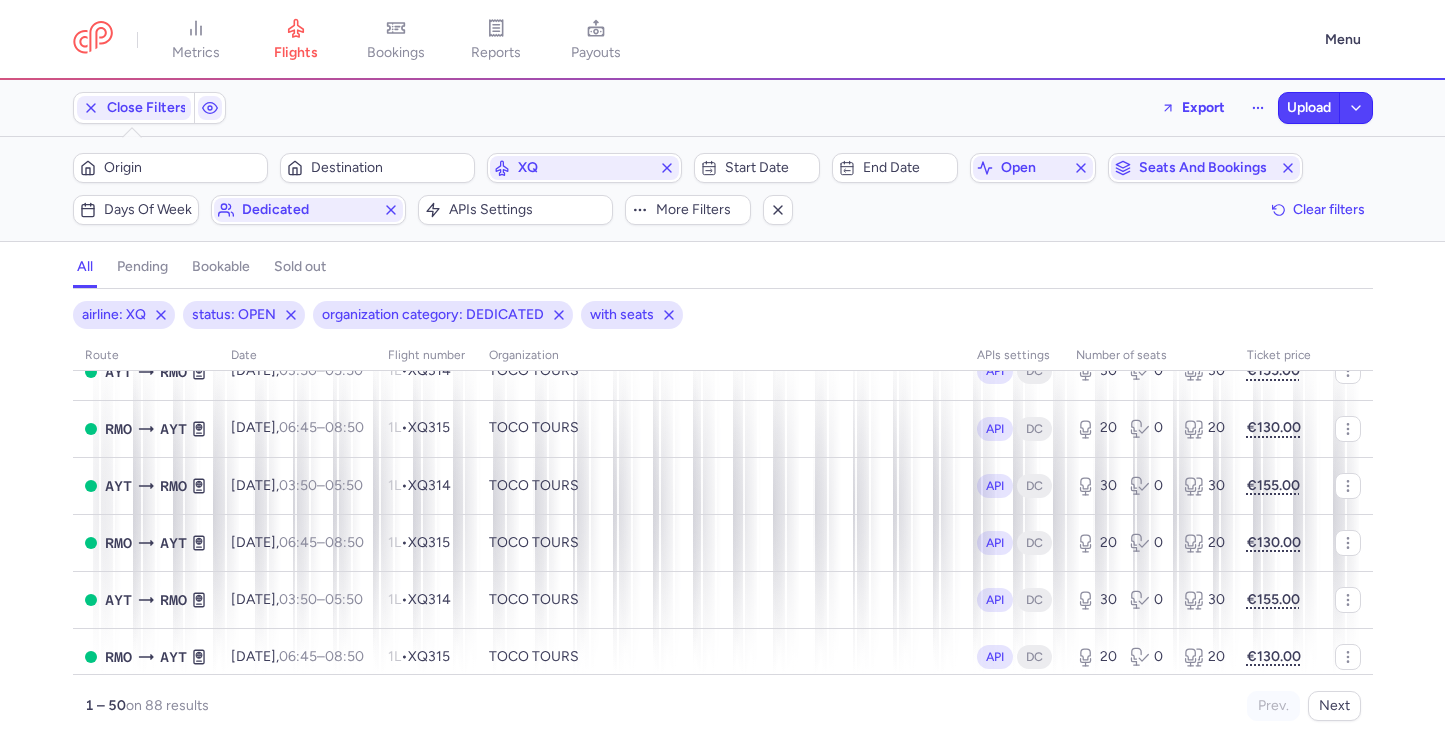 scroll, scrollTop: 2657, scrollLeft: 0, axis: vertical 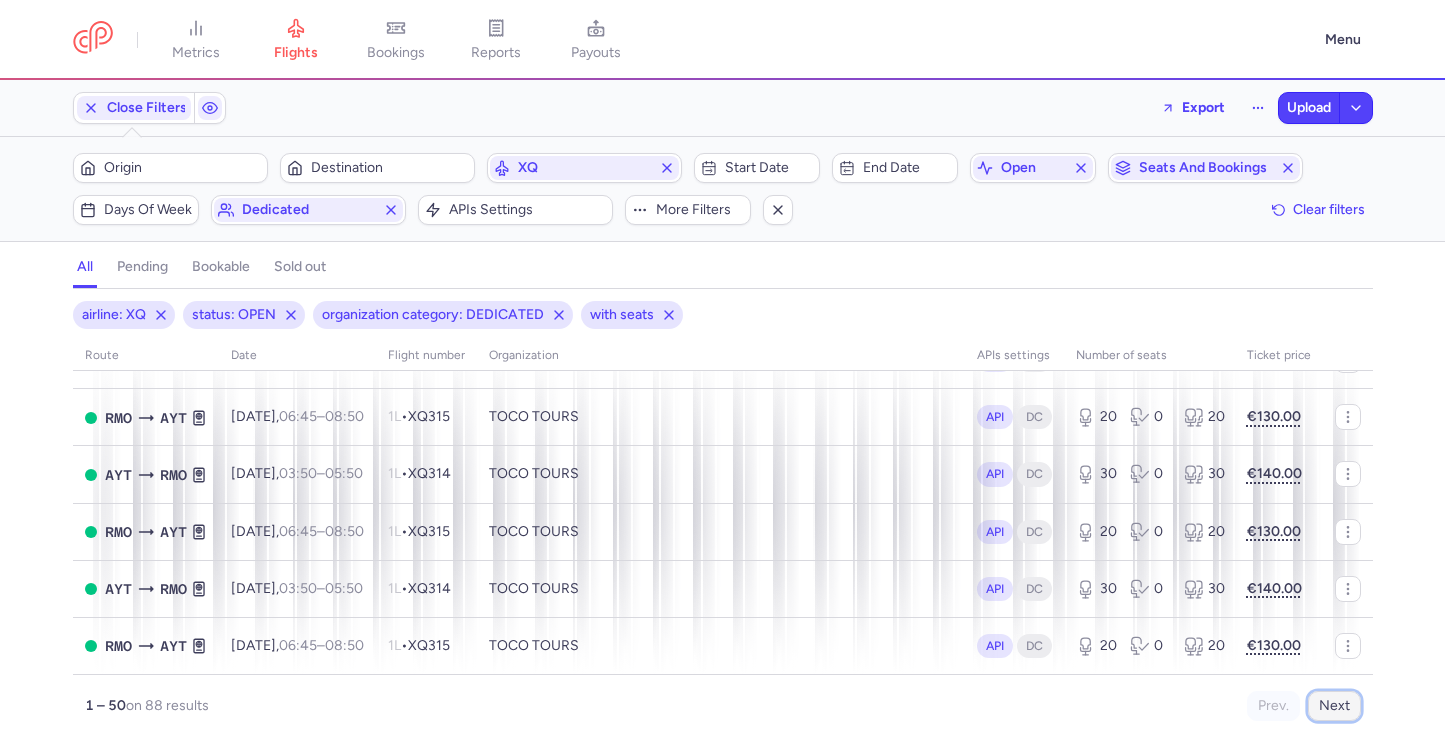 click on "Next" at bounding box center (1334, 706) 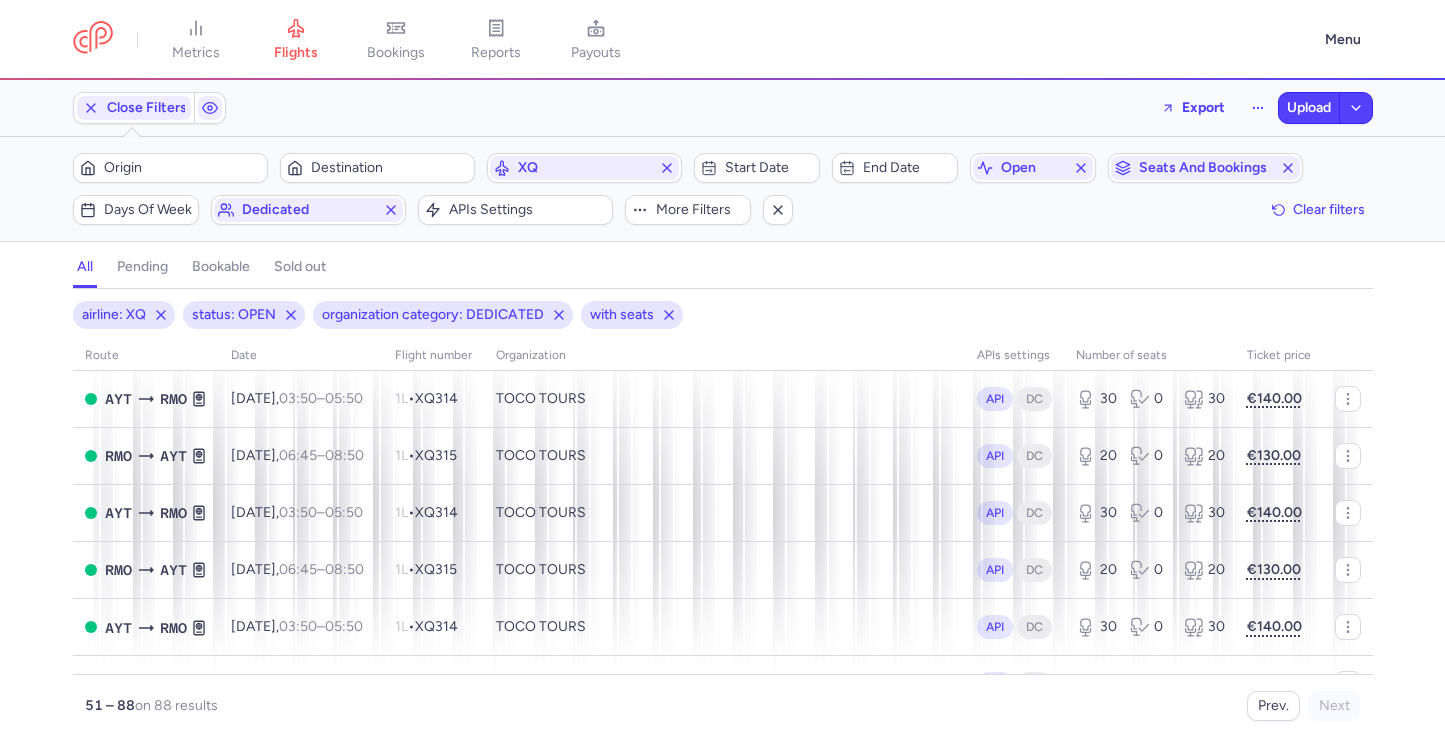 scroll, scrollTop: 1937, scrollLeft: 0, axis: vertical 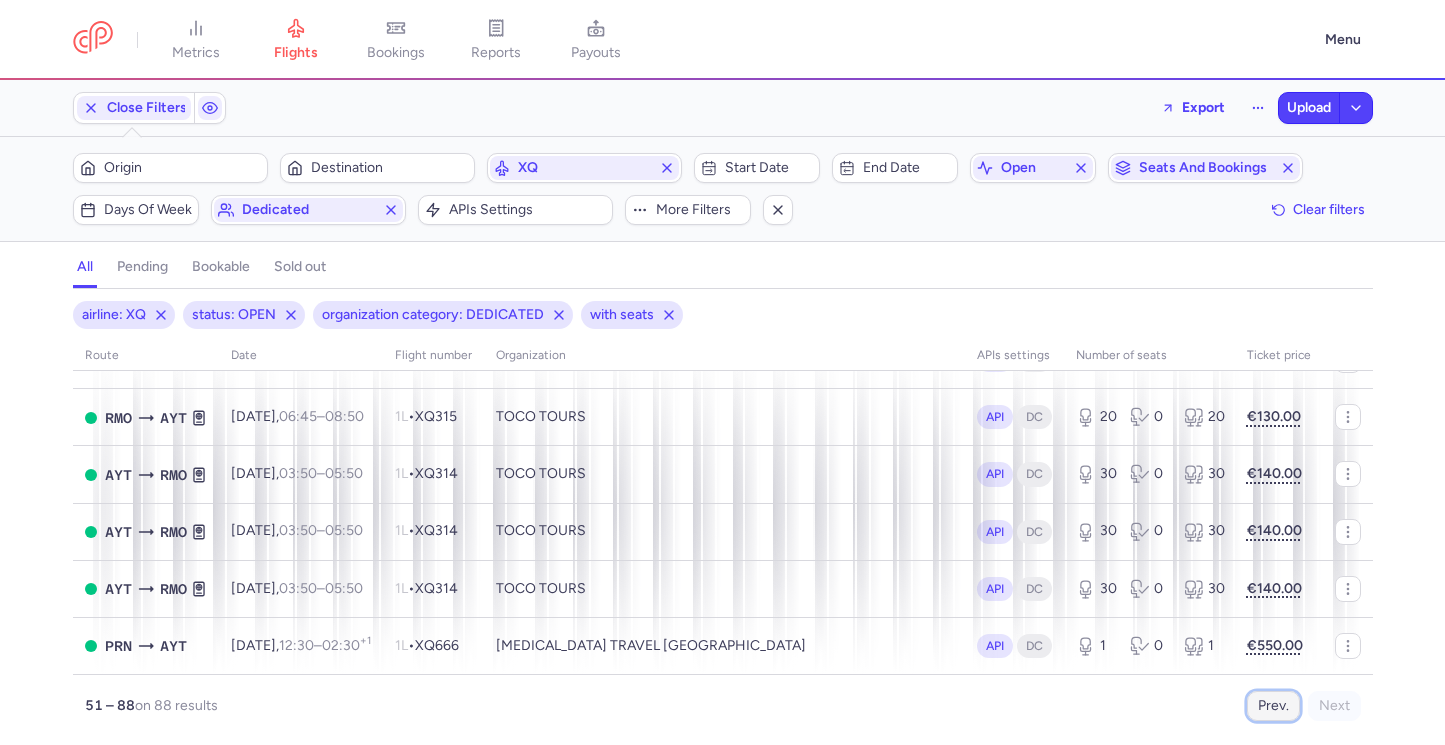 click on "Prev." at bounding box center [1273, 706] 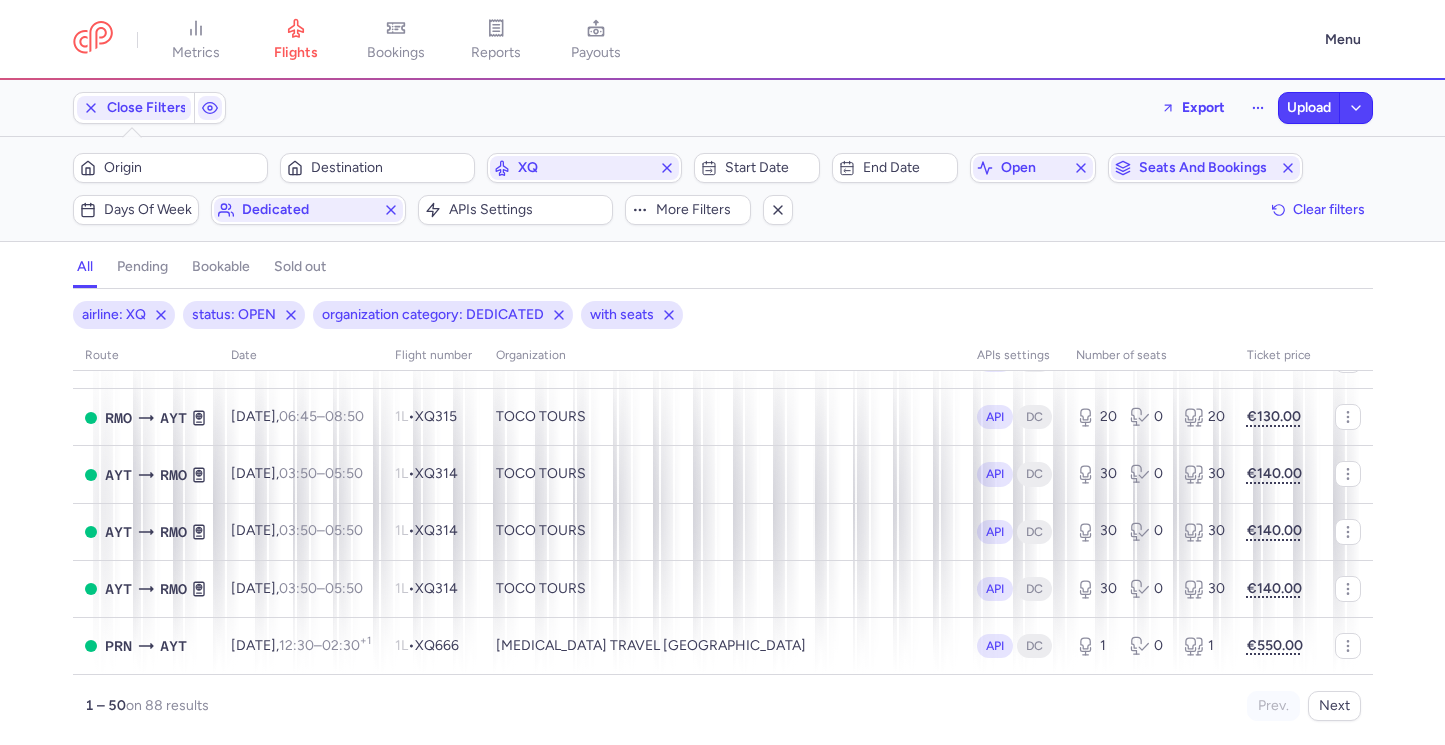 scroll, scrollTop: 0, scrollLeft: 0, axis: both 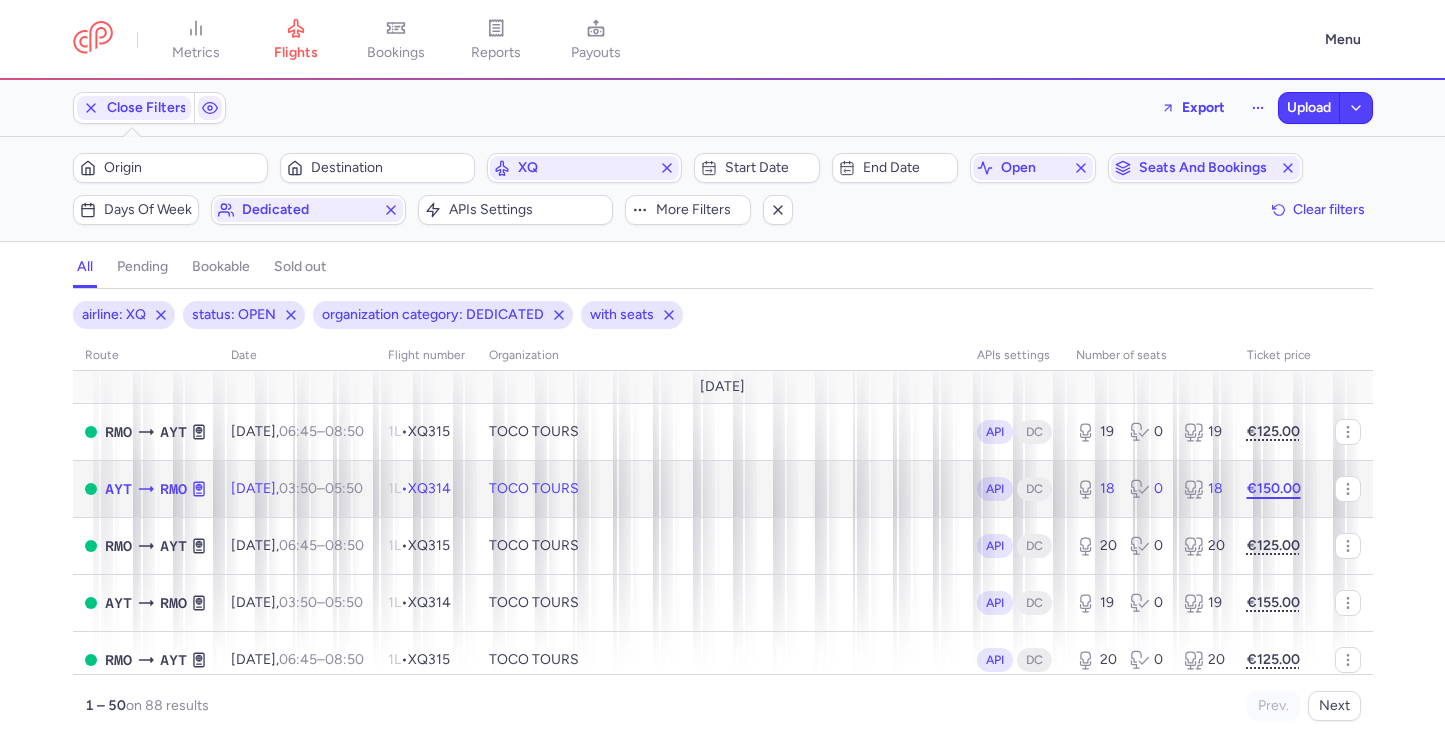 click on "€150.00" 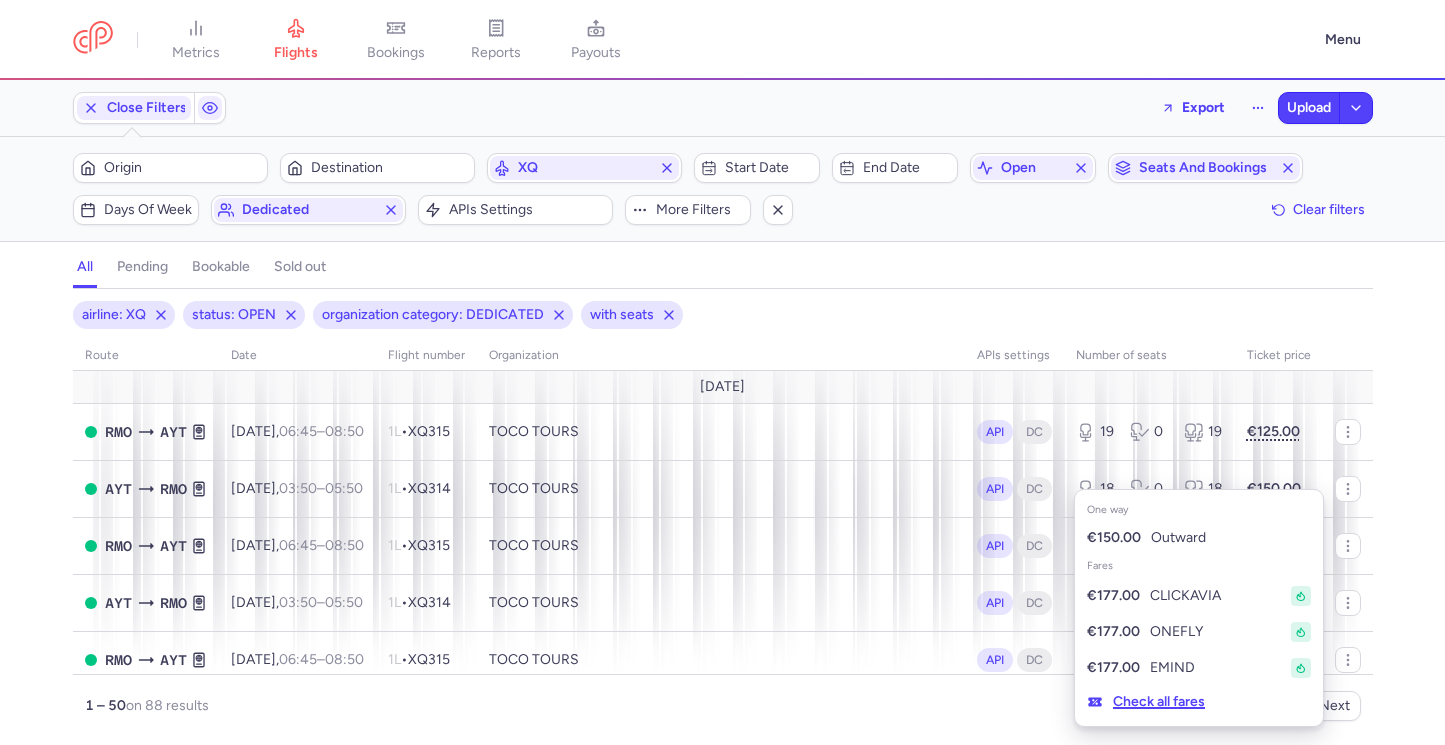 click on "Check all fares" 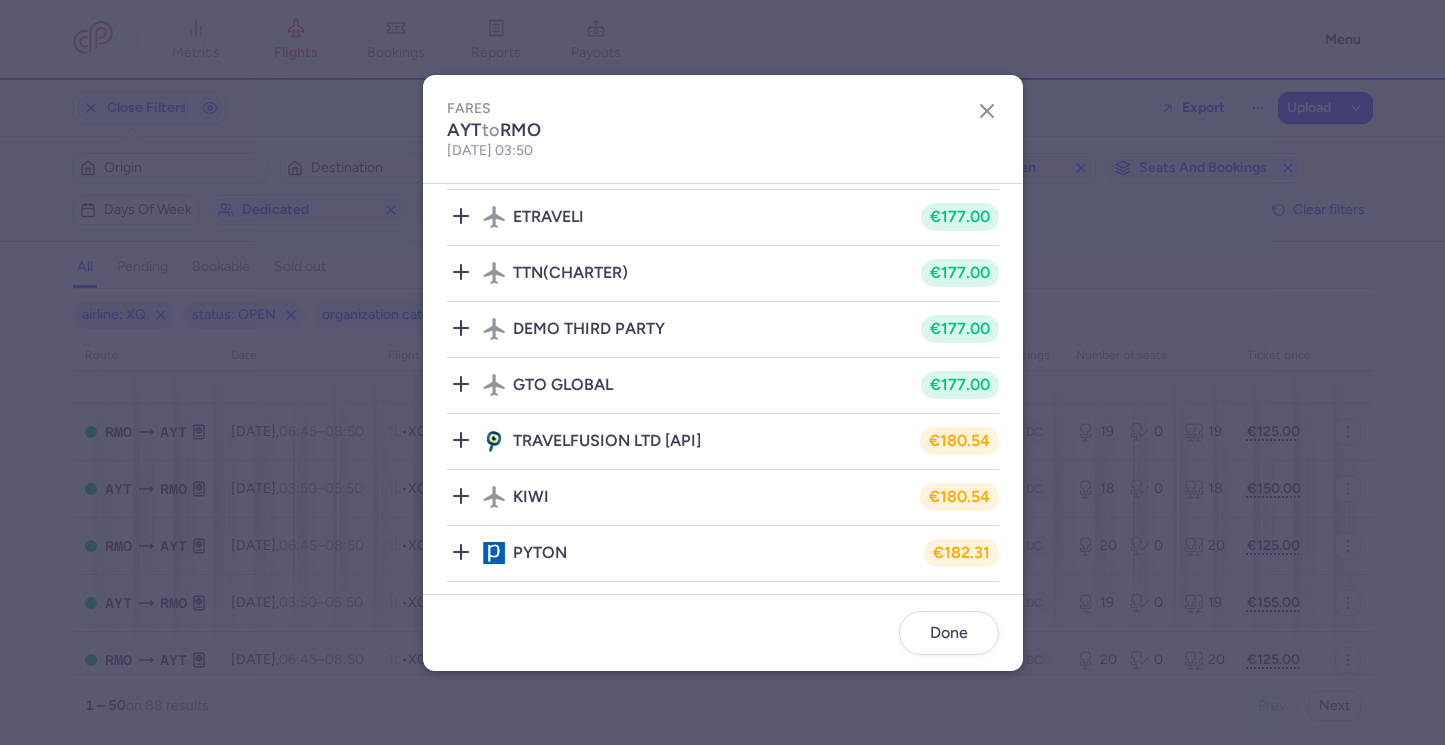 scroll, scrollTop: 690, scrollLeft: 0, axis: vertical 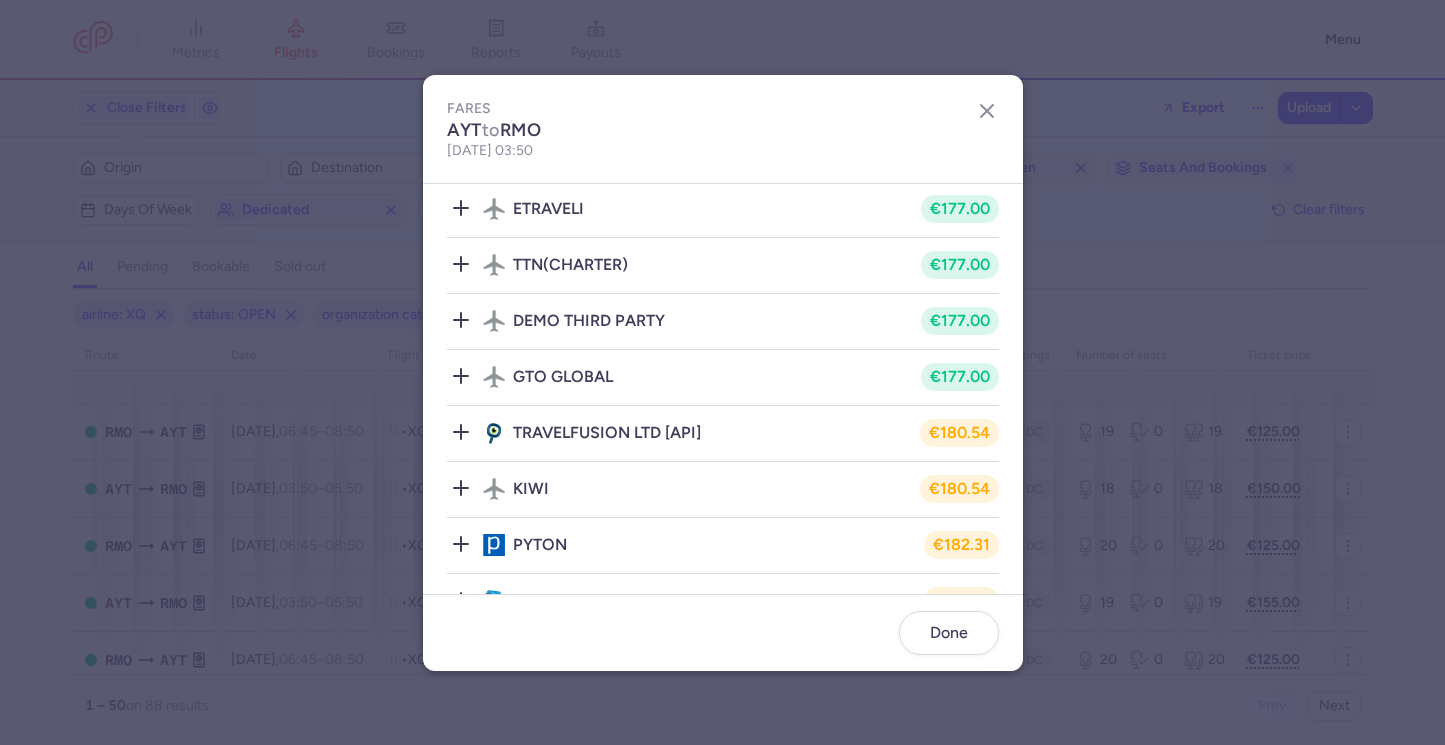 click on "TRAVELFUSION LTD [API] €180.54" at bounding box center [723, 433] 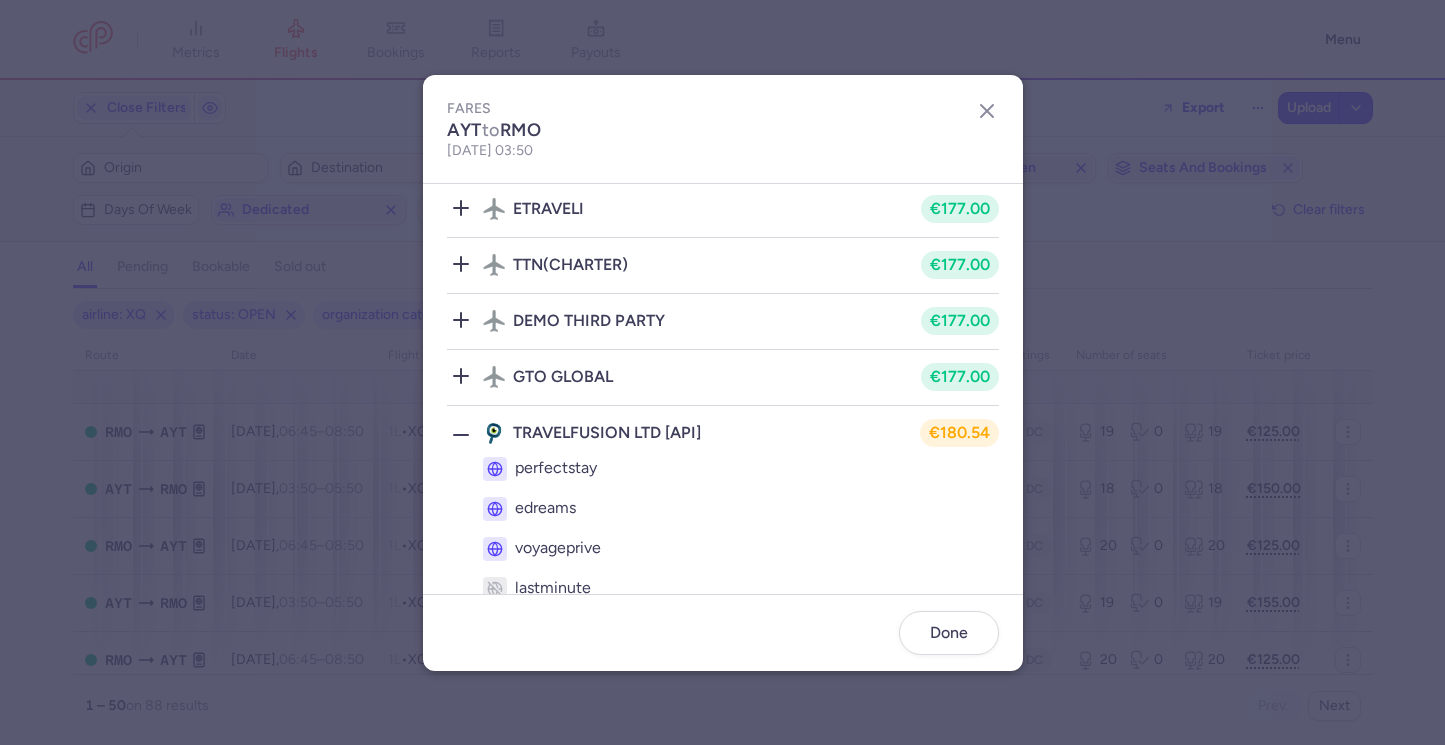 click on "TRAVELFUSION LTD [API] €180.54" at bounding box center (723, 433) 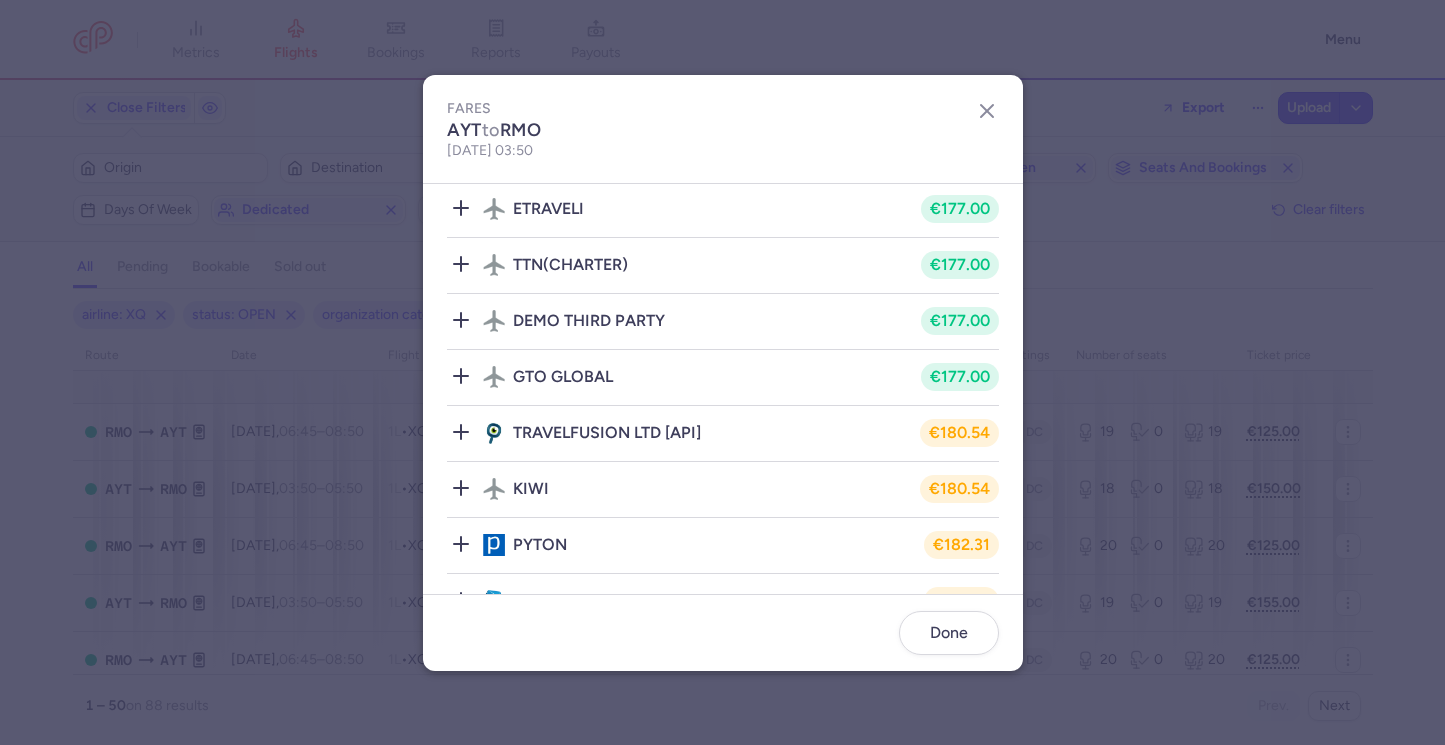click on "TRAVELFUSION LTD [API] €180.54" at bounding box center (723, 433) 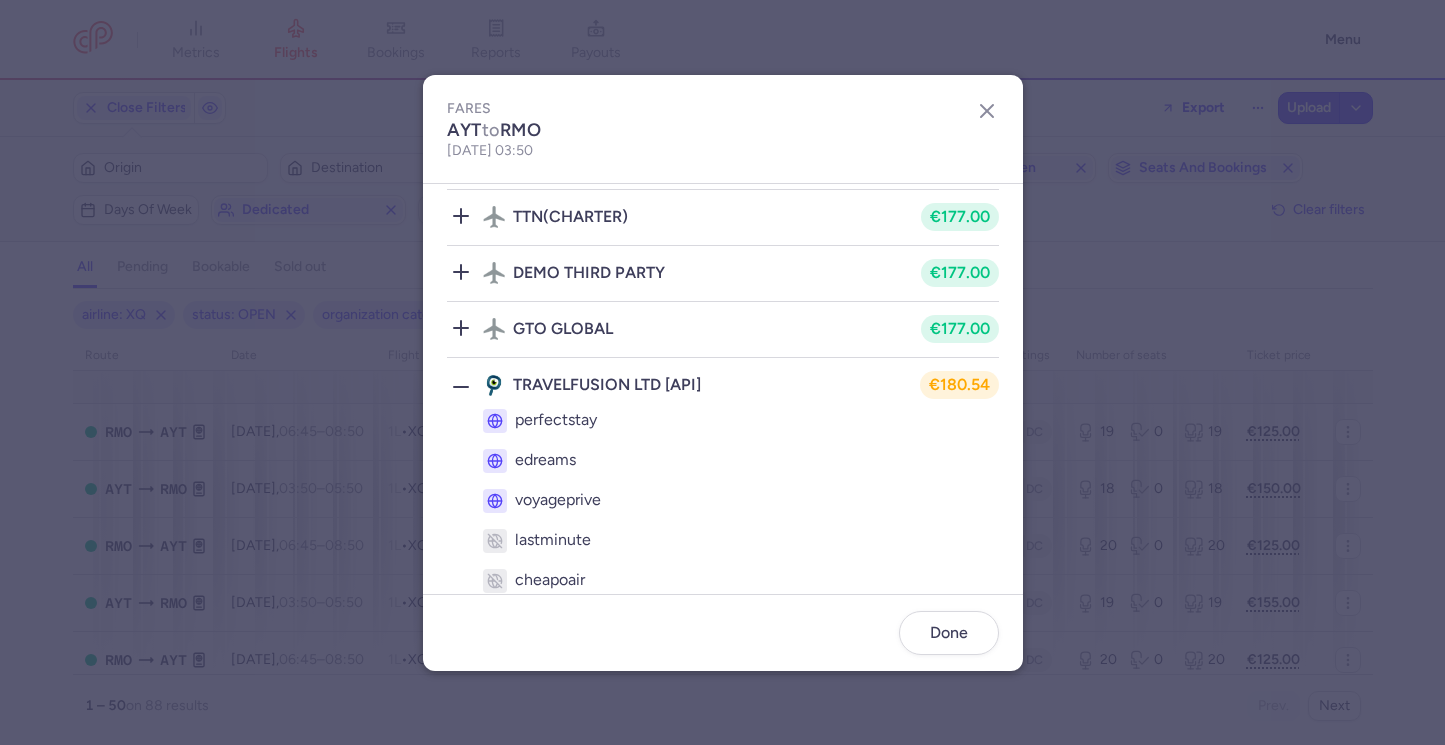 scroll, scrollTop: 733, scrollLeft: 0, axis: vertical 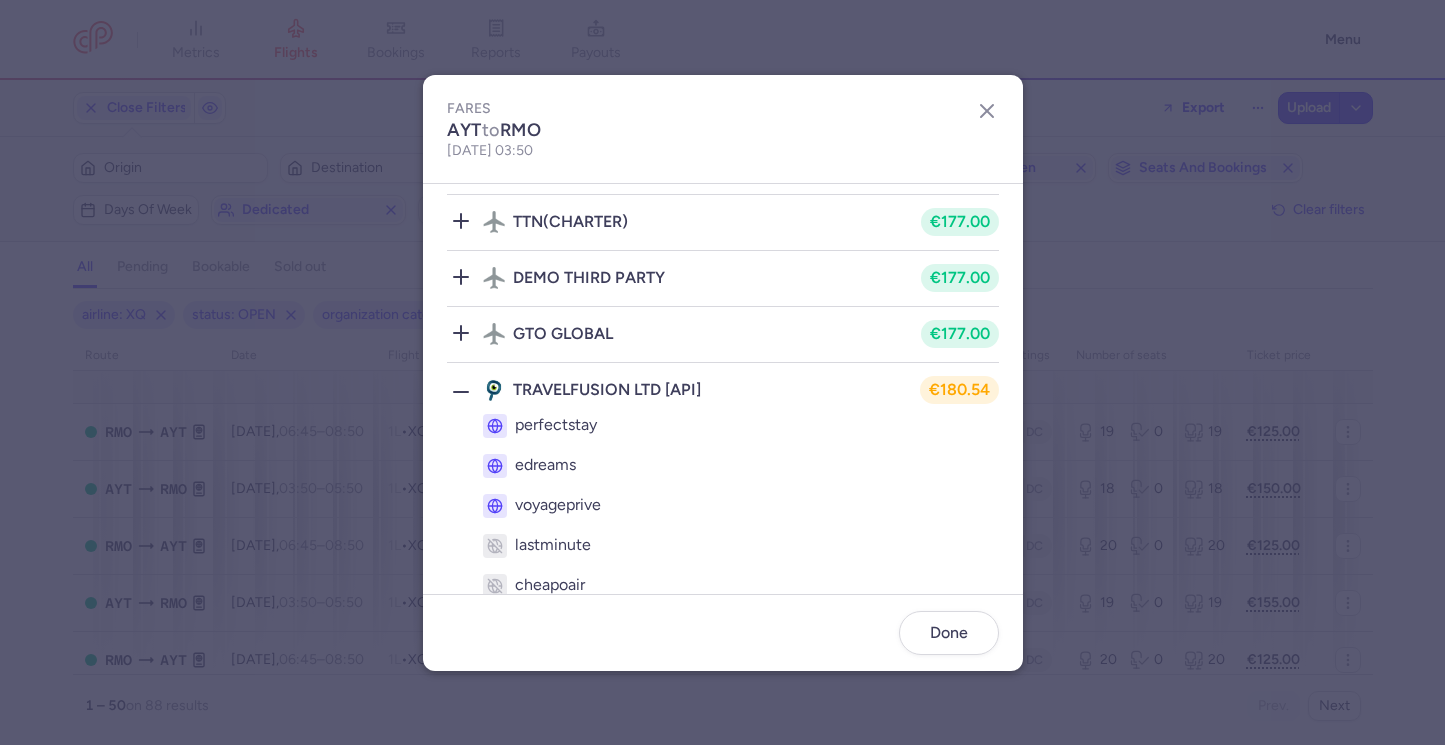 click on "TRAVELFUSION LTD [API]" at bounding box center [607, 390] 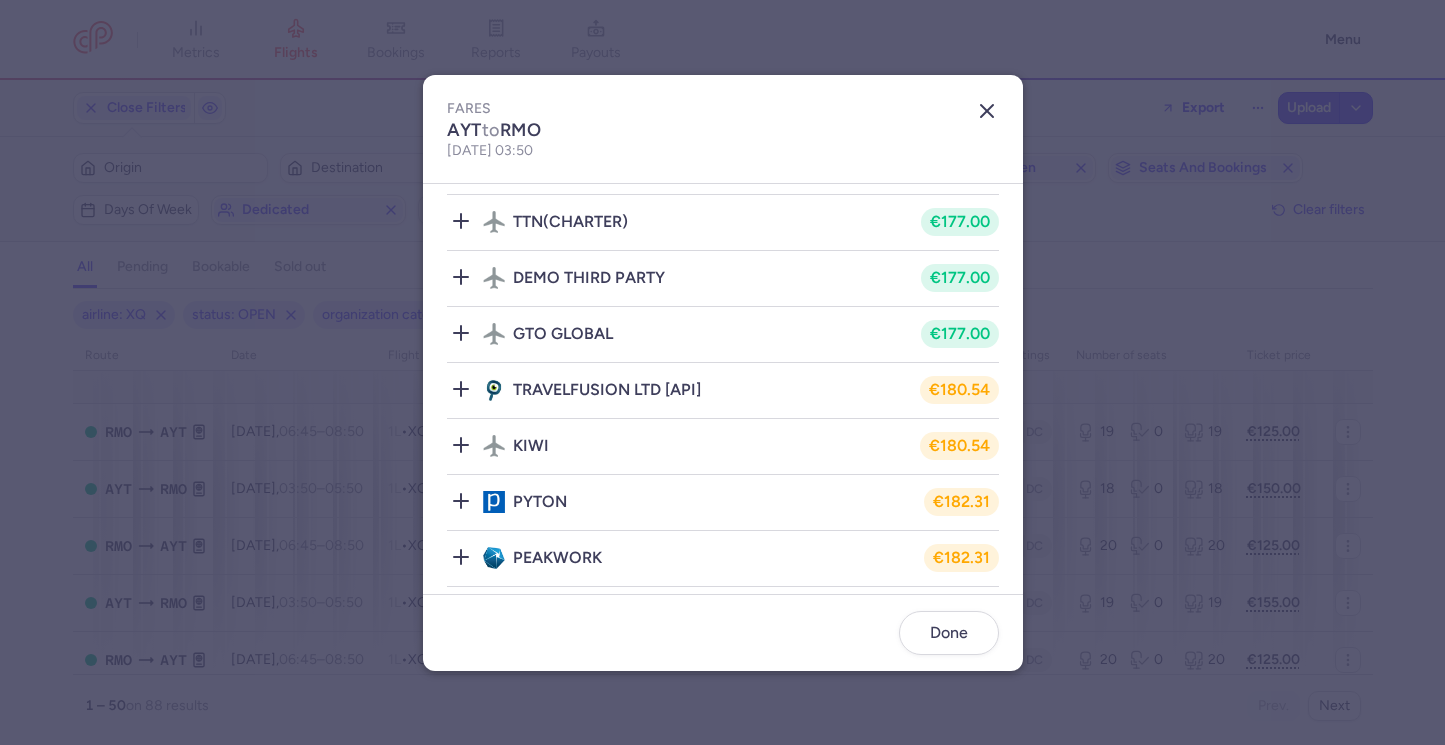 click 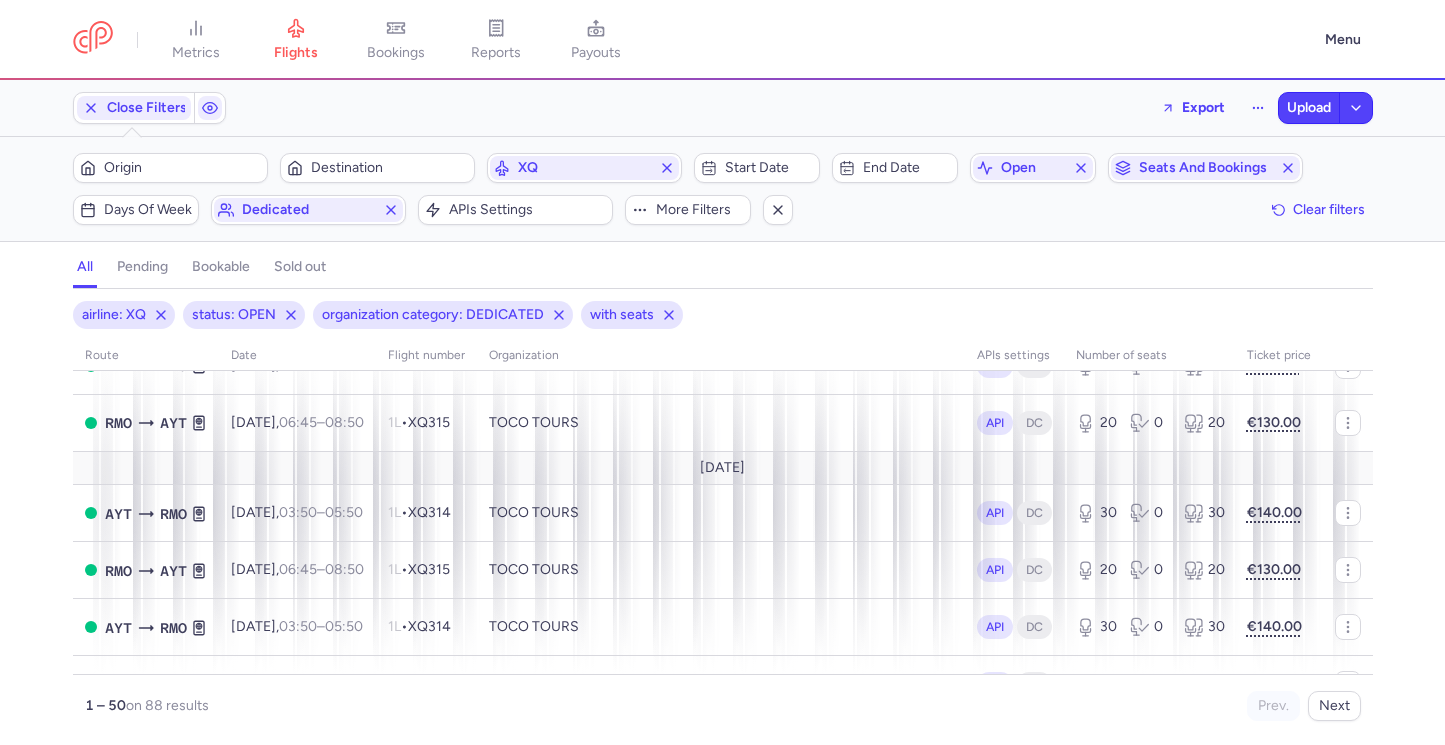scroll, scrollTop: 2657, scrollLeft: 0, axis: vertical 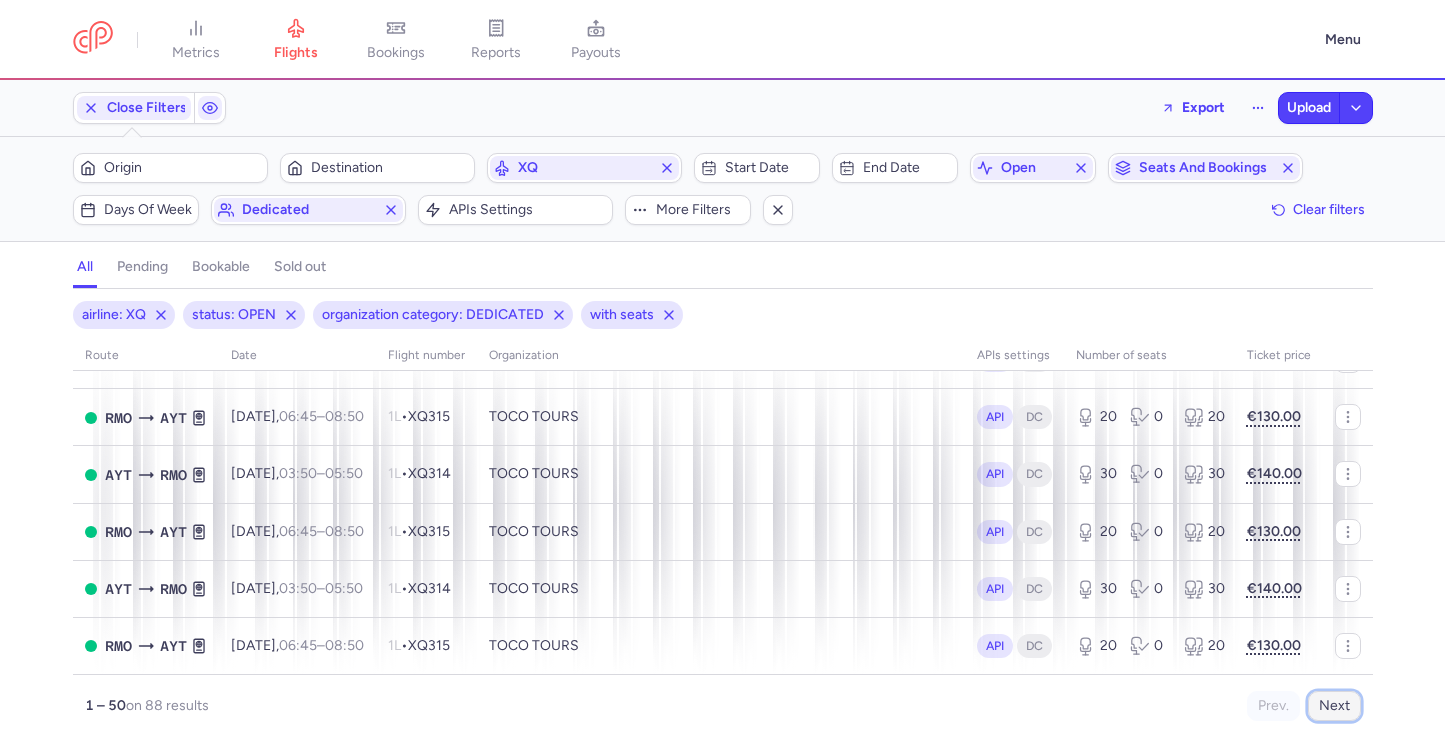 click on "Next" at bounding box center (1334, 706) 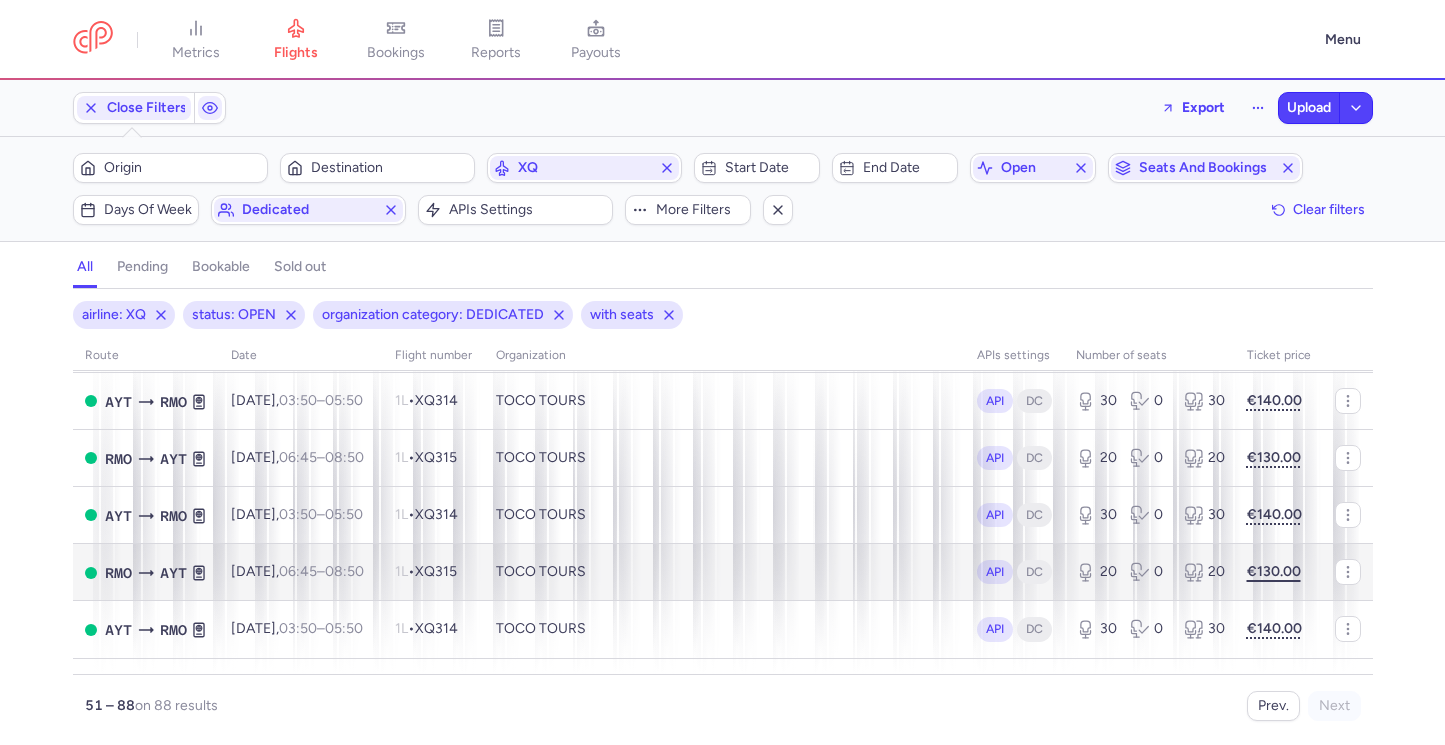 scroll, scrollTop: 1809, scrollLeft: 0, axis: vertical 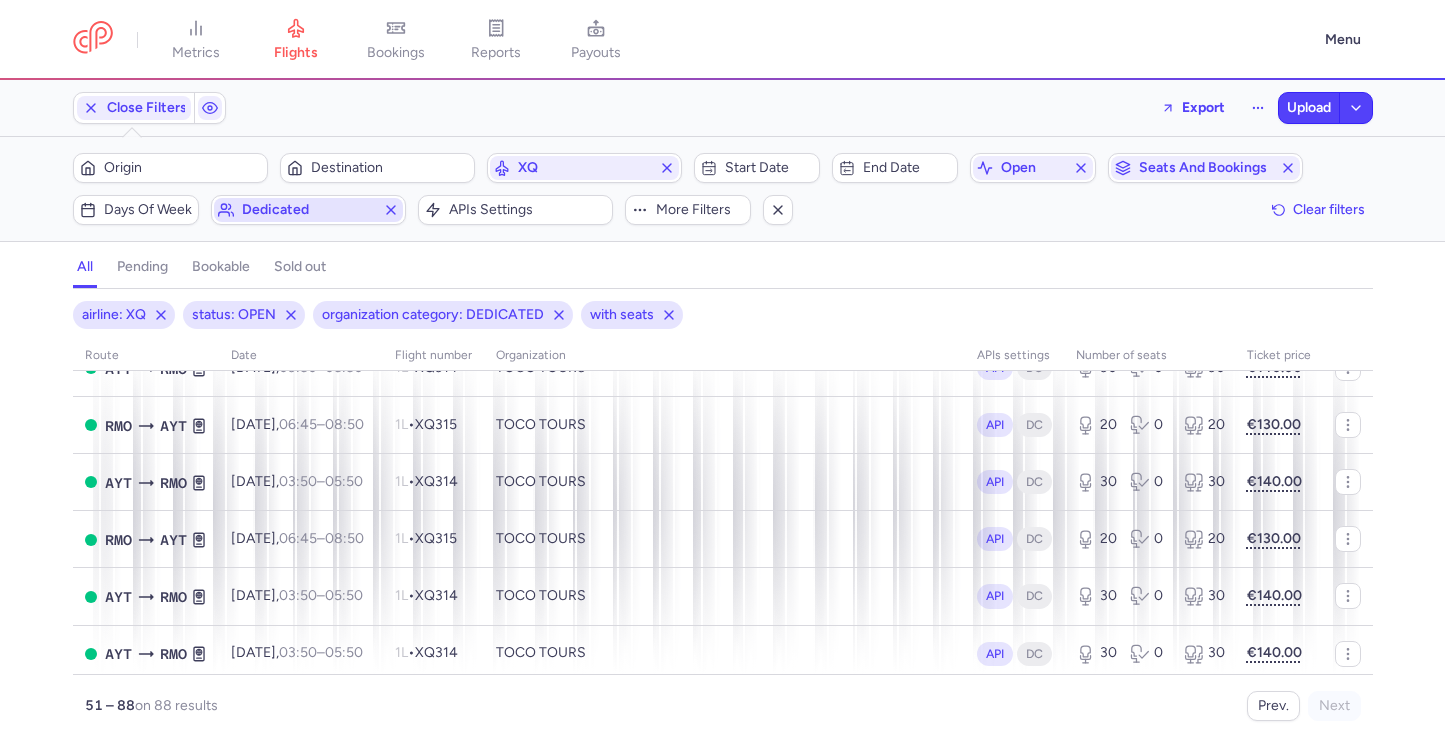click on "Dedicated" at bounding box center (308, 210) 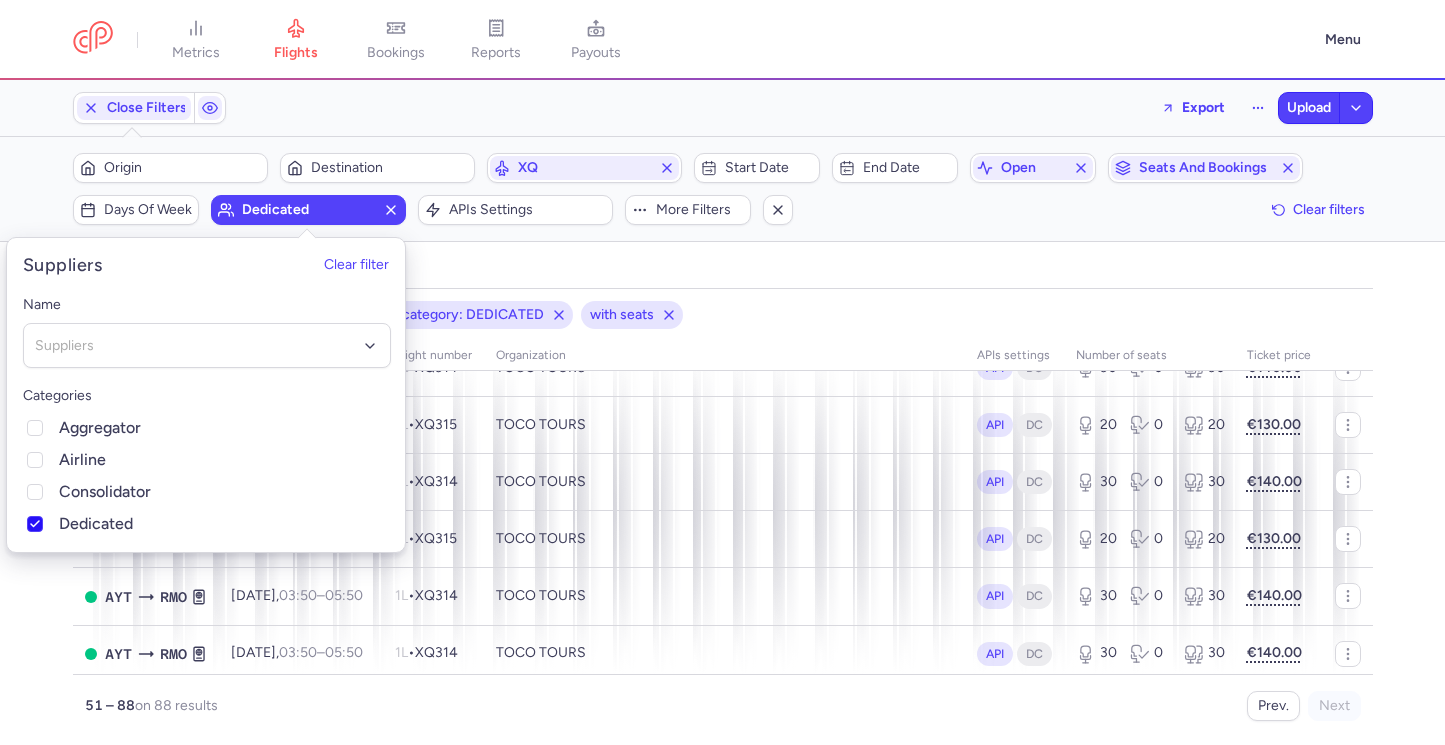 click on "Dedicated" 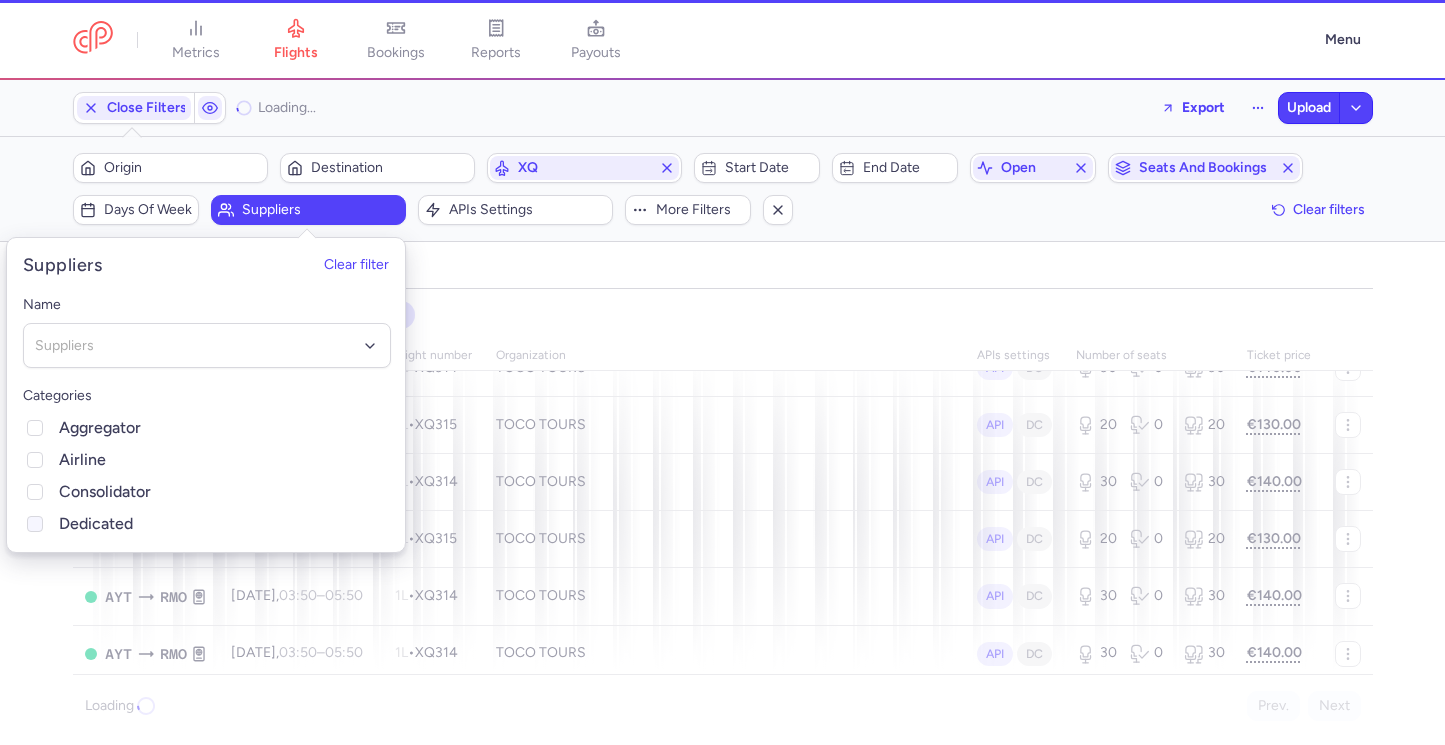 scroll, scrollTop: 1833, scrollLeft: 0, axis: vertical 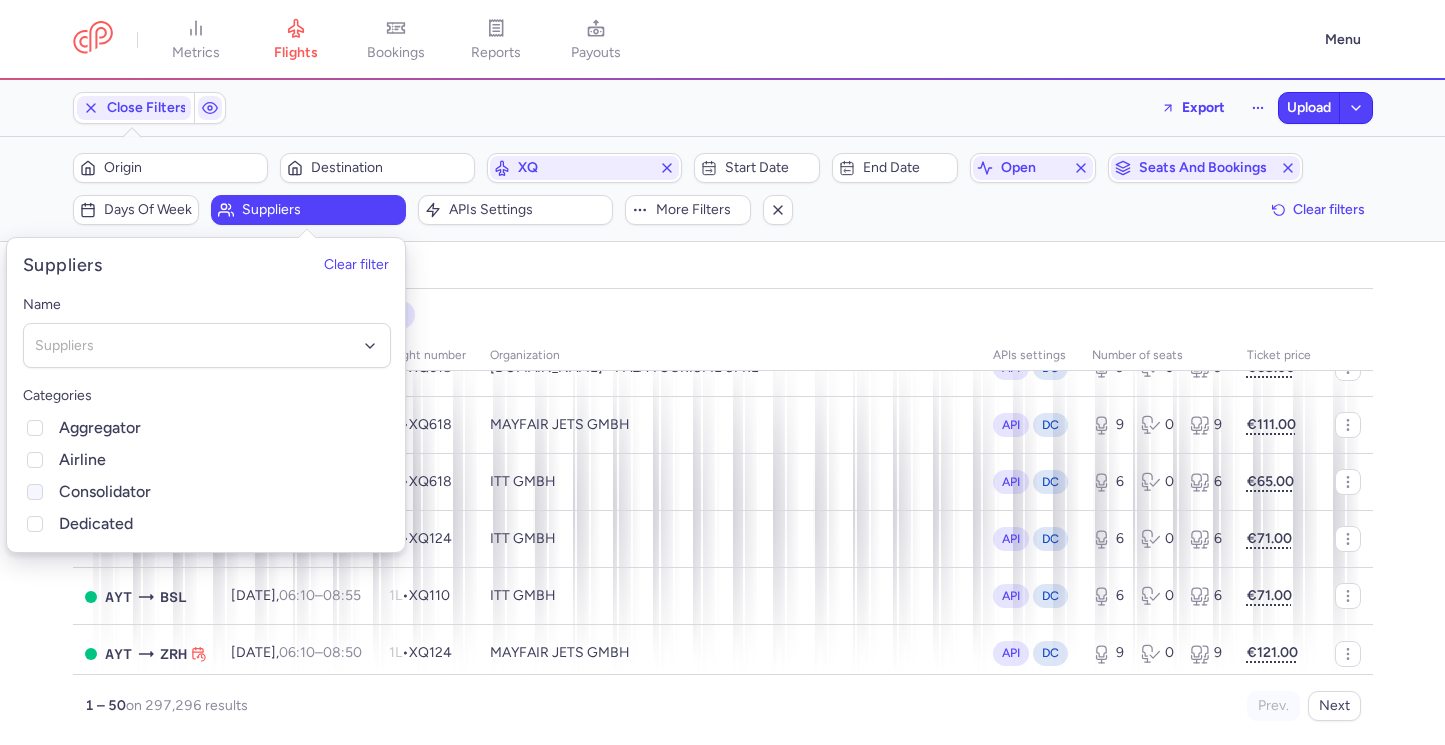 click on "Consolidator" 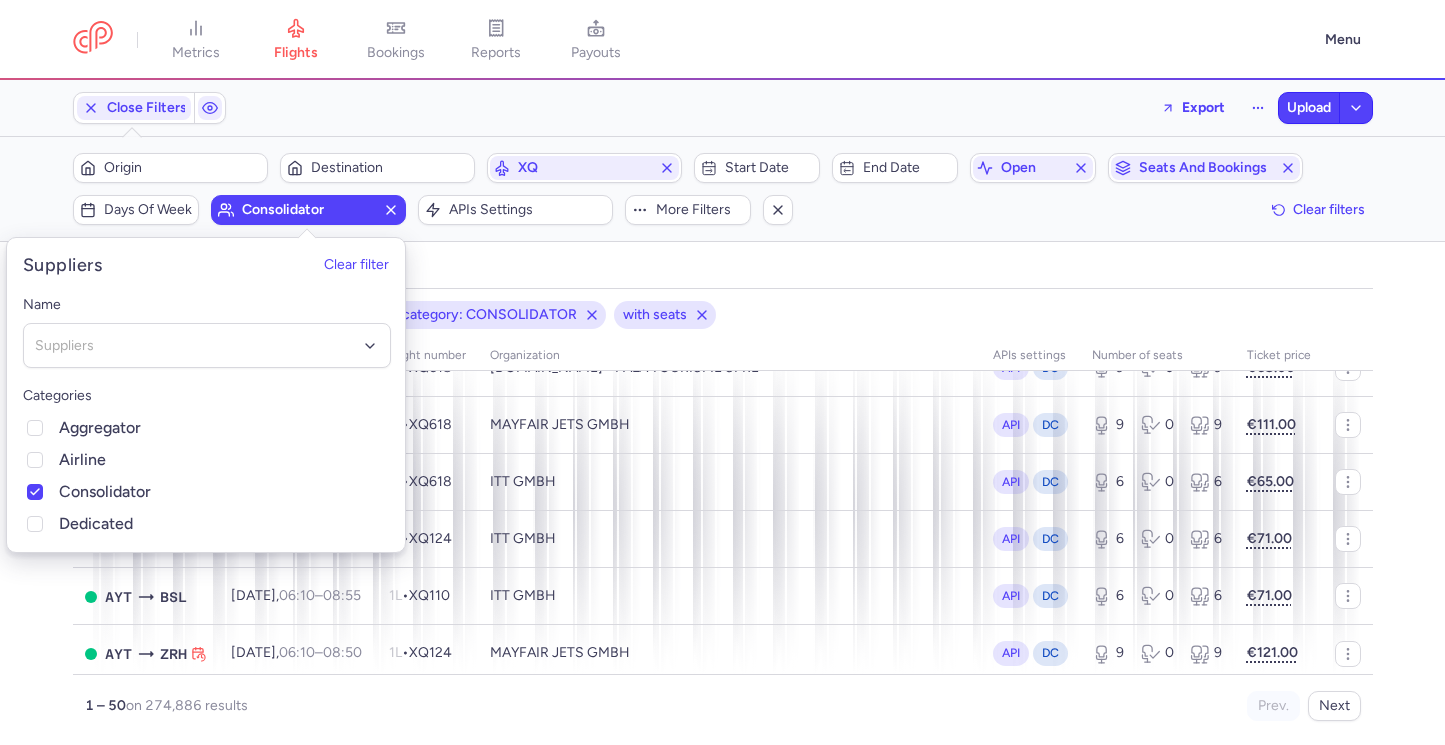 click on "all pending bookable sold out" at bounding box center [723, 271] 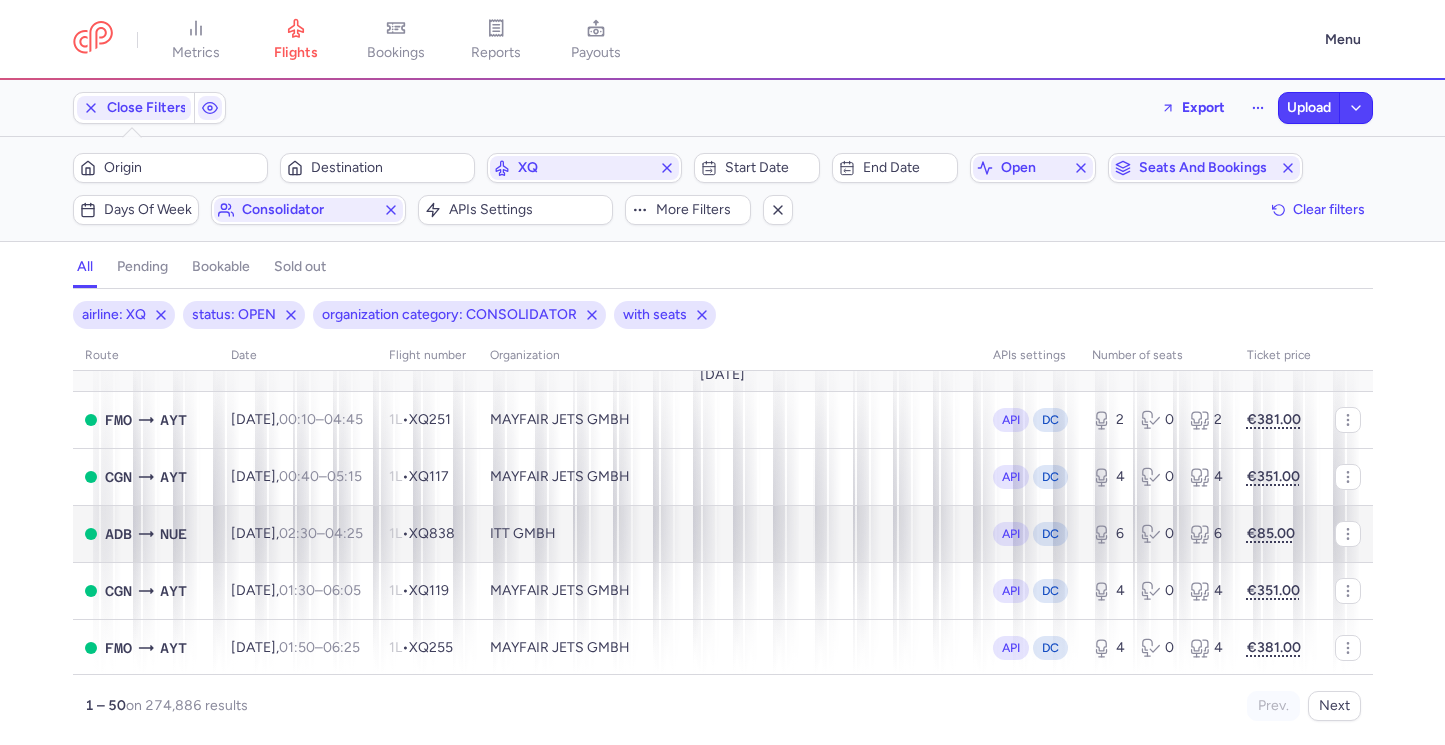 scroll, scrollTop: 15, scrollLeft: 0, axis: vertical 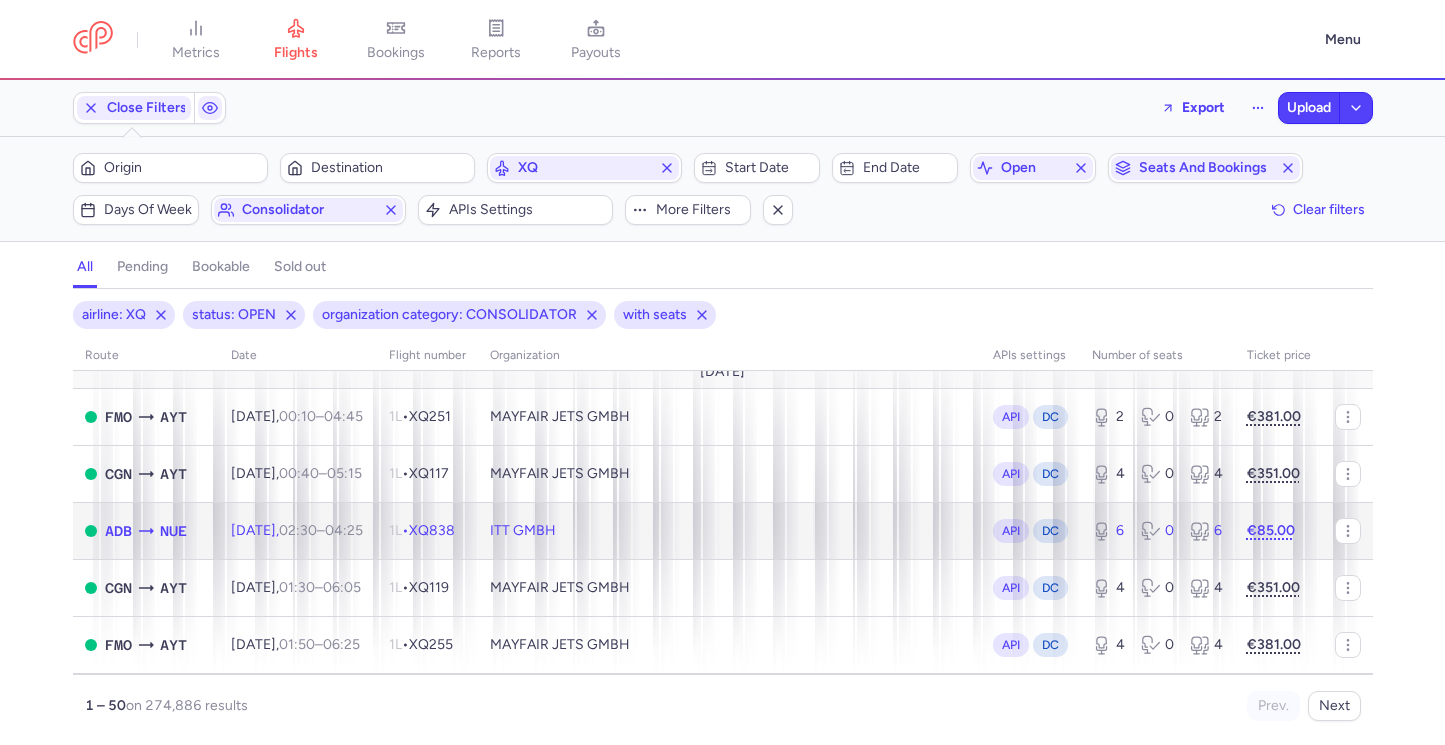 click on "ITT GMBH" 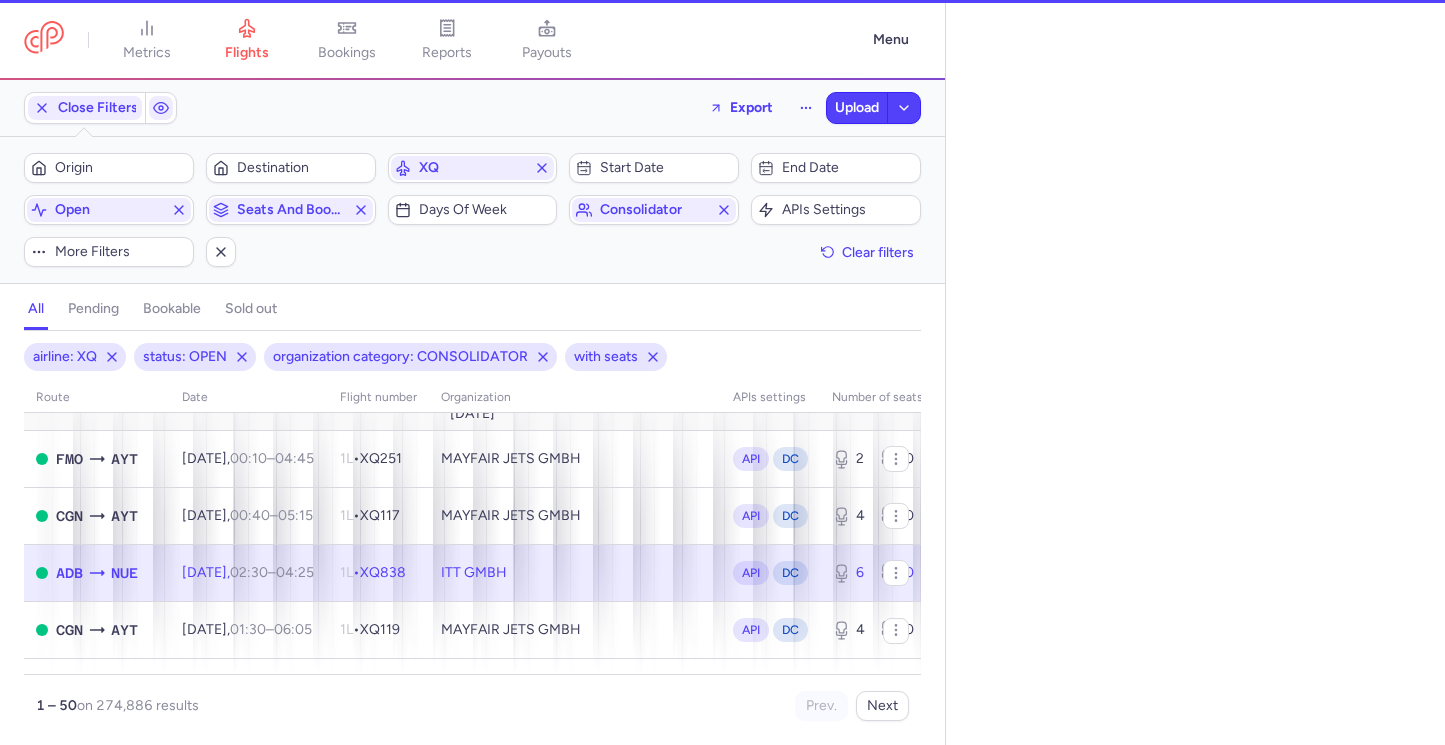 select on "hours" 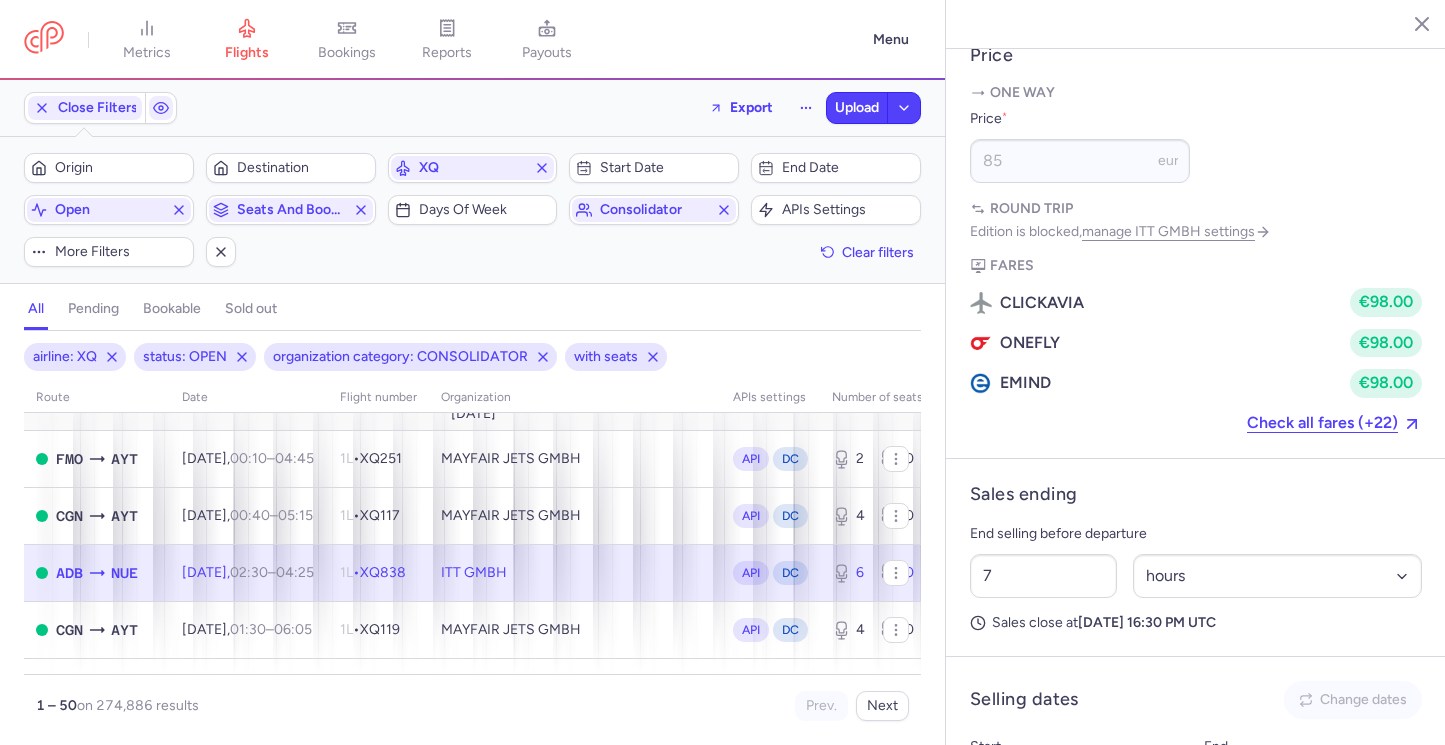 scroll, scrollTop: 1124, scrollLeft: 0, axis: vertical 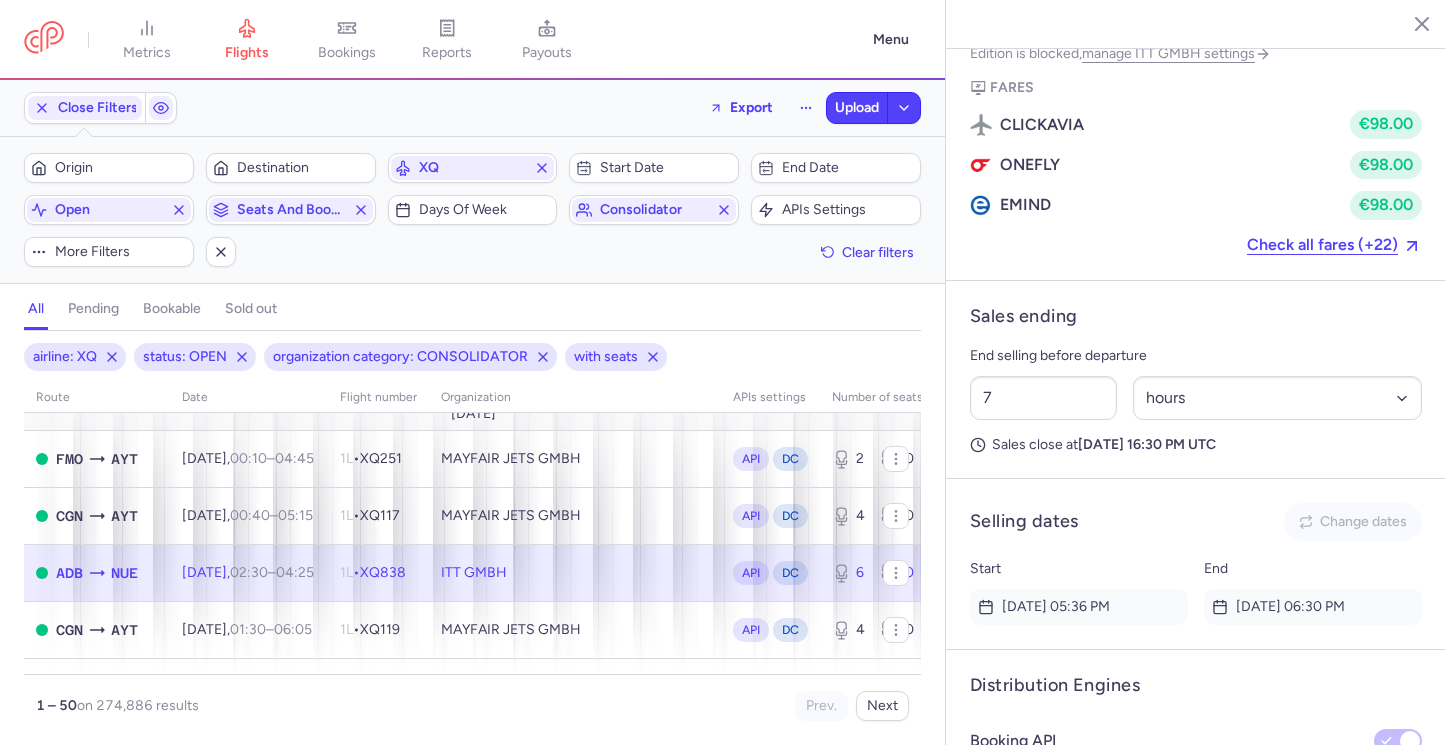 click 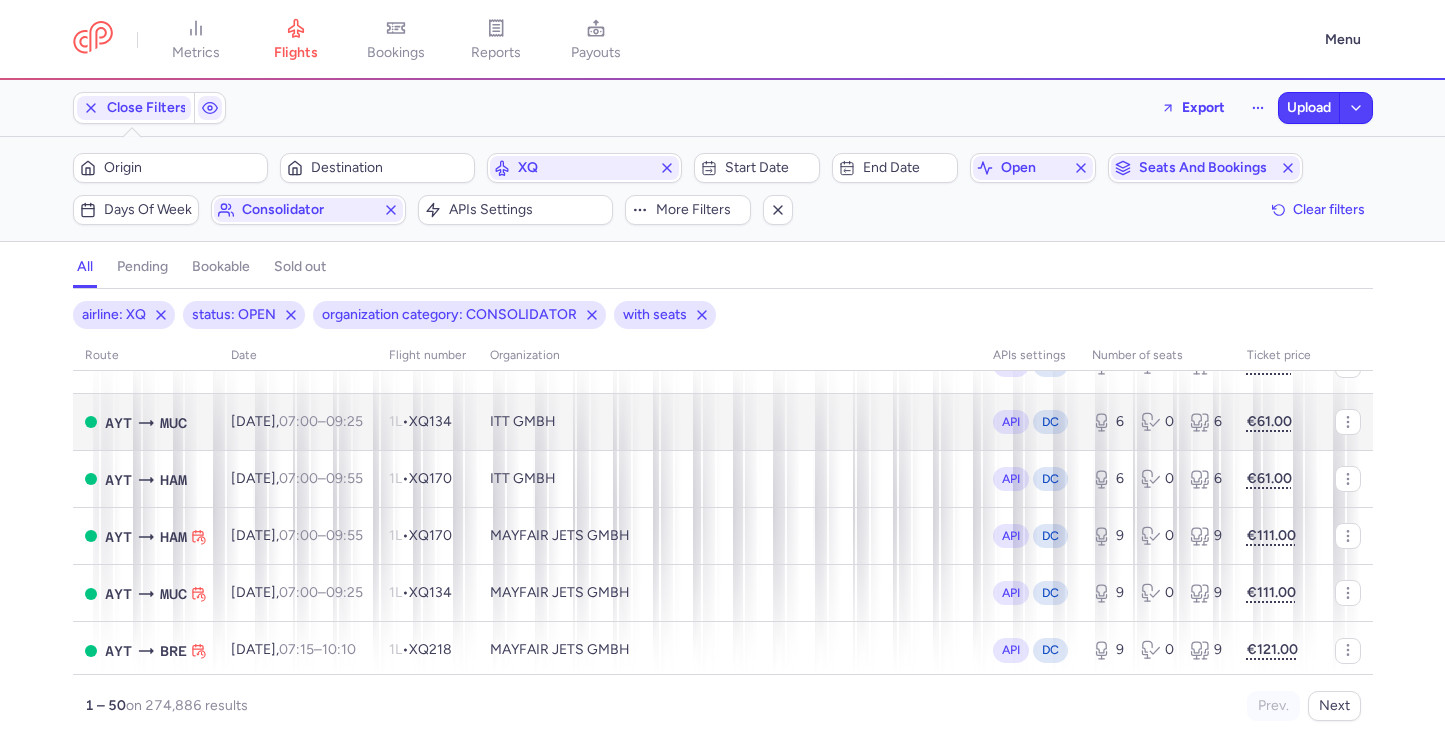 scroll, scrollTop: 2591, scrollLeft: 0, axis: vertical 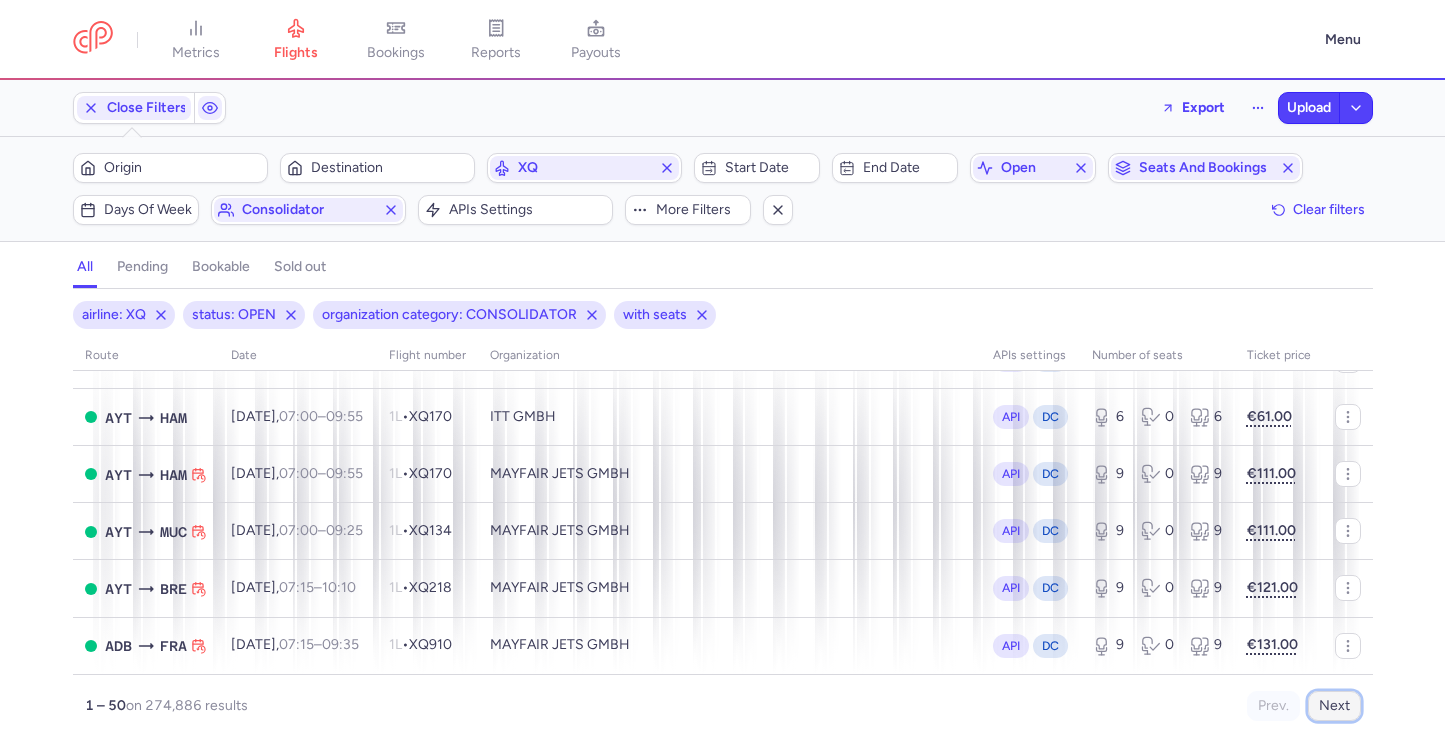 click on "Next" at bounding box center [1334, 706] 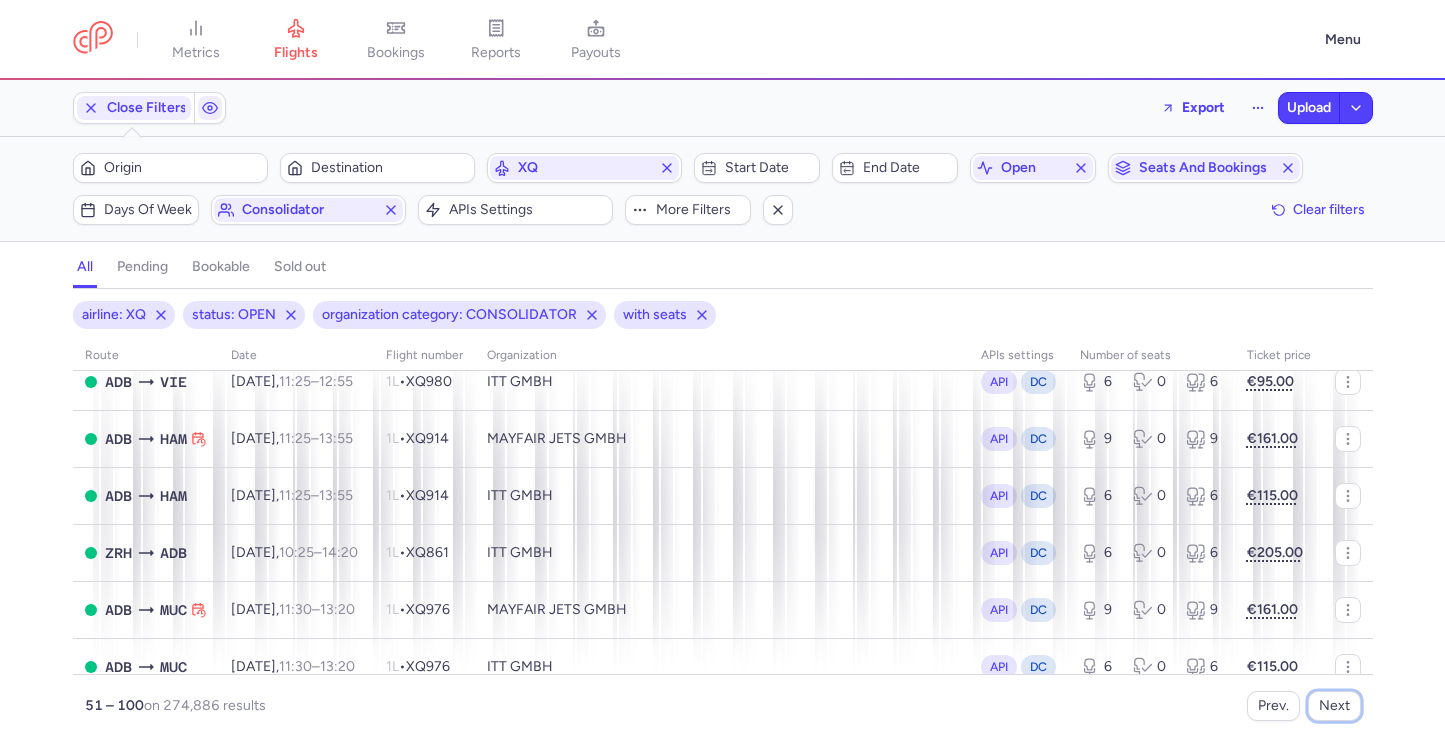 scroll, scrollTop: 2213, scrollLeft: 0, axis: vertical 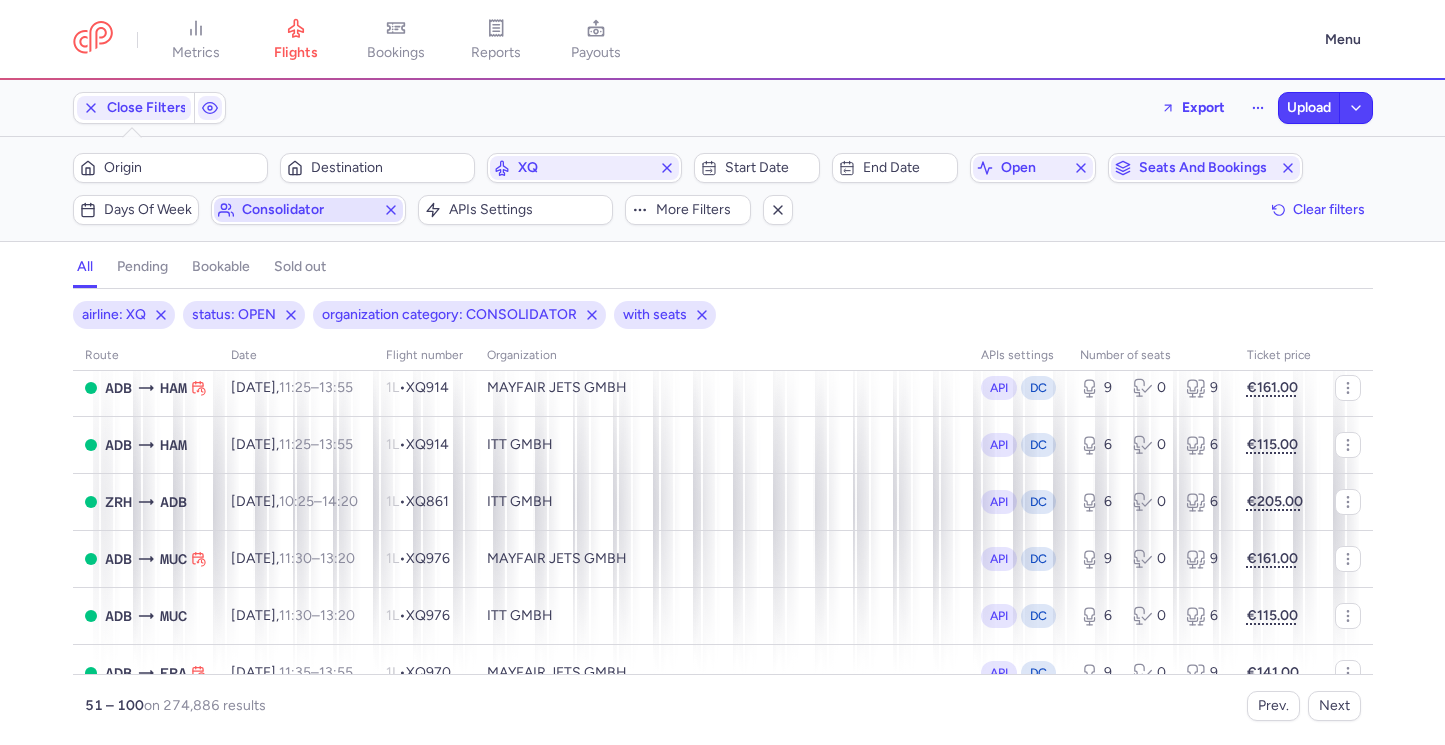 click 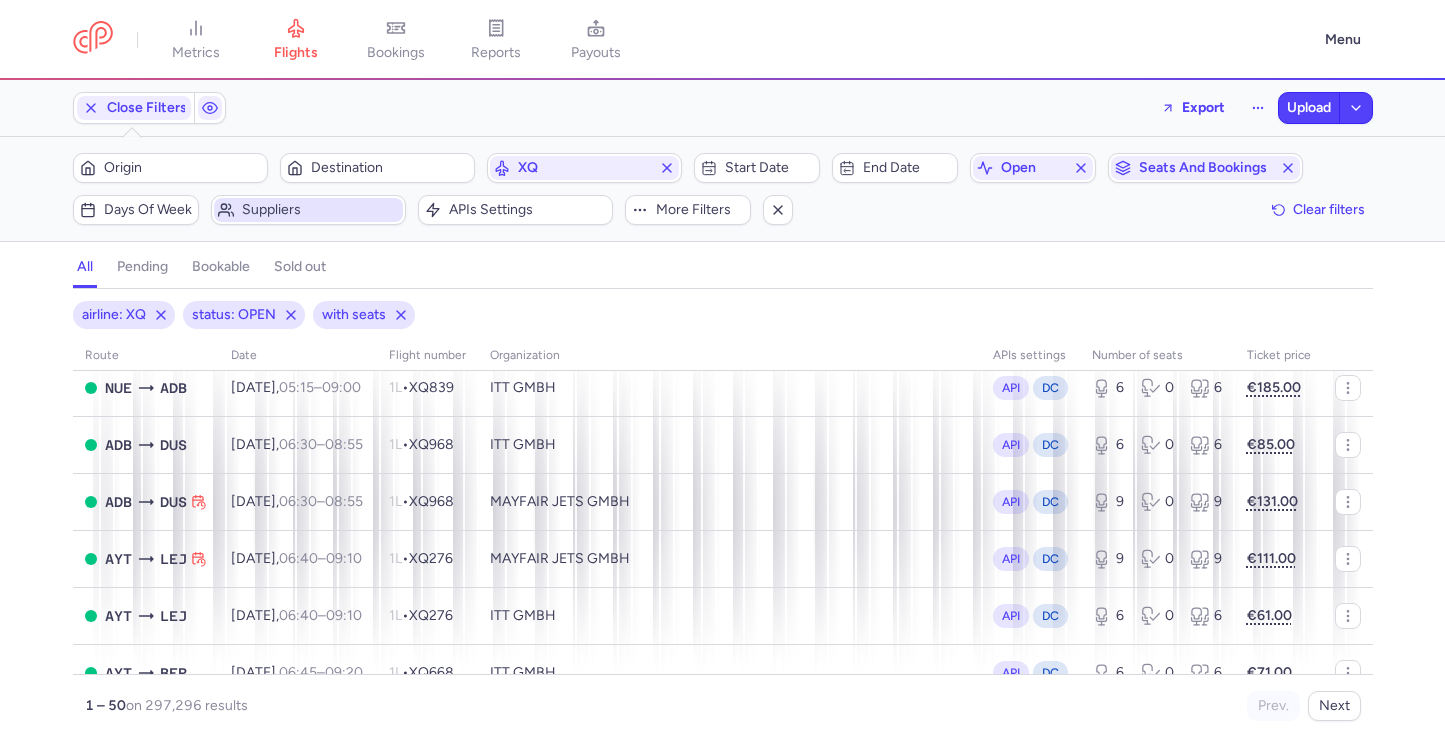 click on "Suppliers" at bounding box center [320, 210] 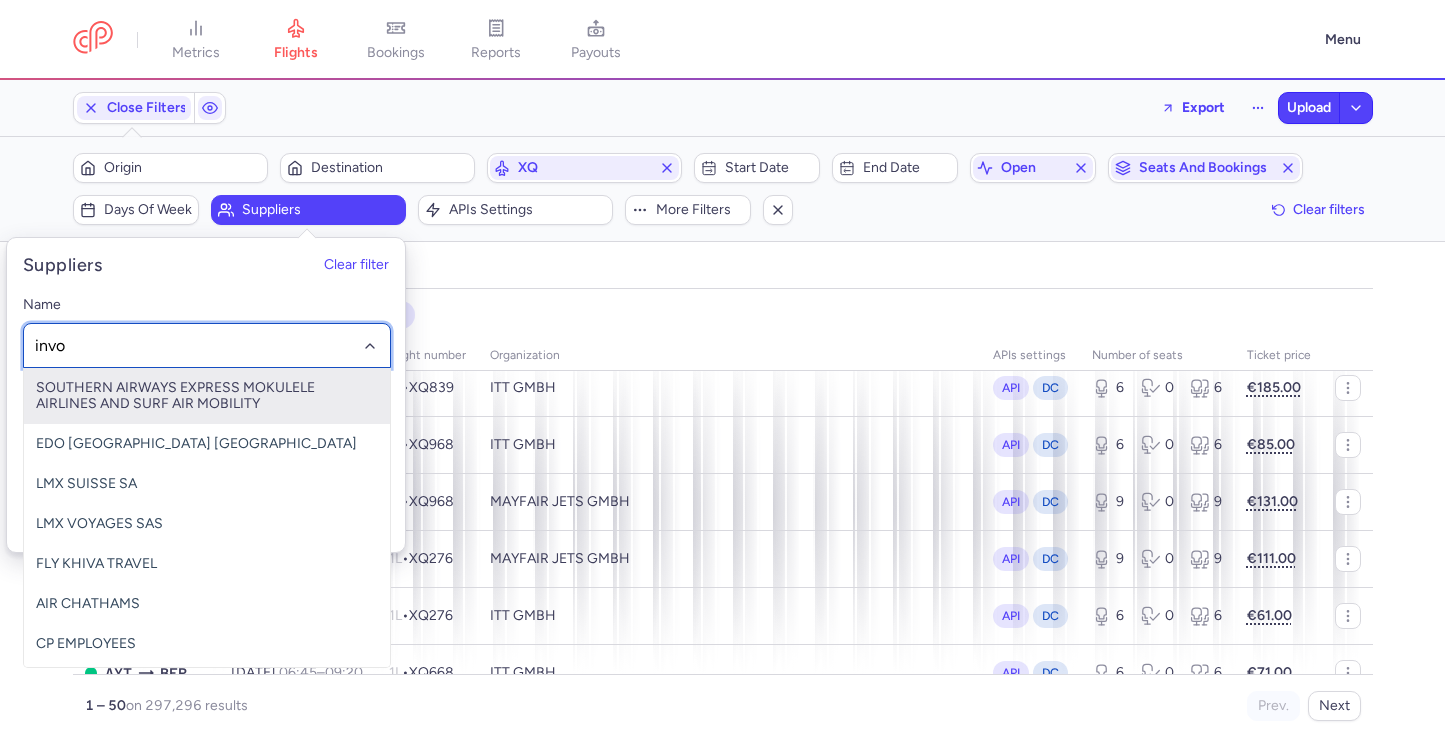 type on "invol" 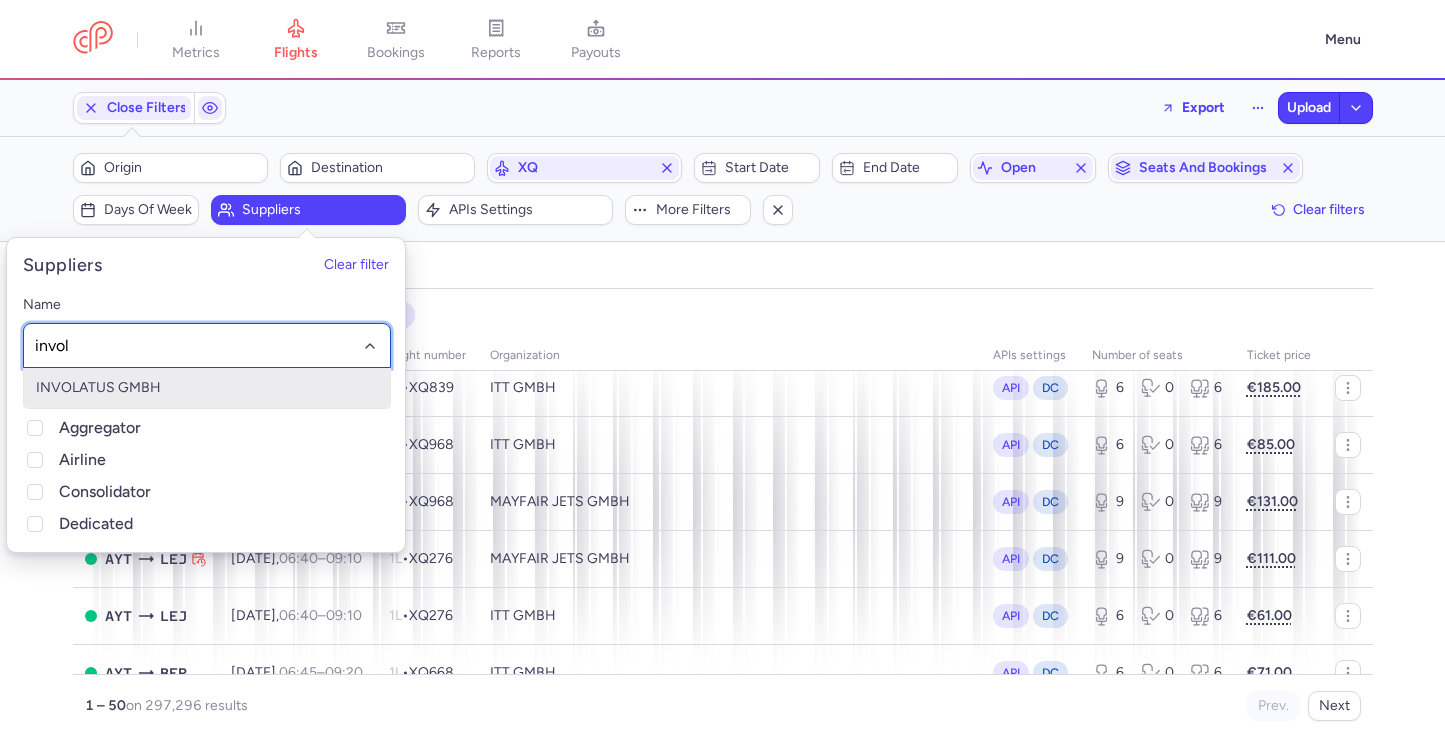 click on "INVOLATUS GMBH" at bounding box center (207, 388) 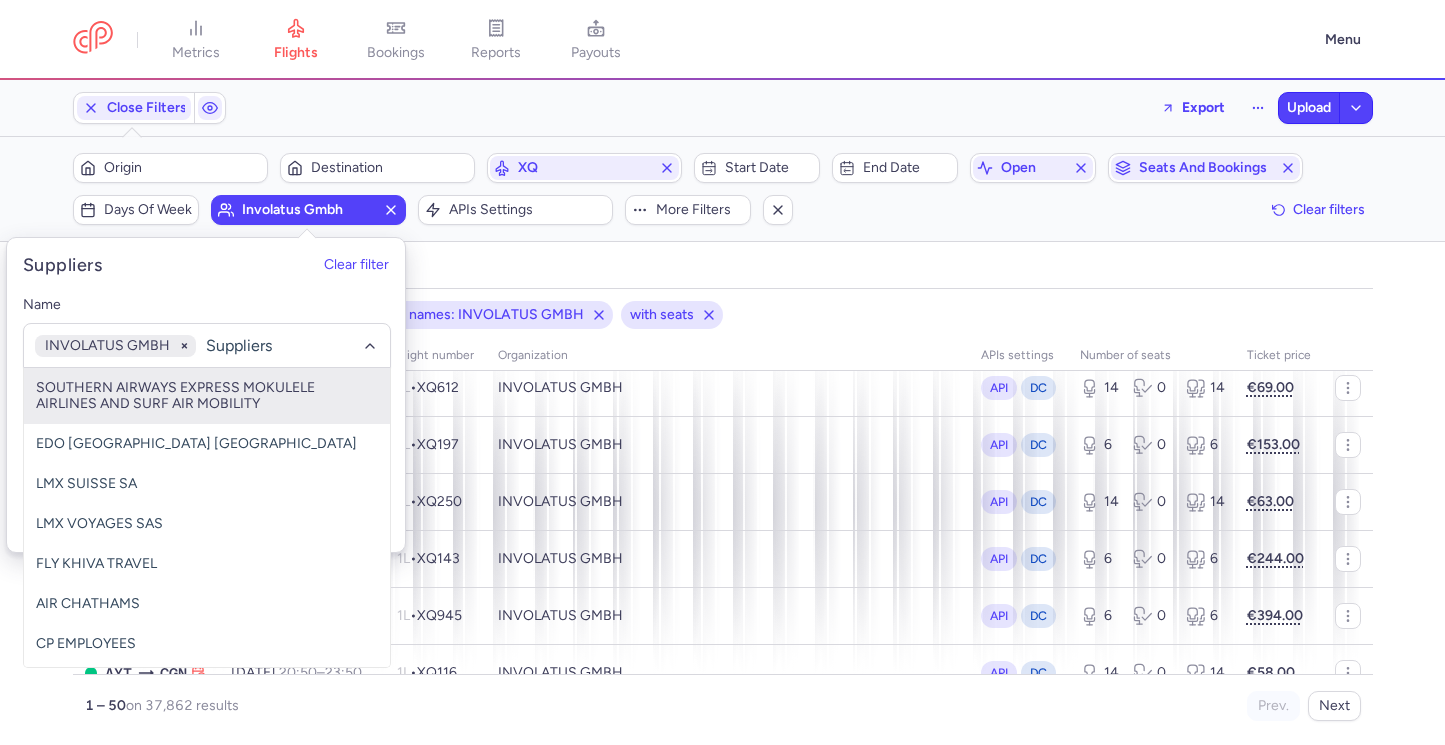 click on "airline: XQ status: OPEN organizations names: INVOLATUS GMBH with seats" at bounding box center (723, 315) 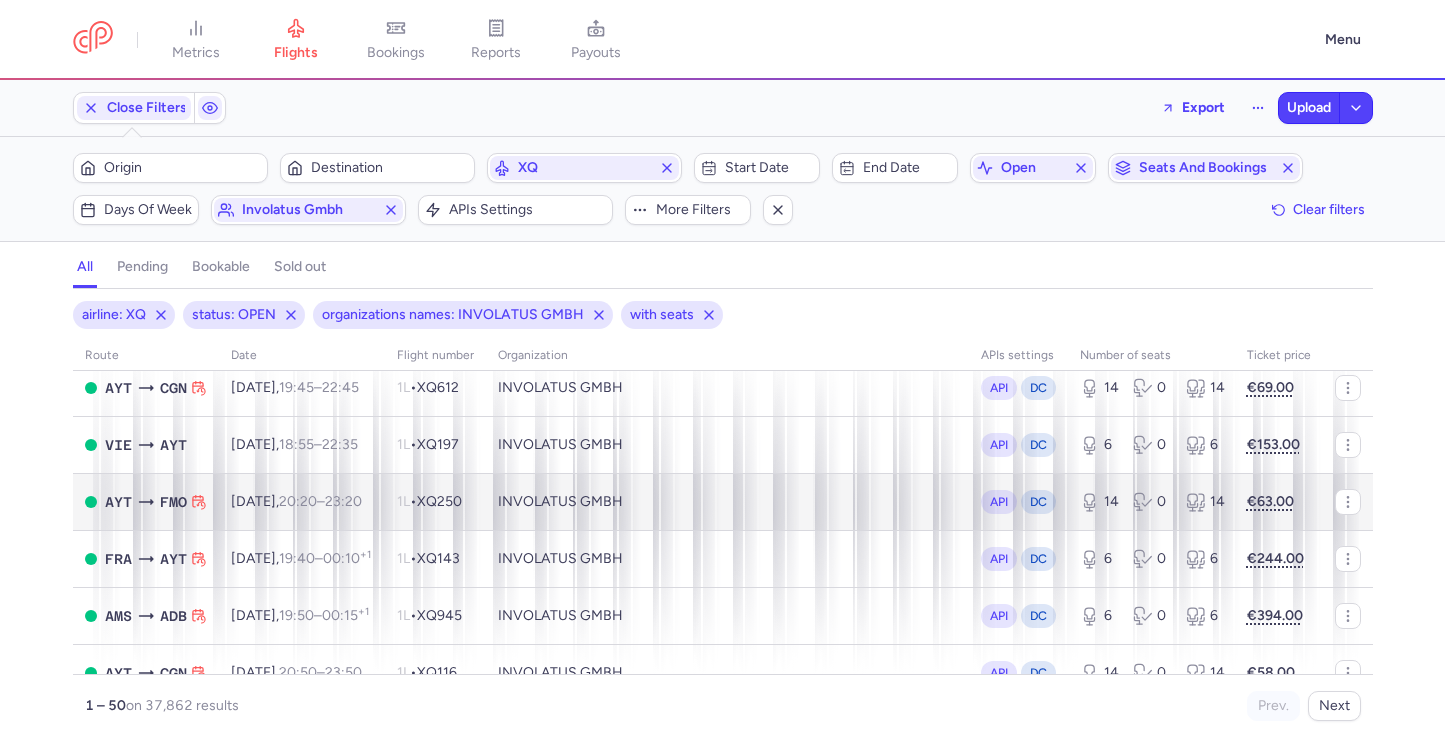scroll, scrollTop: 2591, scrollLeft: 0, axis: vertical 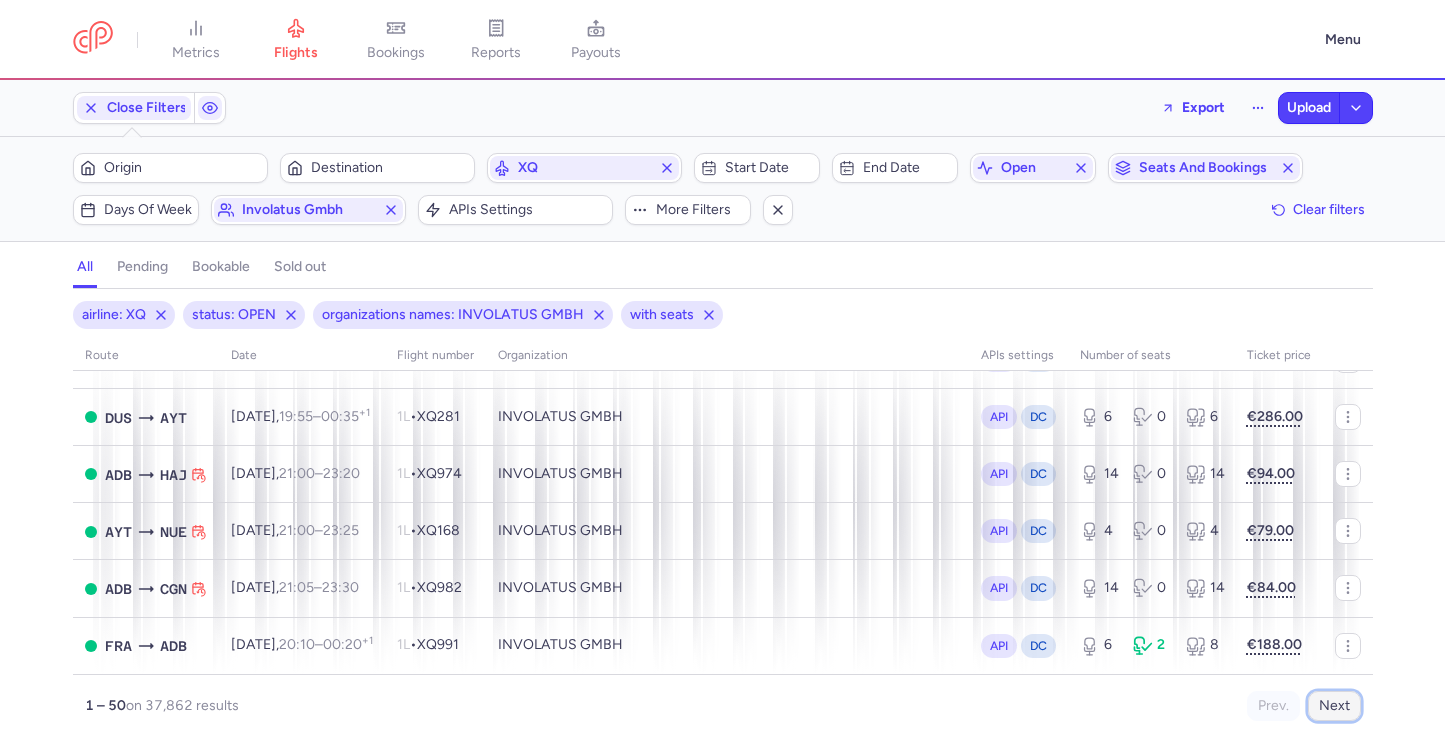 click on "Next" at bounding box center (1334, 706) 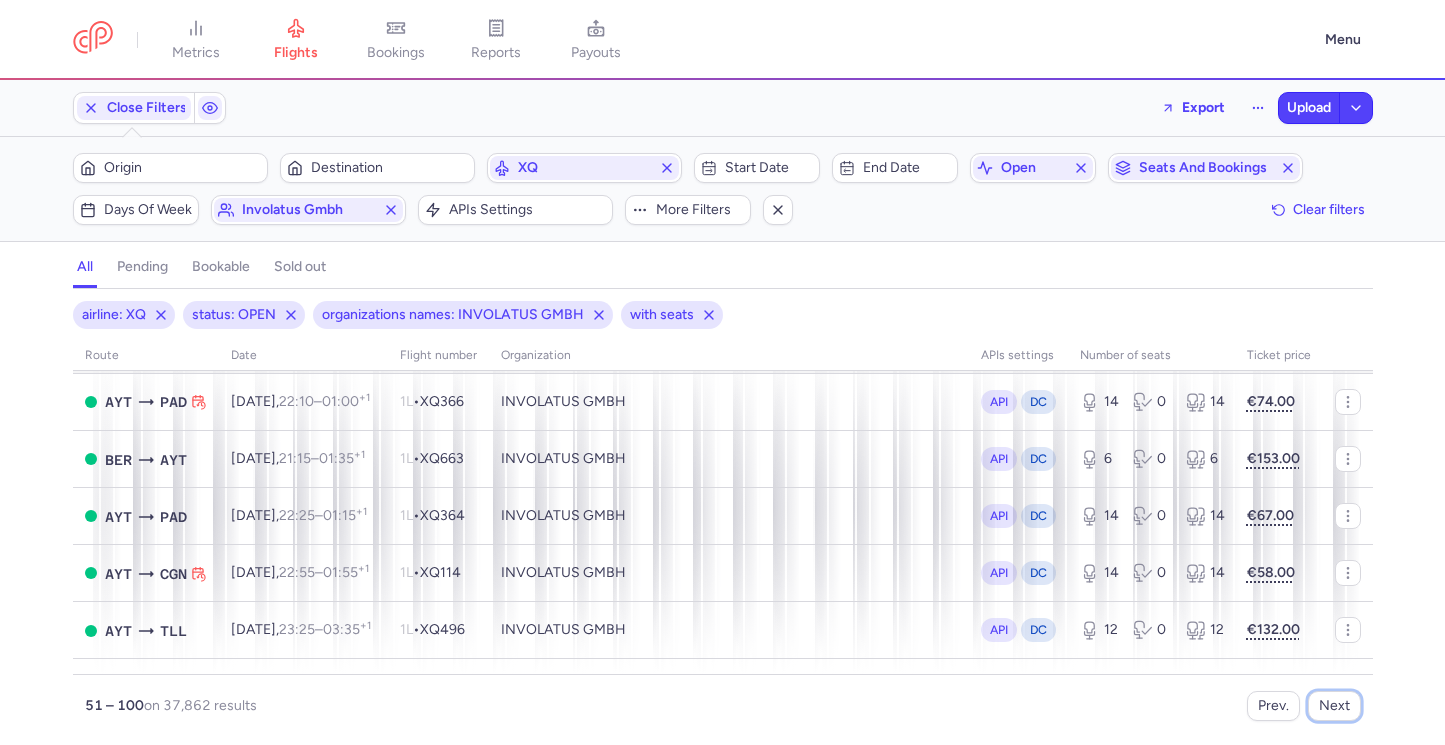 scroll, scrollTop: 316, scrollLeft: 0, axis: vertical 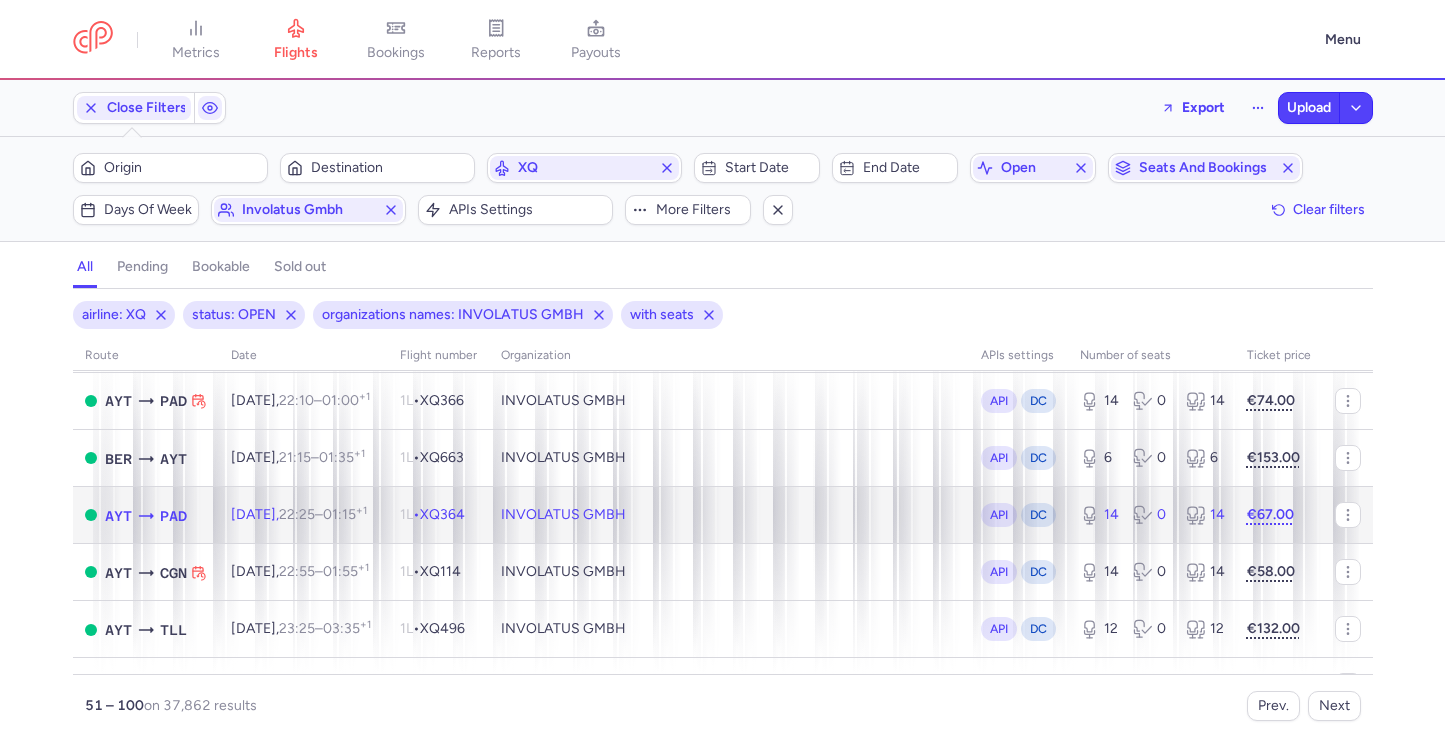 click on "INVOLATUS GMBH" 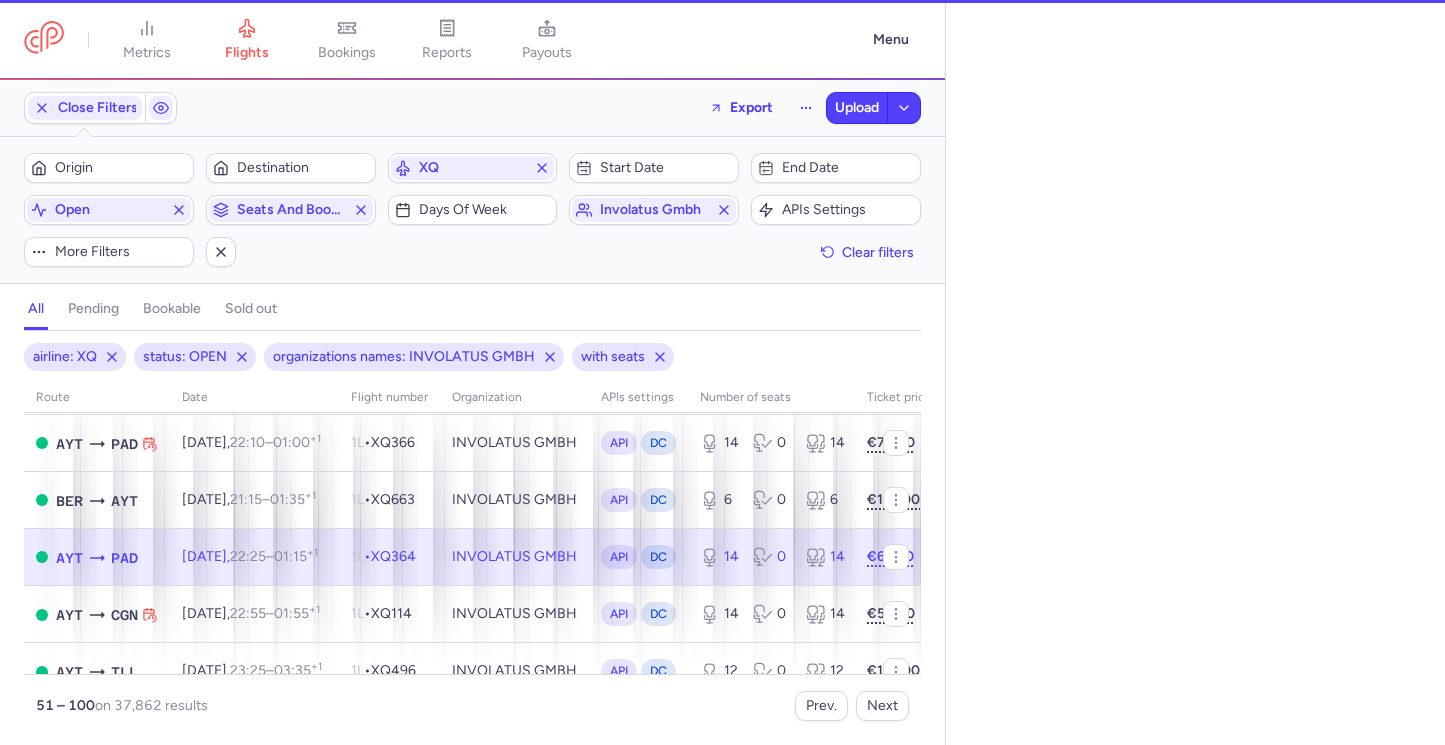 select on "days" 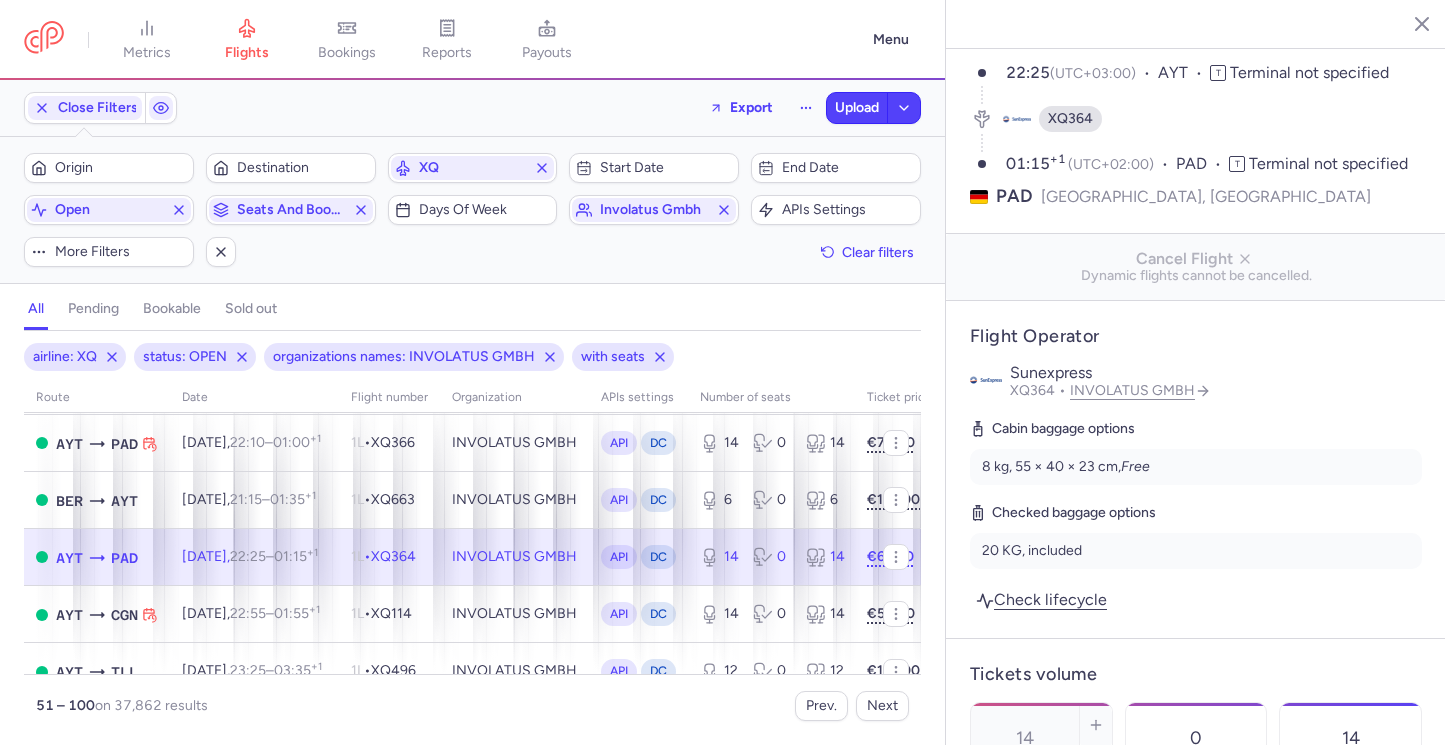 scroll, scrollTop: 151, scrollLeft: 0, axis: vertical 